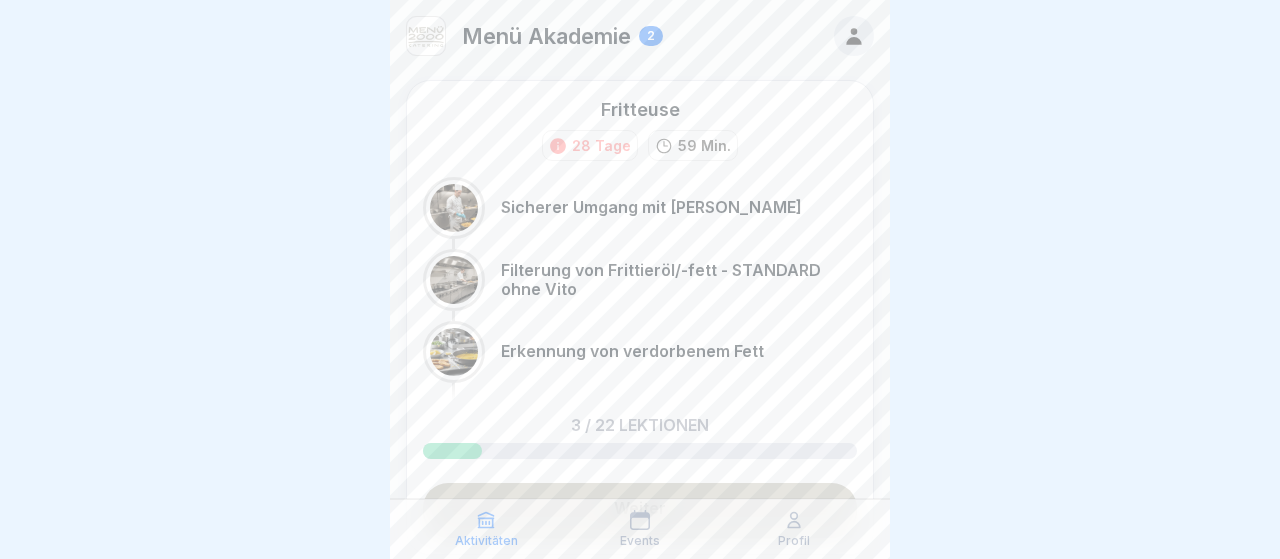 scroll, scrollTop: 0, scrollLeft: 0, axis: both 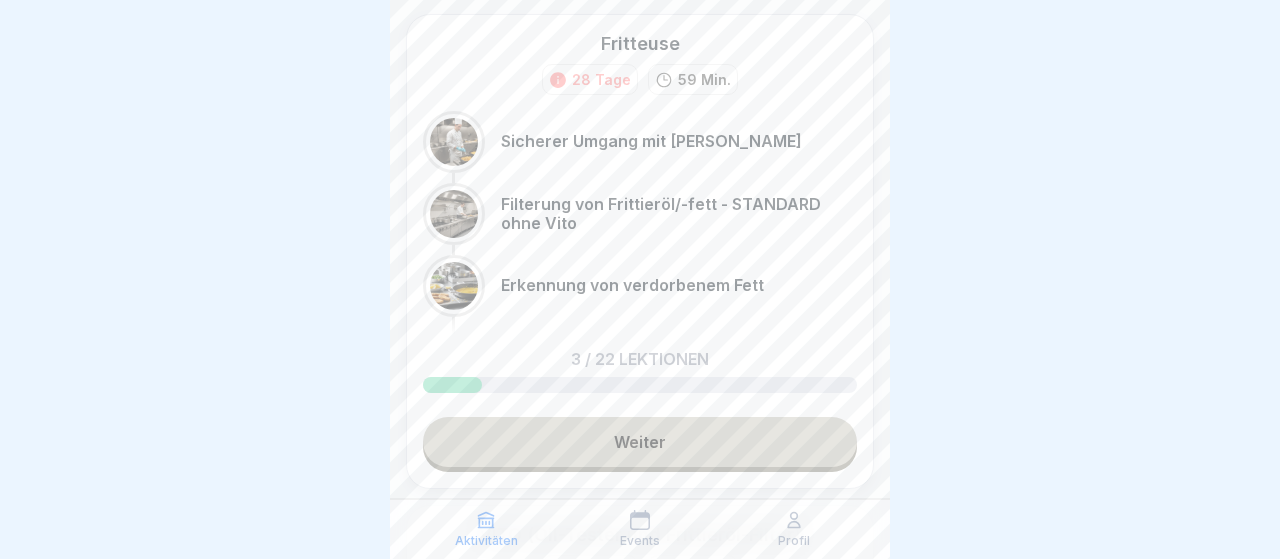 click on "Weiter" at bounding box center [640, 442] 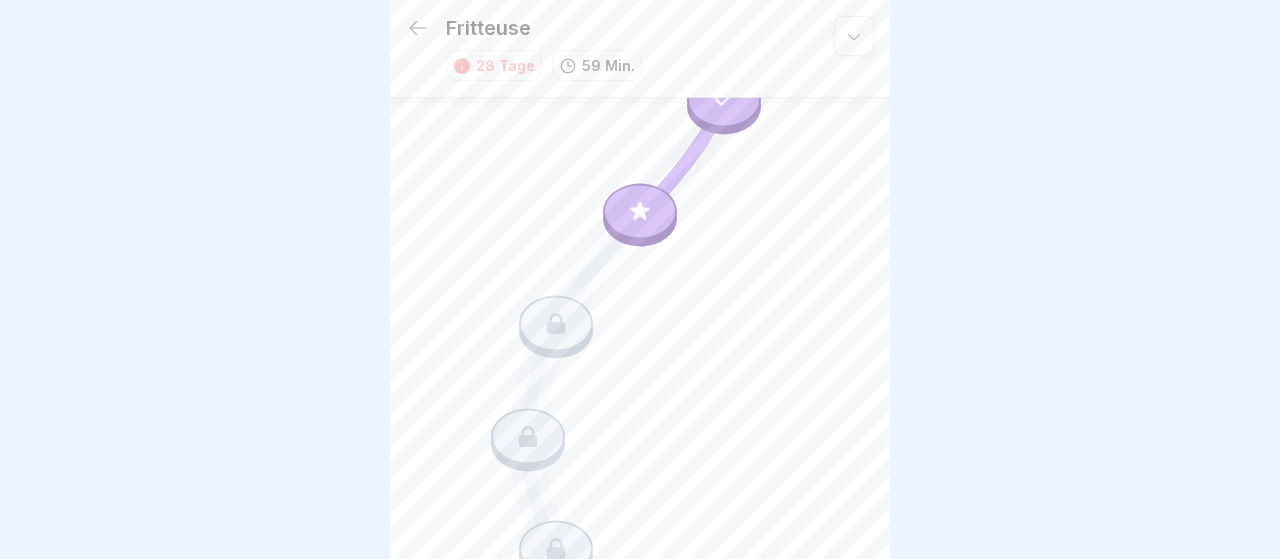 scroll, scrollTop: 415, scrollLeft: 0, axis: vertical 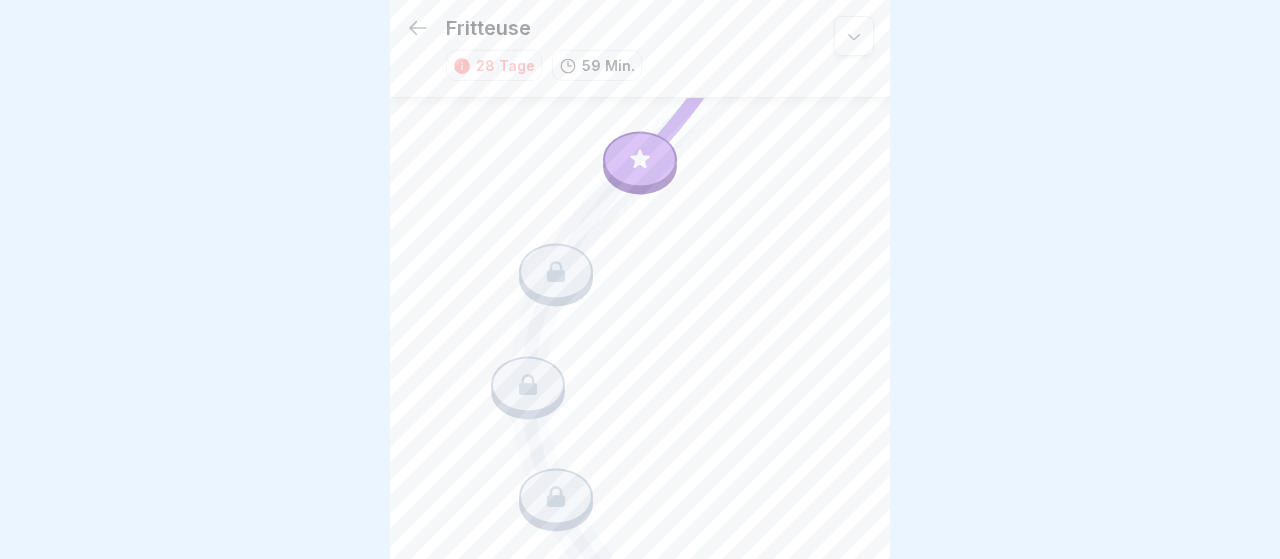click at bounding box center (640, 159) 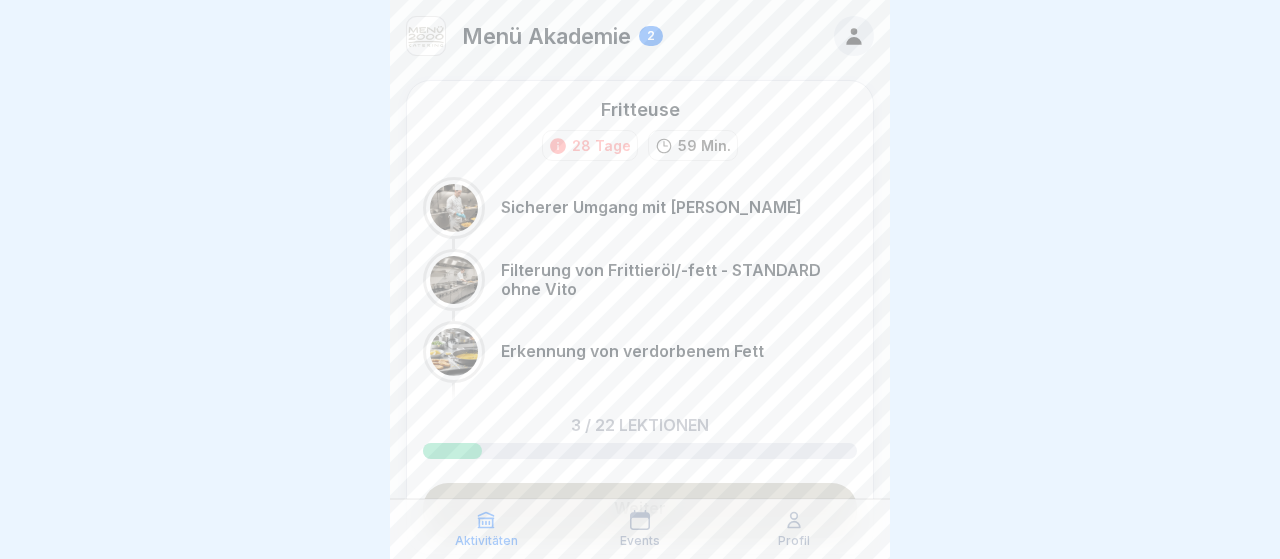 scroll, scrollTop: 0, scrollLeft: 0, axis: both 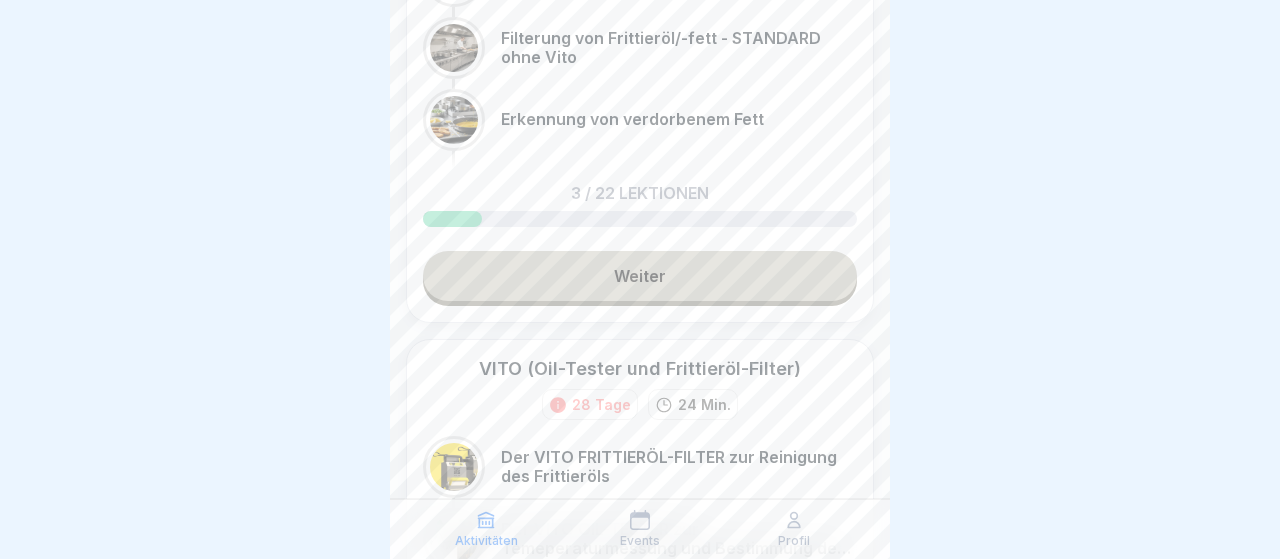 click on "Weiter" at bounding box center (640, 276) 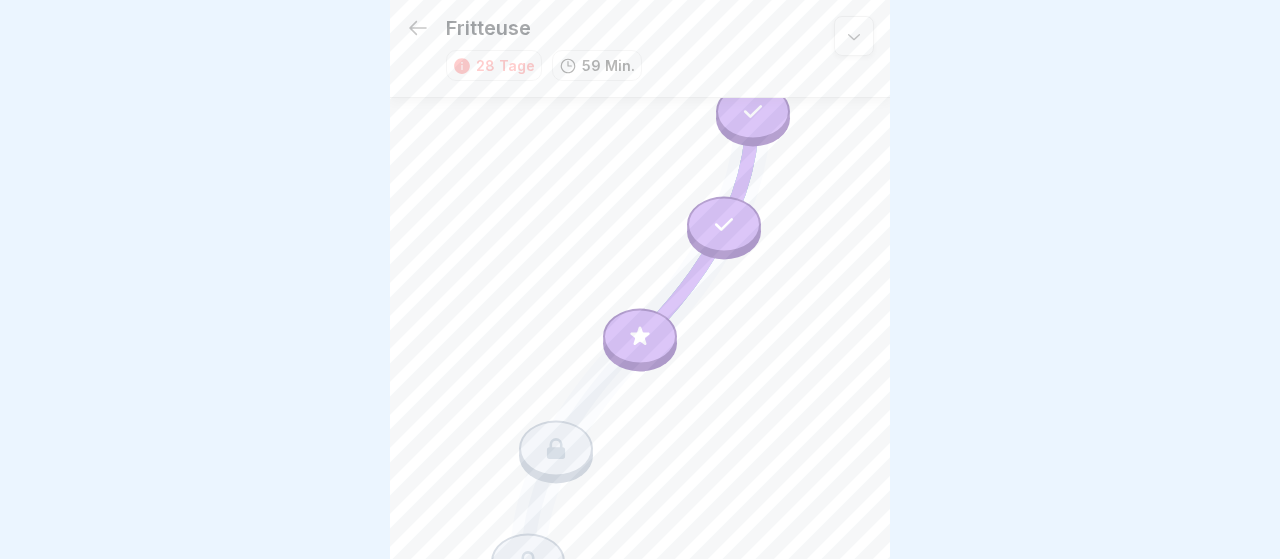 scroll, scrollTop: 182, scrollLeft: 0, axis: vertical 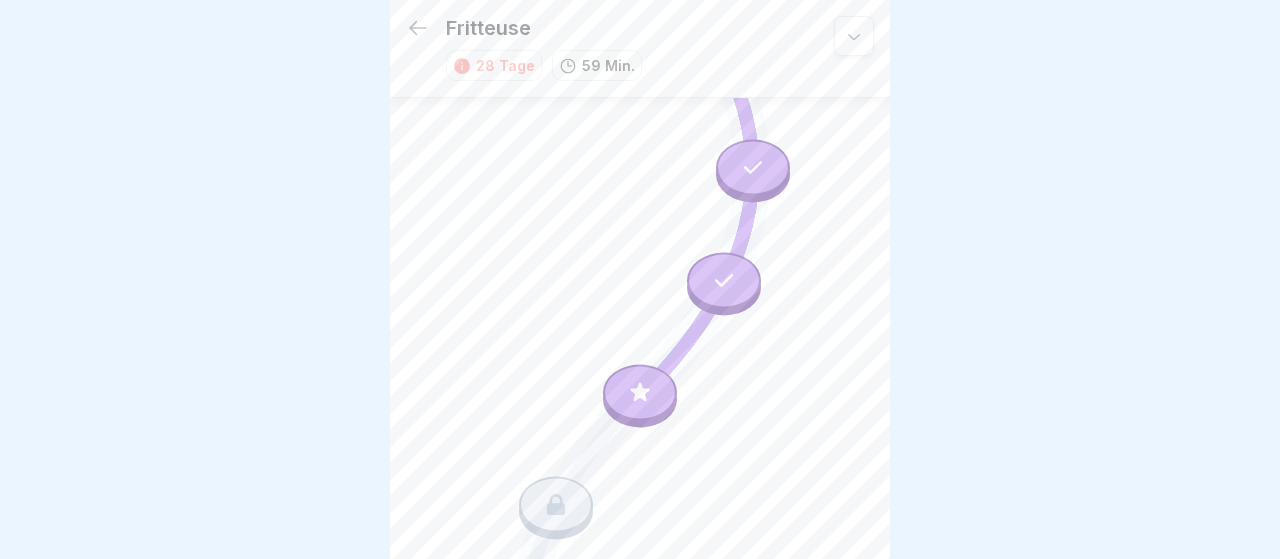 click 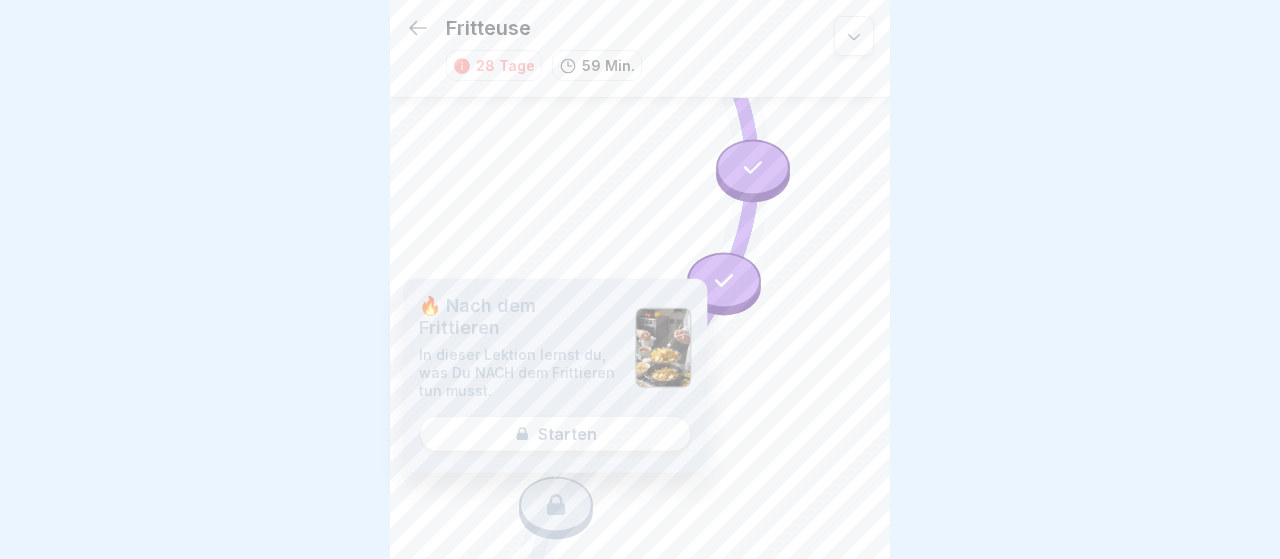 click on "🔥 Nach dem Frittieren In dieser Lektion lernst du, was Du NACH dem Frittieren tun musst.   Starten" at bounding box center [555, 376] 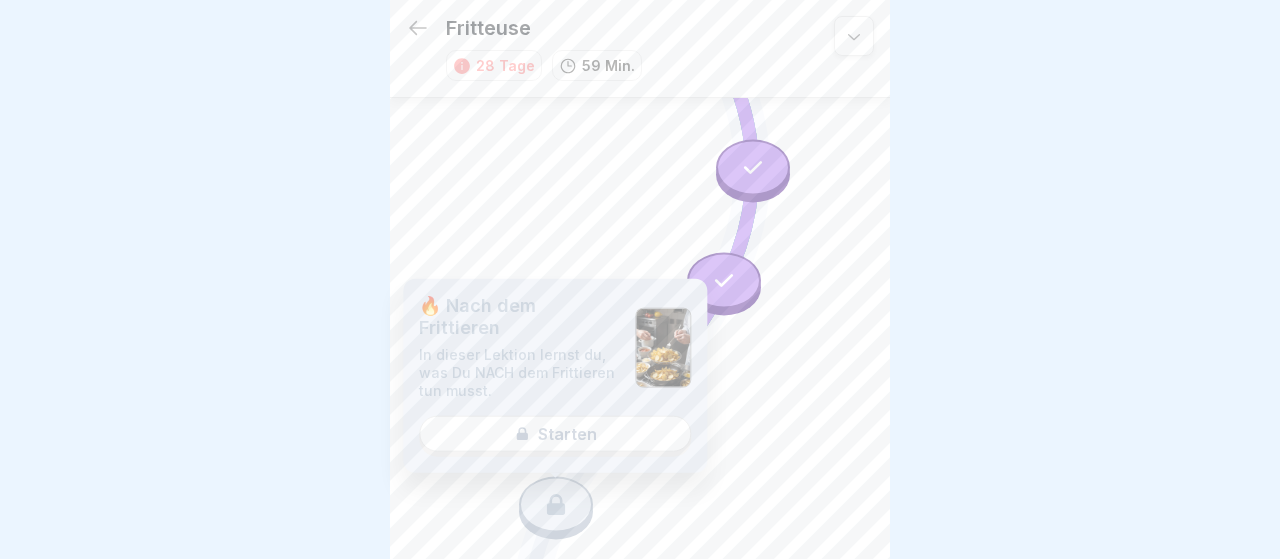 click 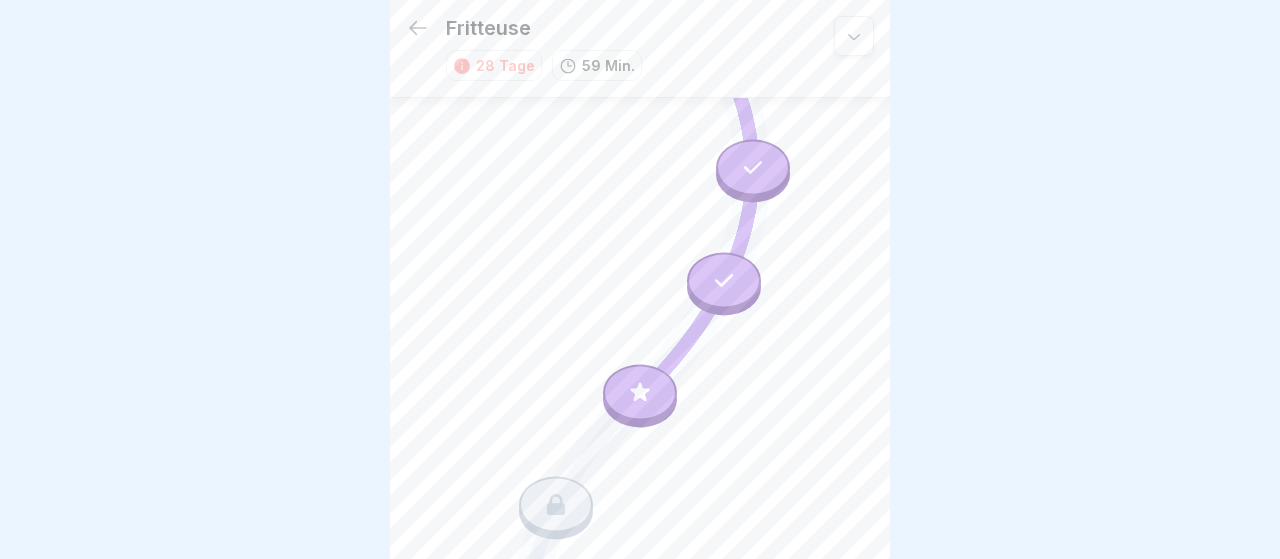 click 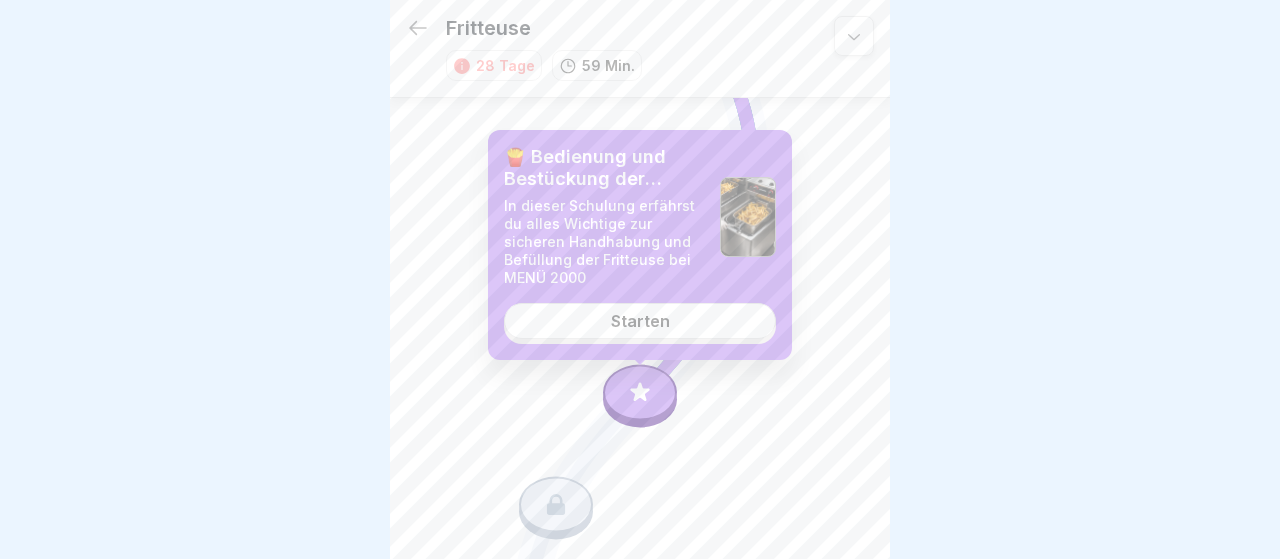 click on "Starten" at bounding box center [640, 321] 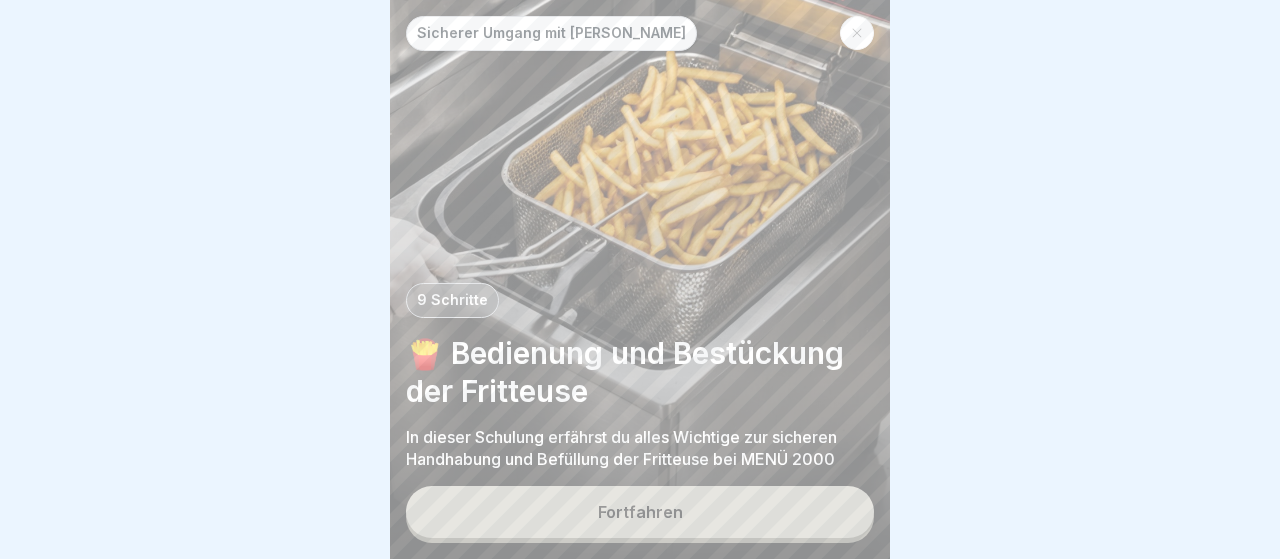 click on "Fortfahren" at bounding box center [640, 512] 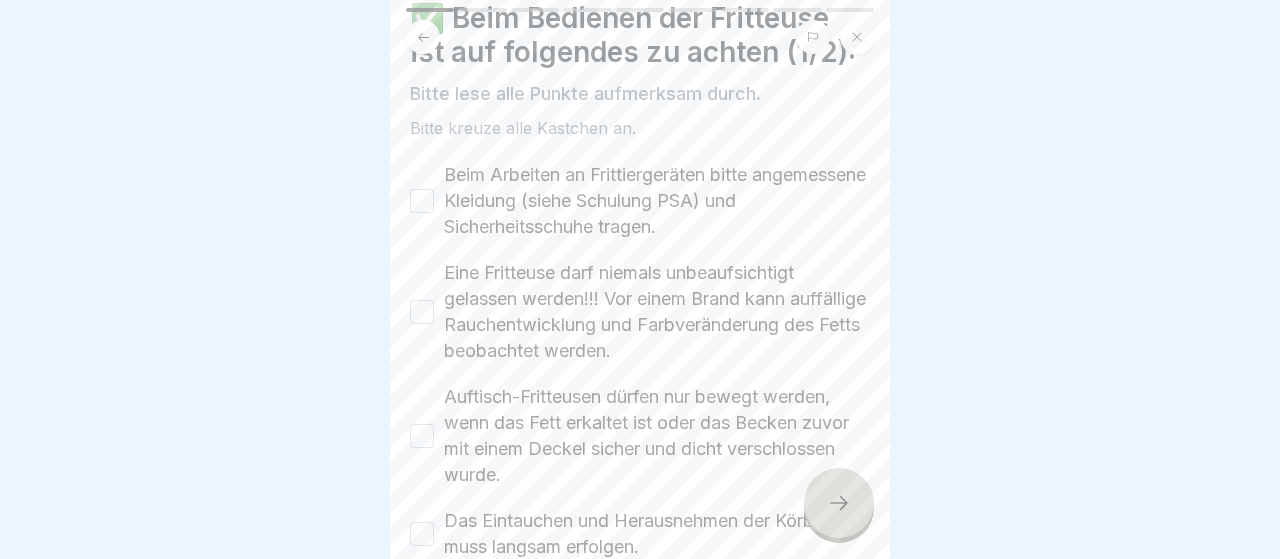 scroll, scrollTop: 116, scrollLeft: 0, axis: vertical 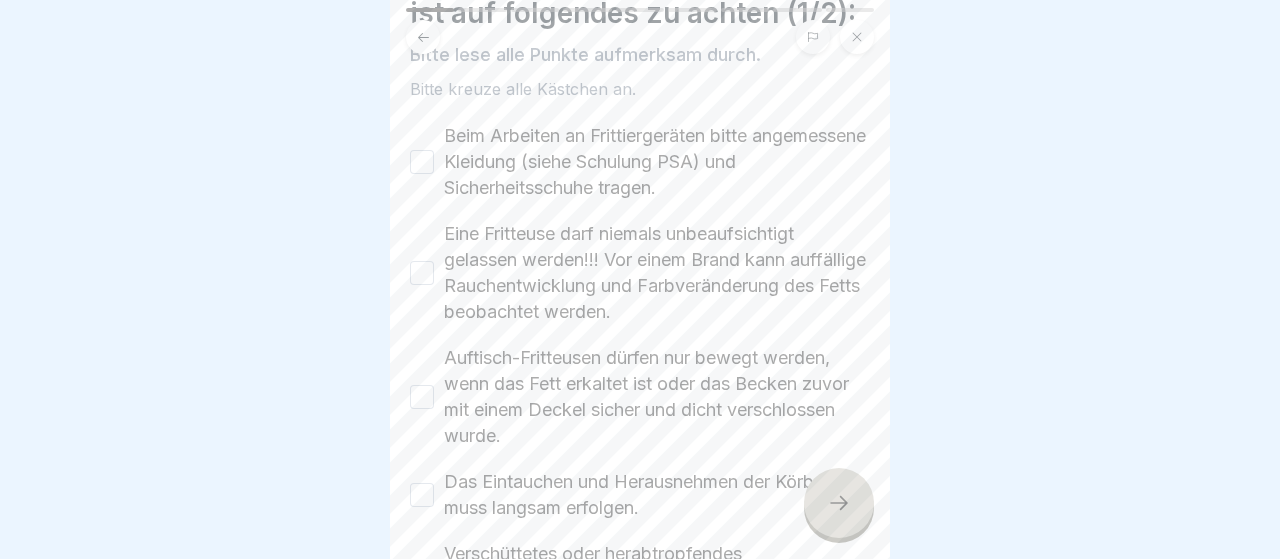 click on "Beim Arbeiten an Frittiergeräten bitte angemessene Kleidung (siehe Schulung PSA) und Sicherheitsschuhe tragen." at bounding box center [422, 162] 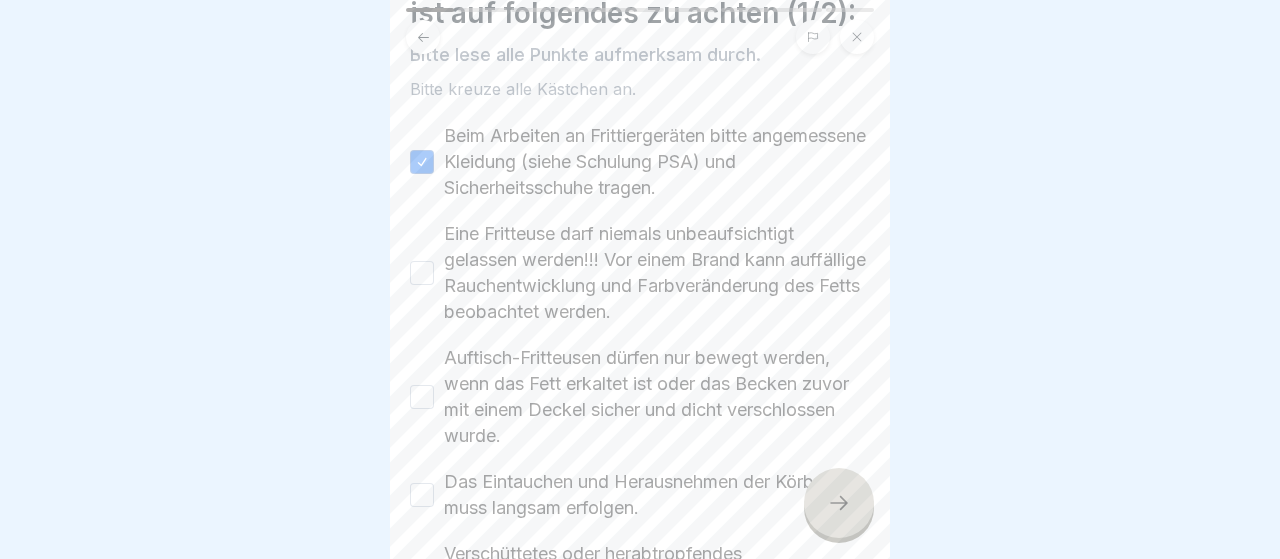 click on "Eine Fritteuse darf niemals unbeaufsichtigt gelassen werden!!! Vor einem Brand kann auffällige Rauchentwicklung und Farbveränderung des Fetts beobachtet werden." at bounding box center [422, 273] 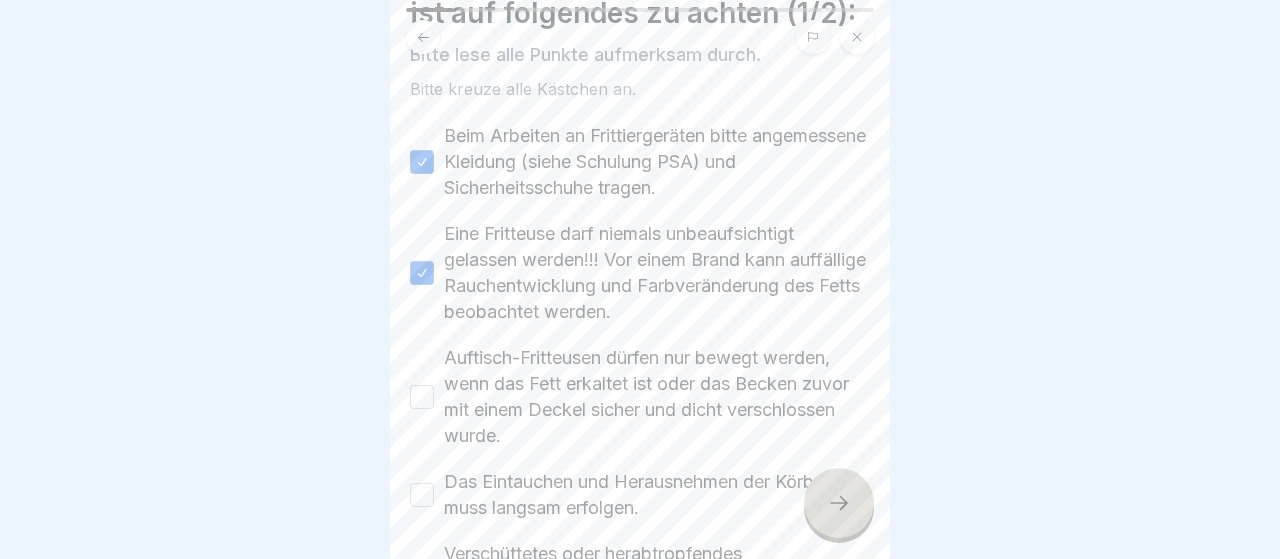 click on "Auftisch-Fritteusen dürfen nur bewegt werden, wenn das Fett erkaltet ist oder das Becken zuvor mit einem Deckel sicher und dicht verschlossen wurde." at bounding box center (422, 397) 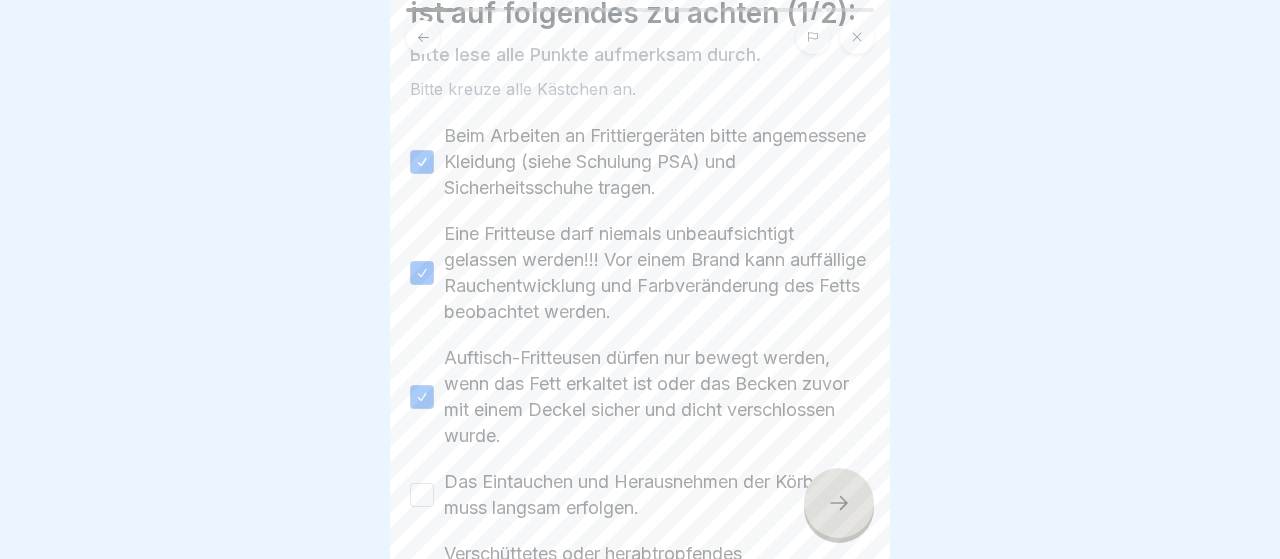 click on "Das Eintauchen und Herausnehmen der Körbe muss langsam erfolgen." at bounding box center (422, 495) 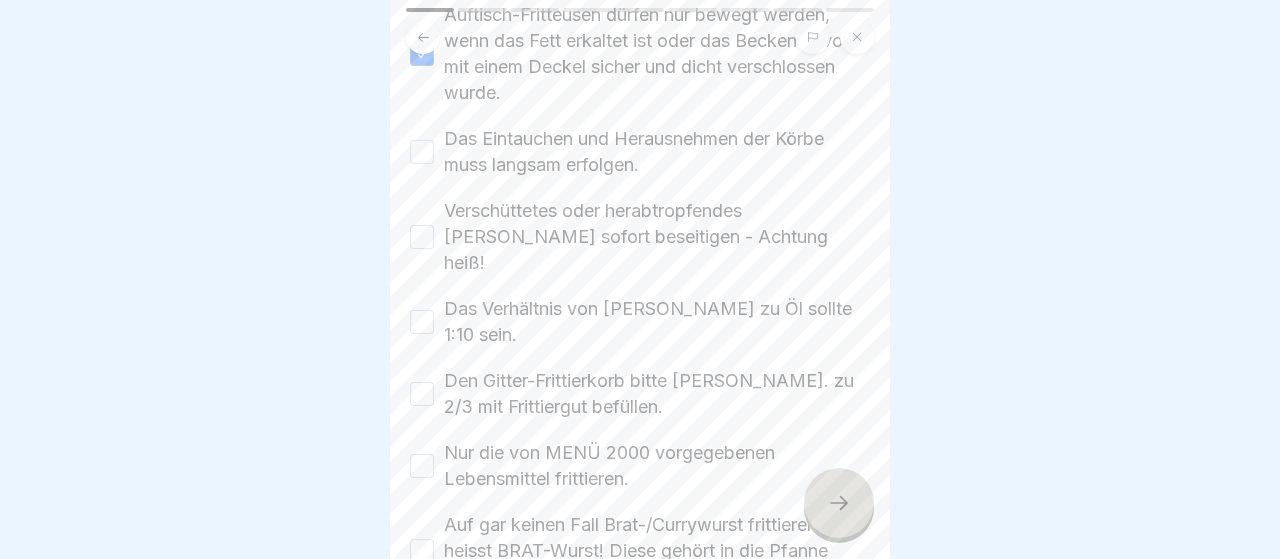scroll, scrollTop: 464, scrollLeft: 0, axis: vertical 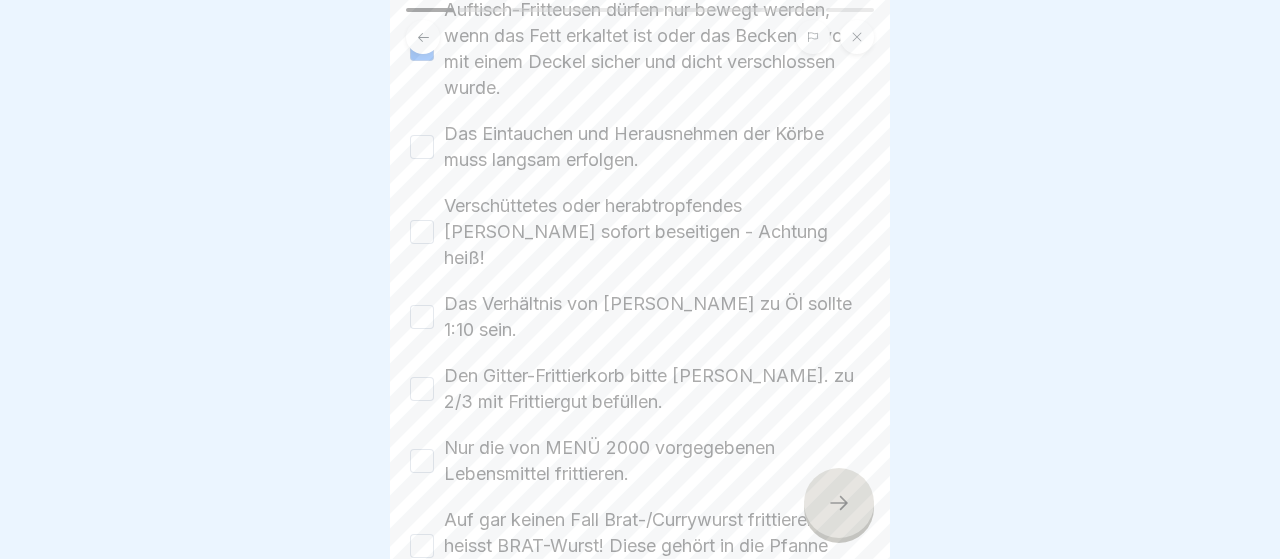 click on "Das Eintauchen und Herausnehmen der Körbe muss langsam erfolgen." at bounding box center (422, 147) 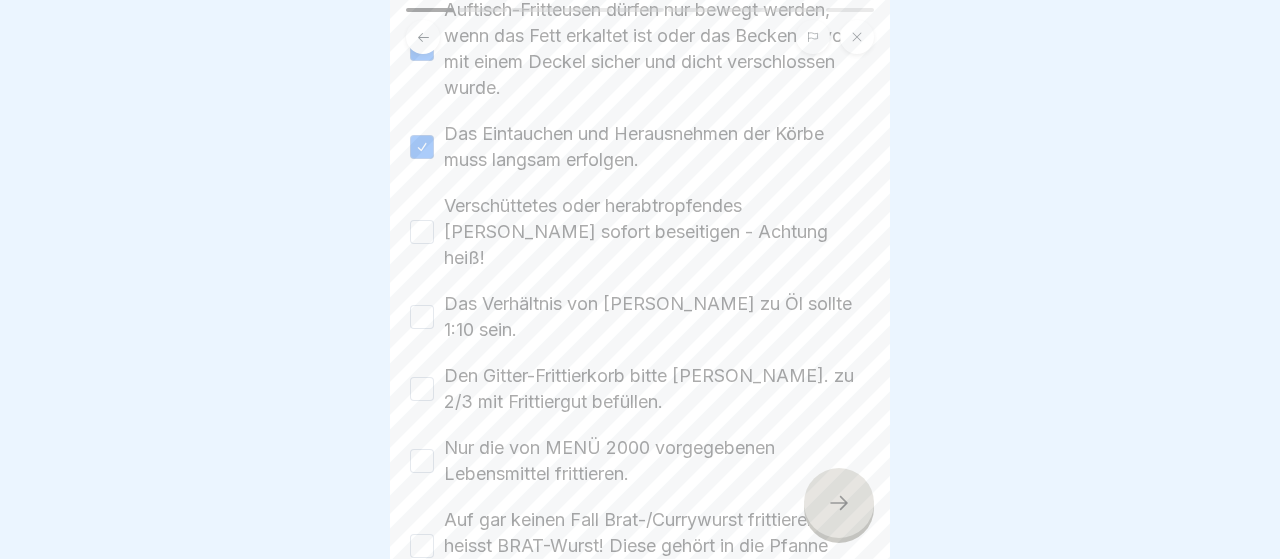 click on "Verschüttetes oder herabtropfendes [PERSON_NAME] sofort beseitigen - Achtung heiß!" at bounding box center (422, 232) 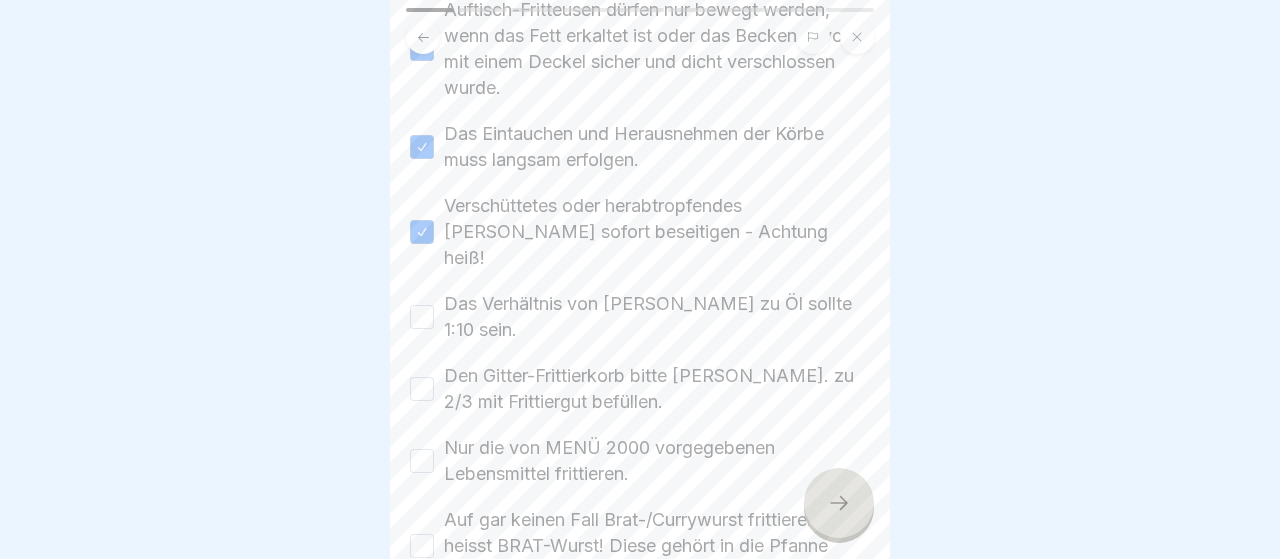 click on "Das Verhältnis von [PERSON_NAME] zu Öl sollte 1:10 sein." at bounding box center [422, 317] 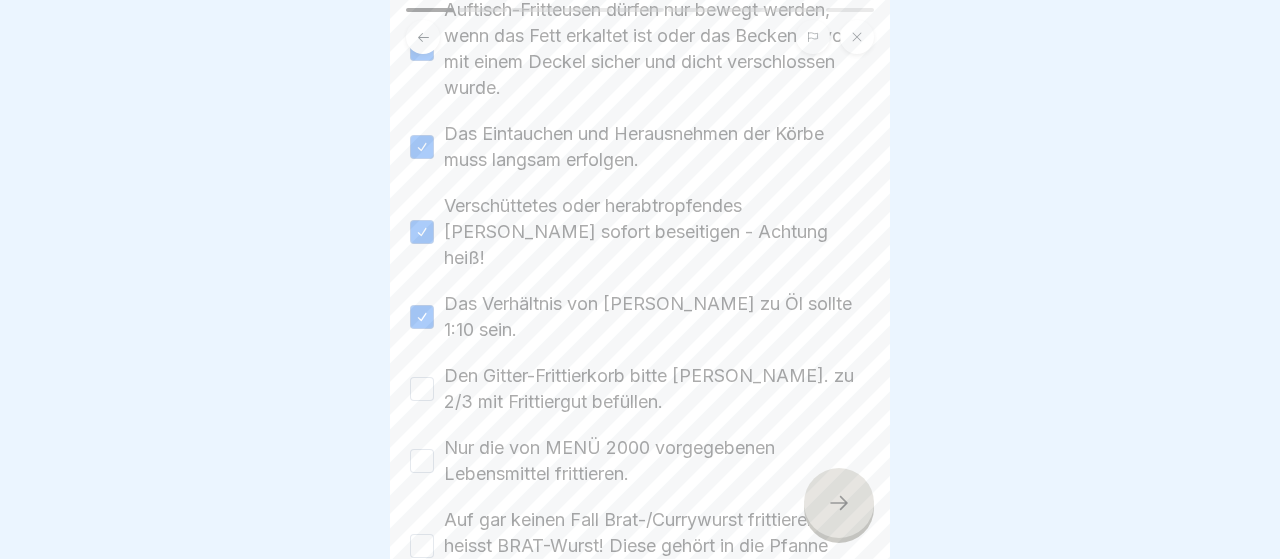 click on "Den Gitter-Frittierkorb bitte [PERSON_NAME]. zu 2/3 mit Frittiergut befüllen." at bounding box center [422, 389] 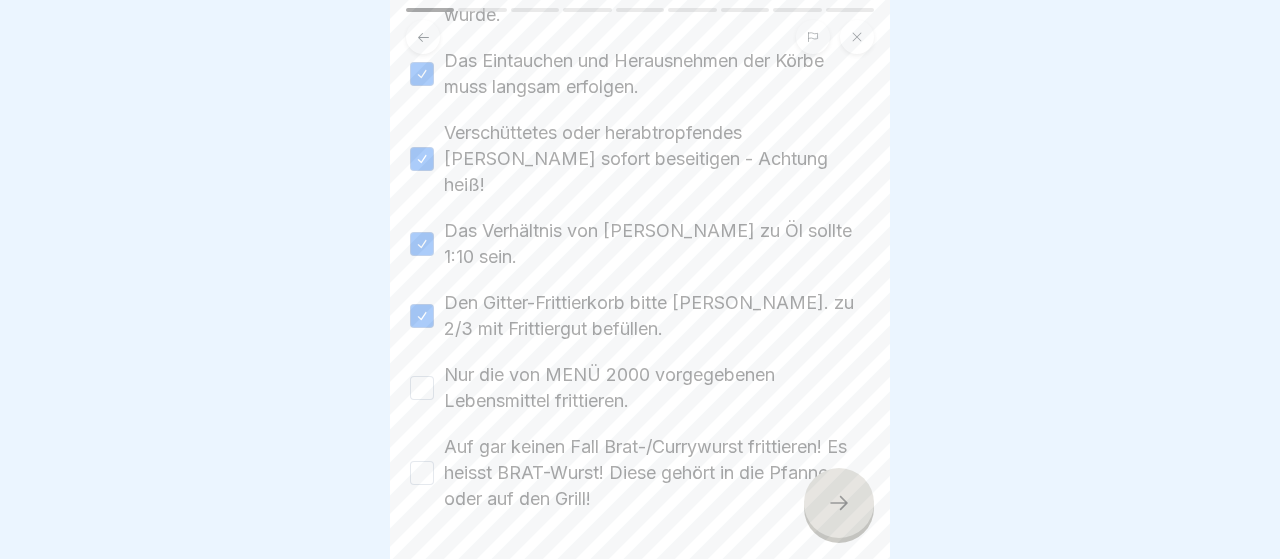 scroll, scrollTop: 580, scrollLeft: 0, axis: vertical 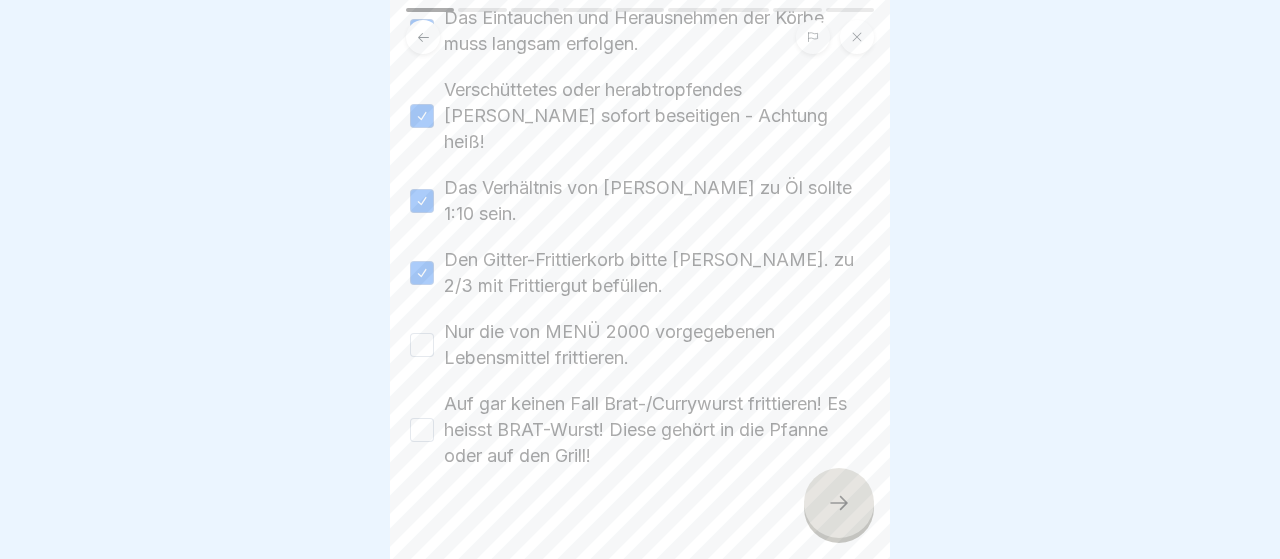 click on "Nur die von MENÜ 2000 vorgegebenen Lebensmittel frittieren." at bounding box center (422, 345) 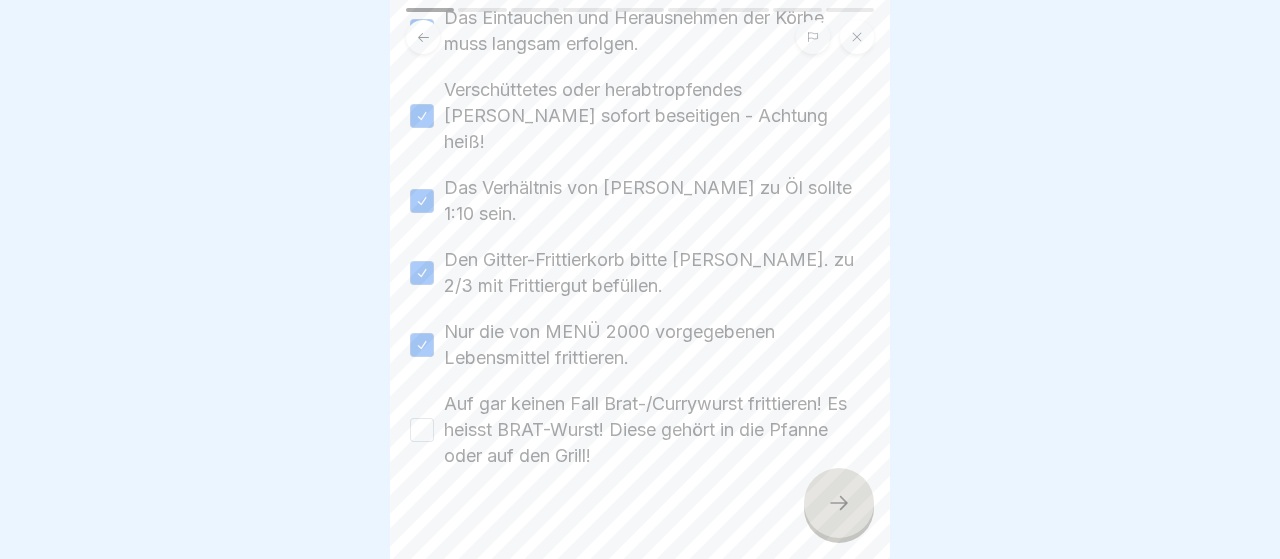 click on "Auf gar keinen Fall Brat-/Currywurst frittieren! Es heisst BRAT-Wurst! Diese gehört in die Pfanne oder auf den Grill!" at bounding box center [422, 430] 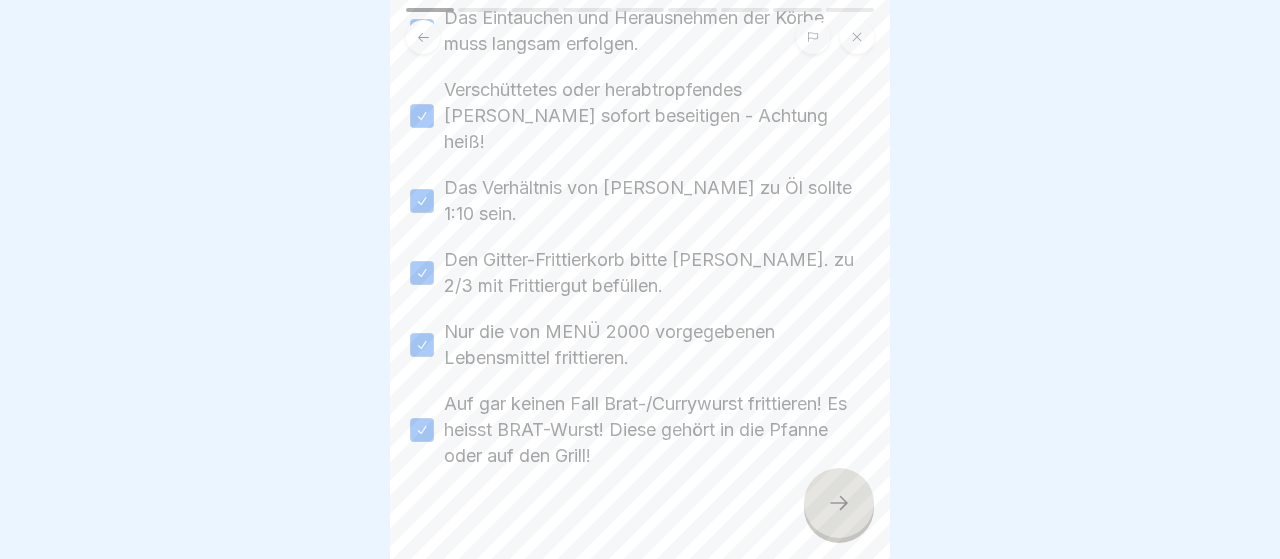 click 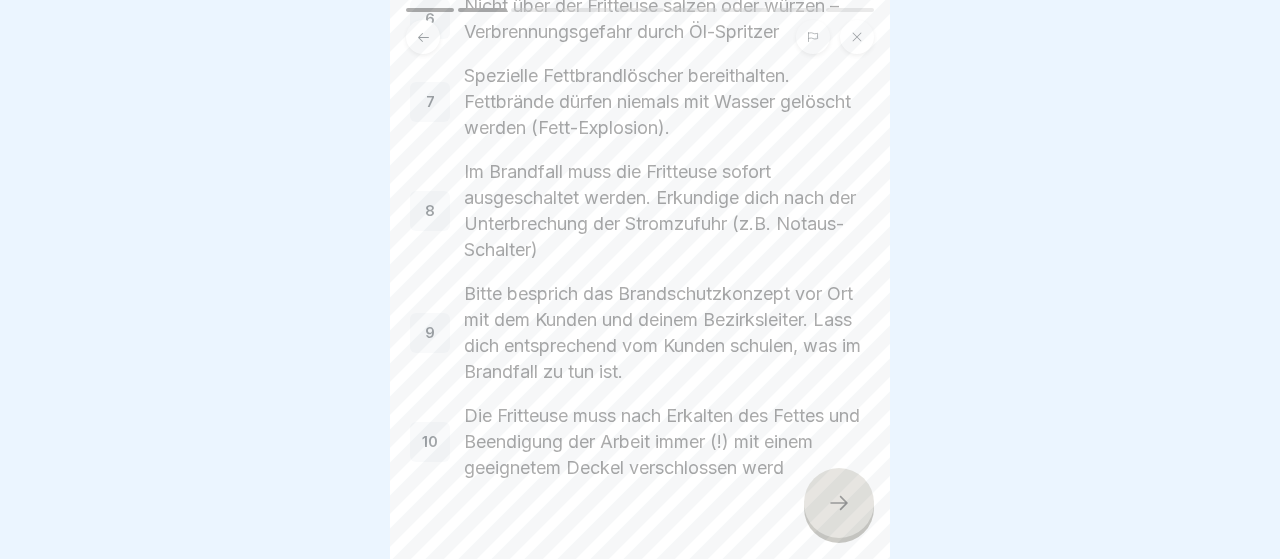 scroll, scrollTop: 580, scrollLeft: 0, axis: vertical 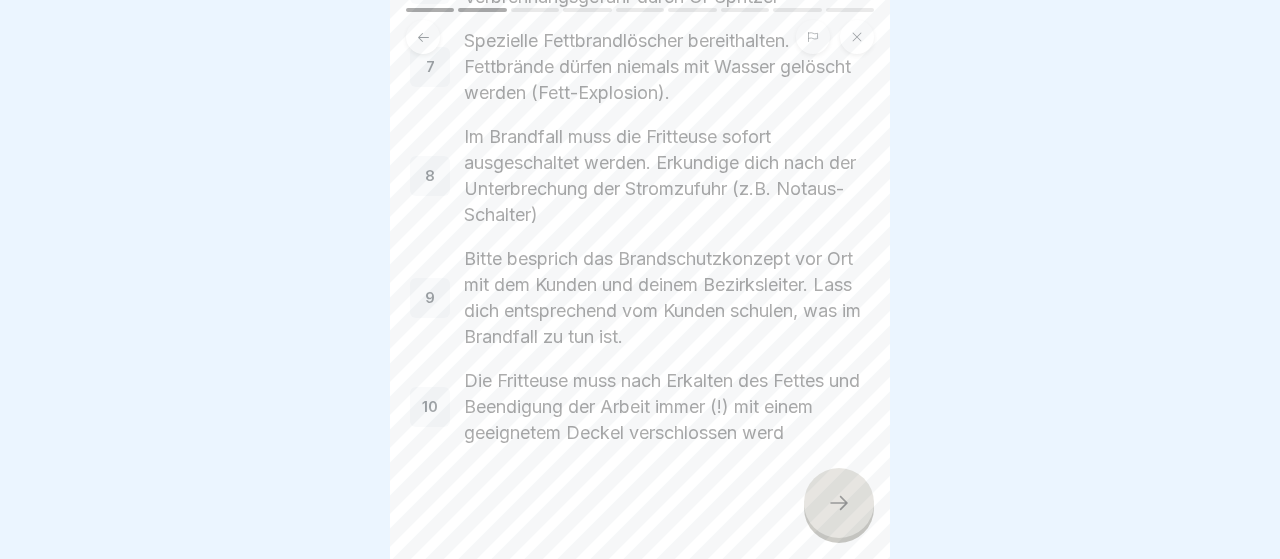click at bounding box center (839, 503) 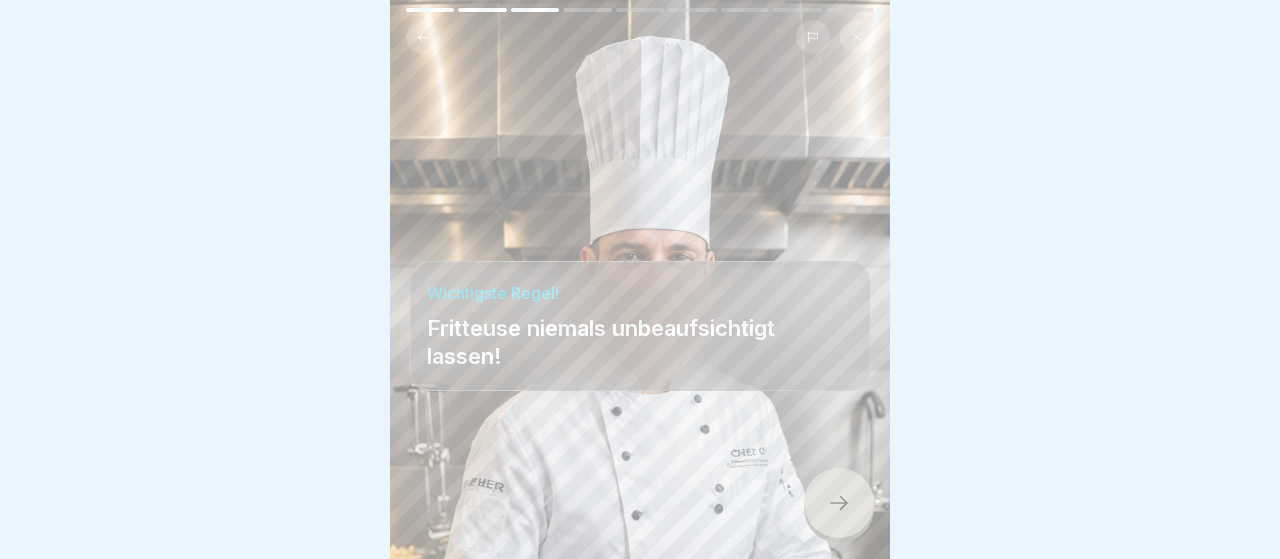 click 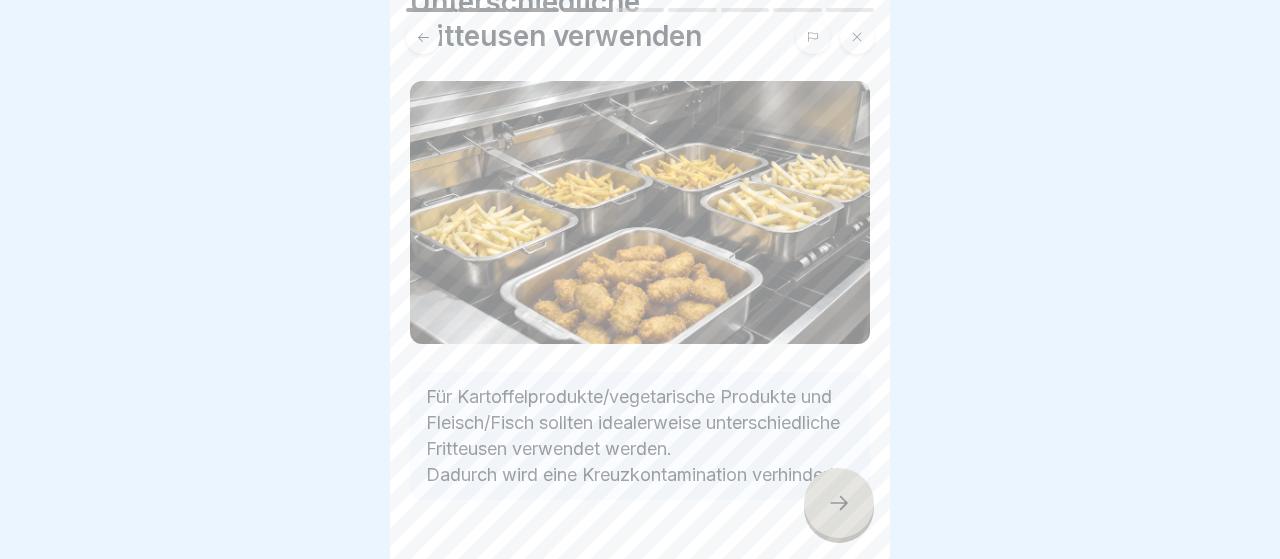 scroll, scrollTop: 153, scrollLeft: 0, axis: vertical 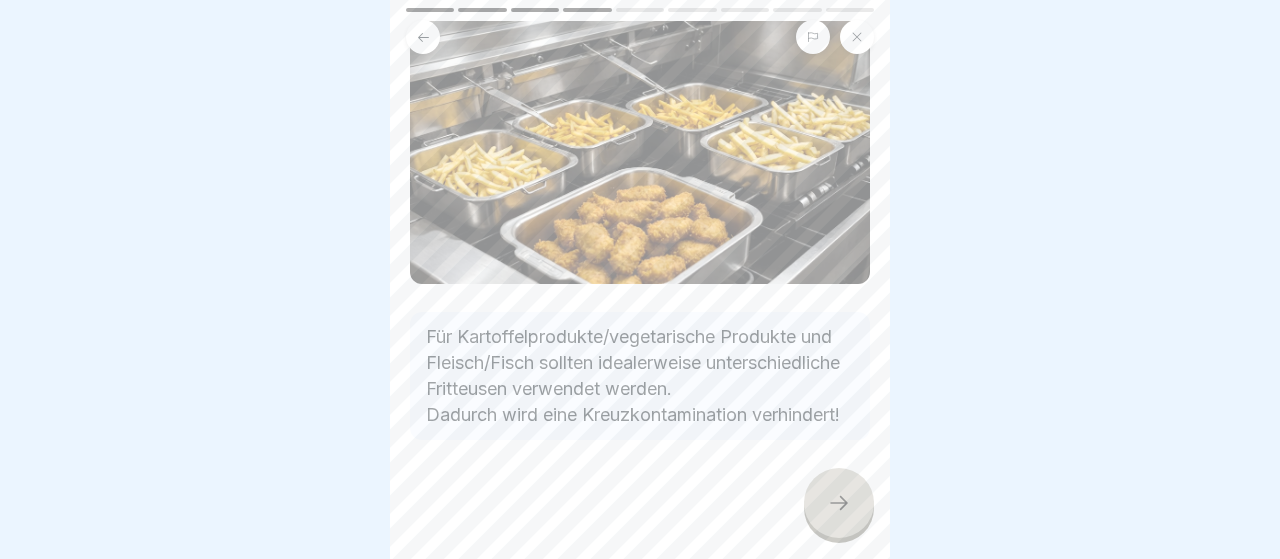 click at bounding box center [839, 503] 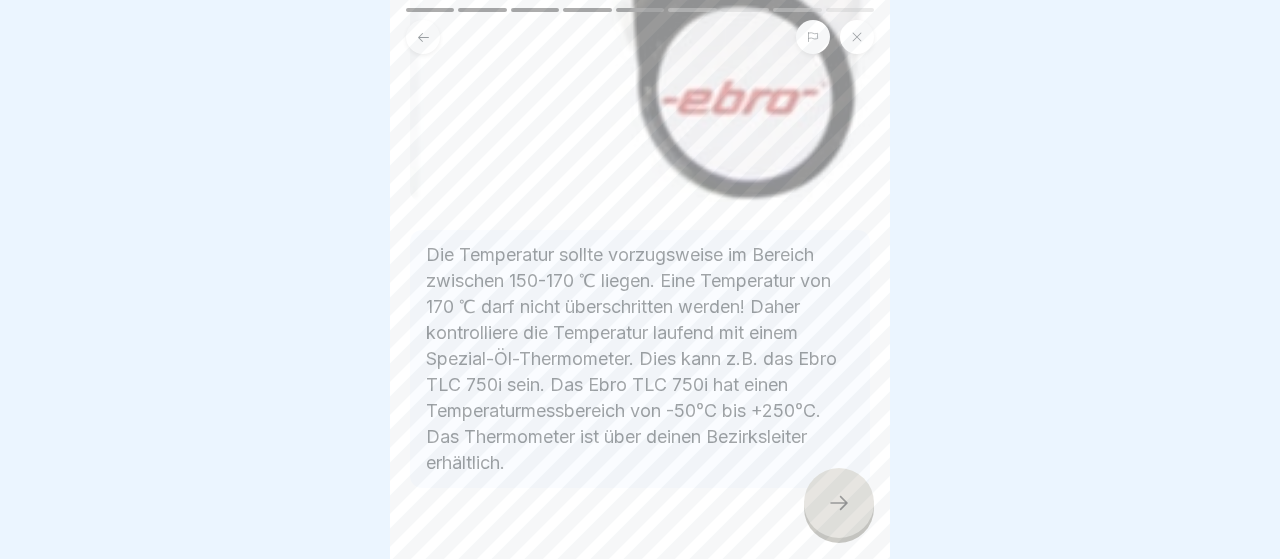 scroll, scrollTop: 1142, scrollLeft: 0, axis: vertical 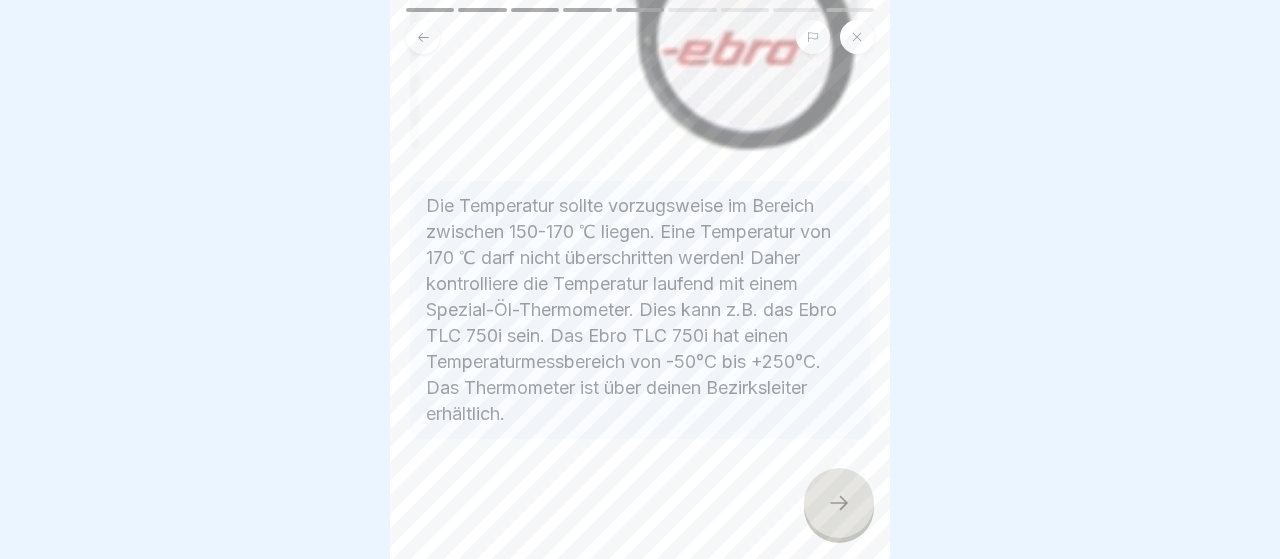 click 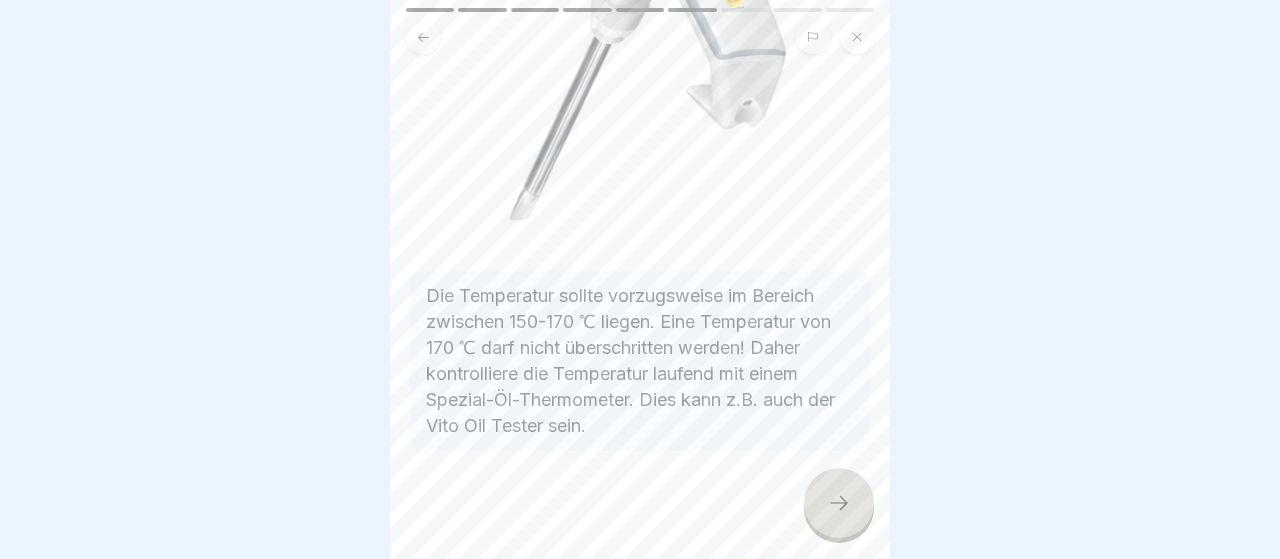 scroll, scrollTop: 377, scrollLeft: 0, axis: vertical 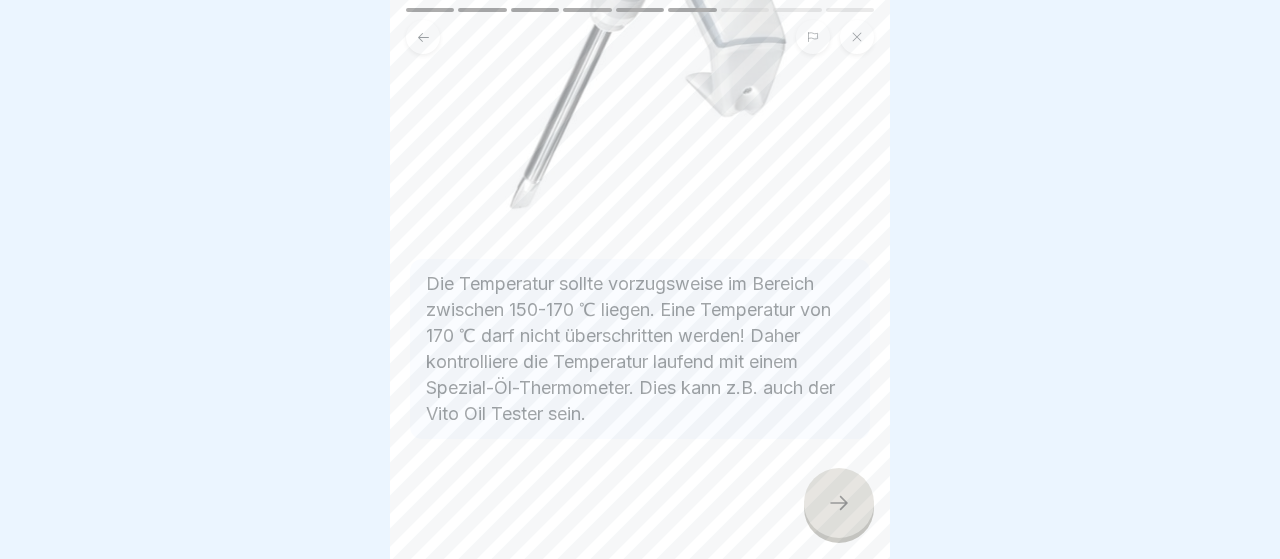 click at bounding box center [839, 503] 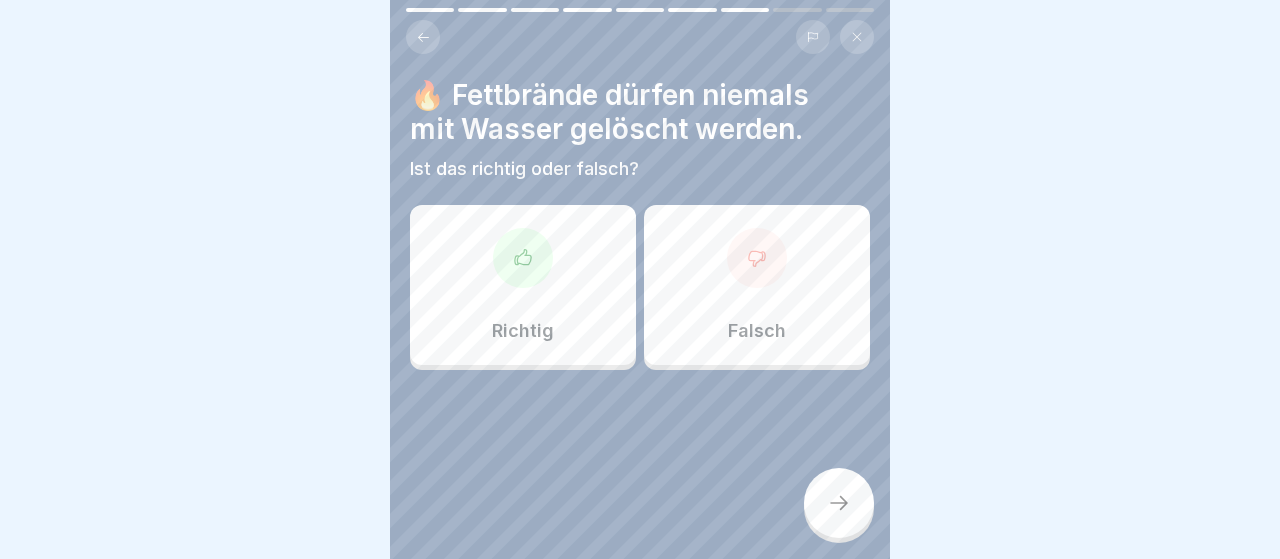 click on "Richtig" at bounding box center [523, 285] 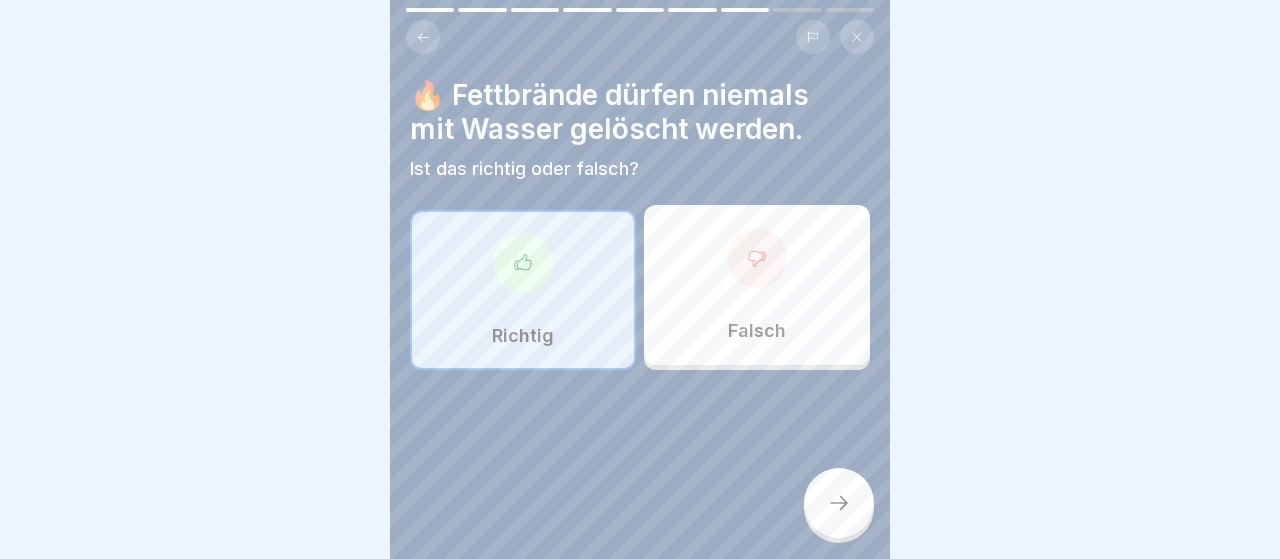 click 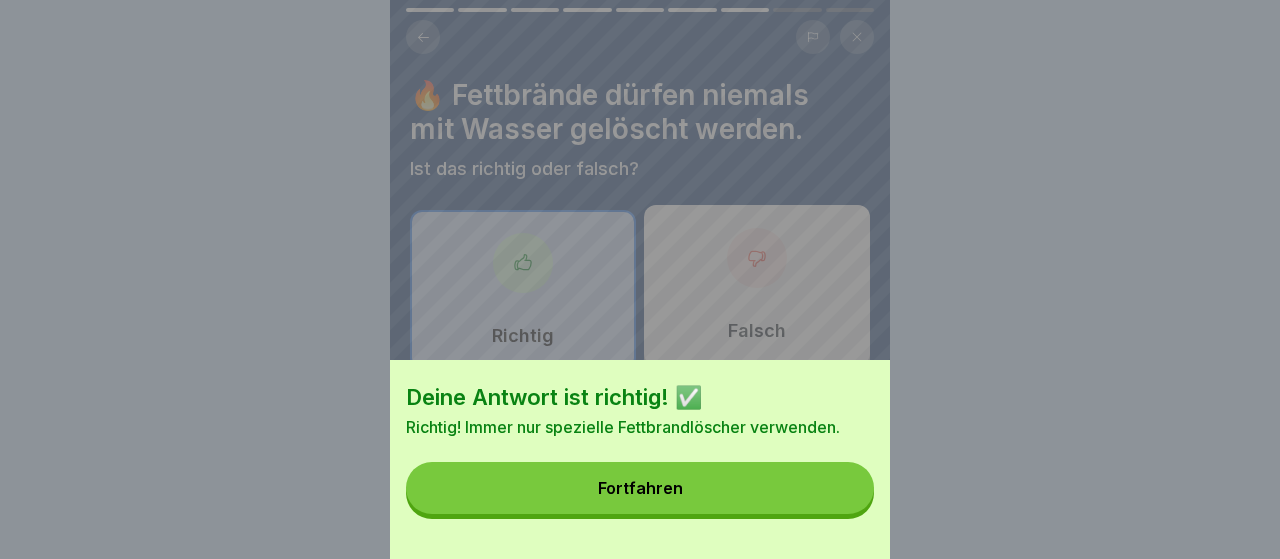 click on "Fortfahren" at bounding box center [640, 488] 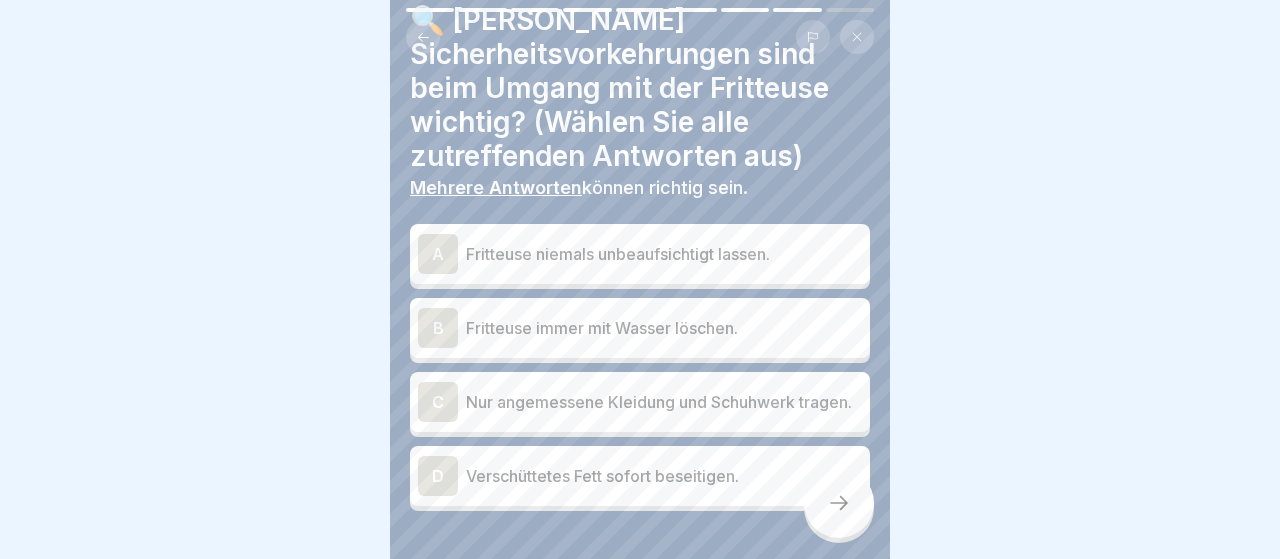 scroll, scrollTop: 116, scrollLeft: 0, axis: vertical 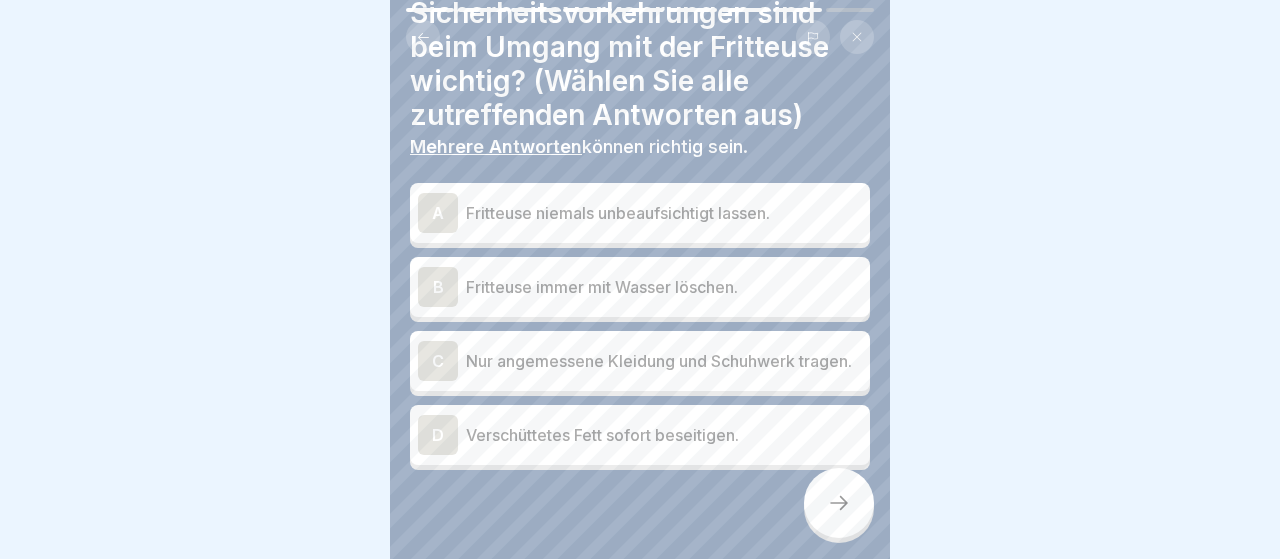 click on "A" at bounding box center [438, 213] 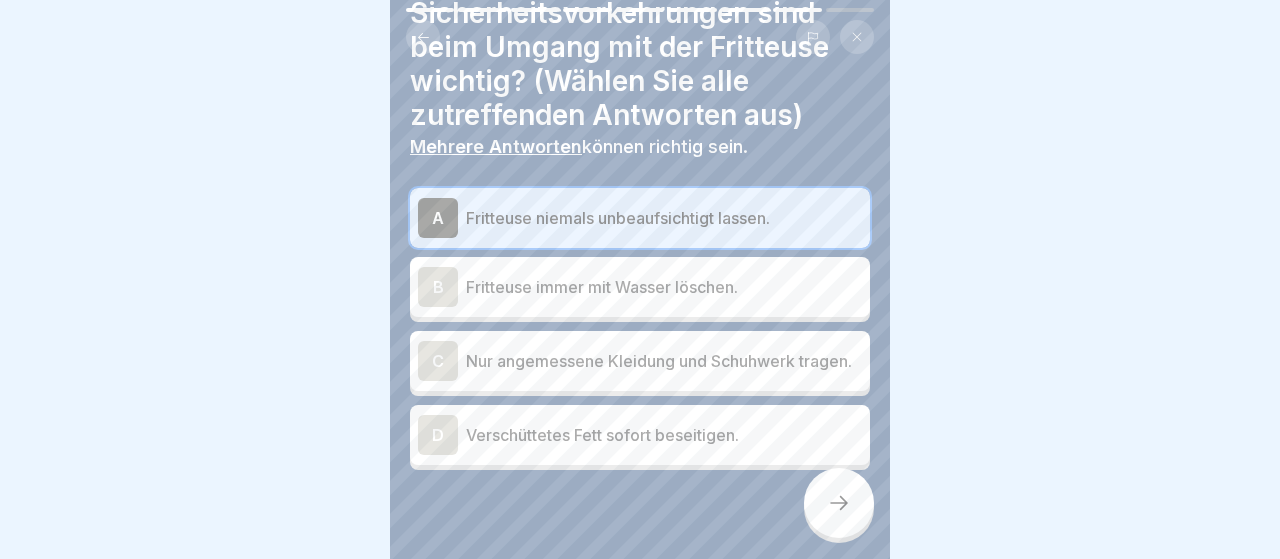 click on "C Nur angemessene Kleidung und Schuhwerk tragen." at bounding box center [640, 361] 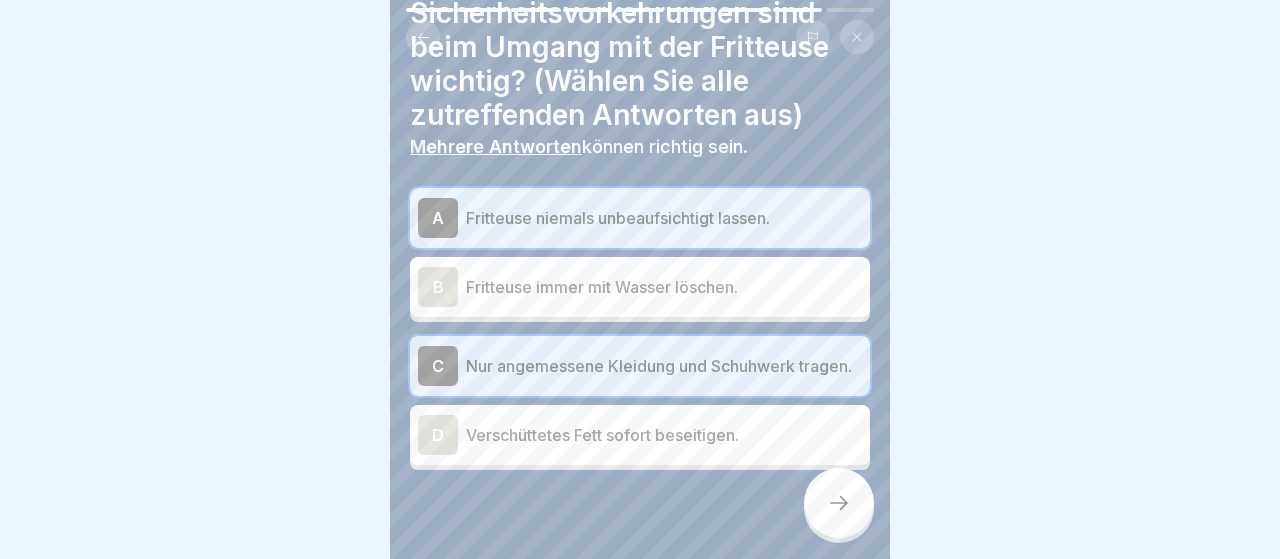 click on "D" at bounding box center [438, 435] 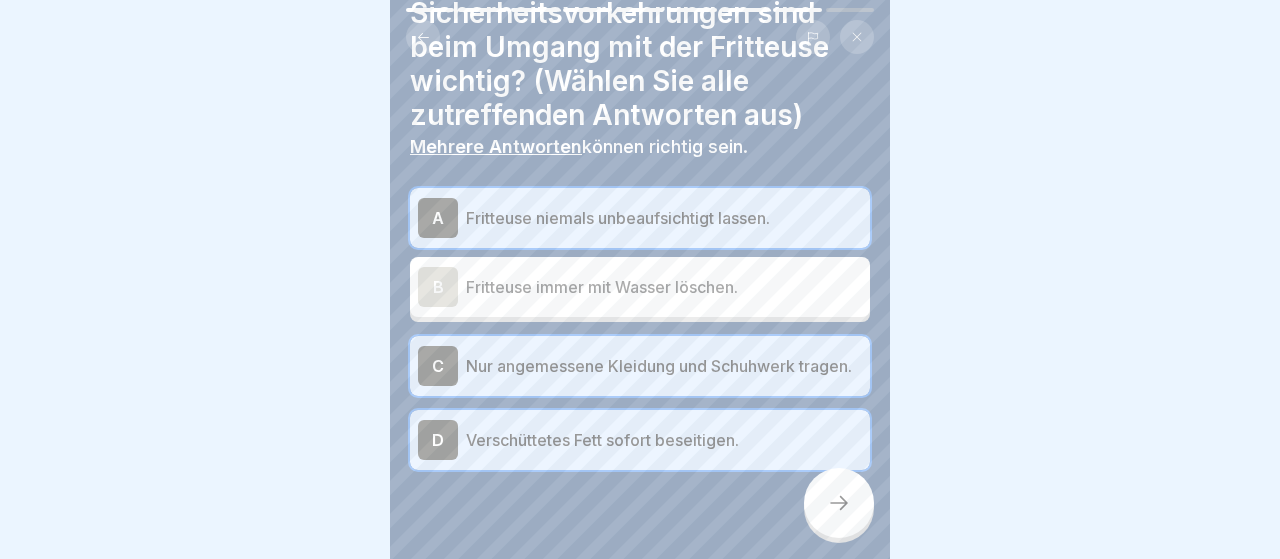 click 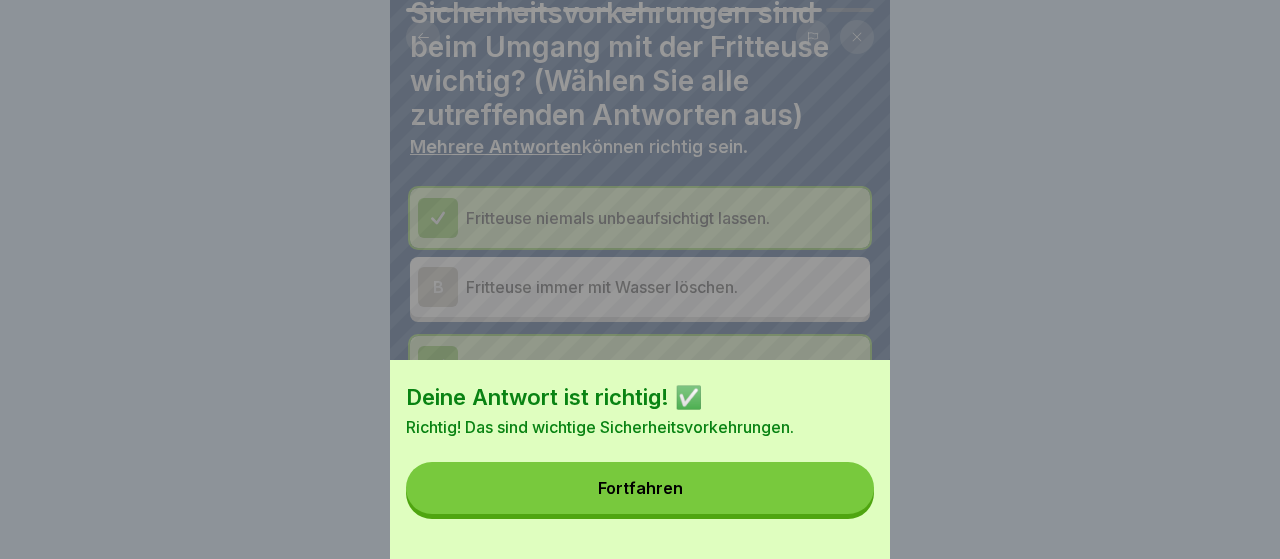 click on "Fortfahren" at bounding box center [640, 488] 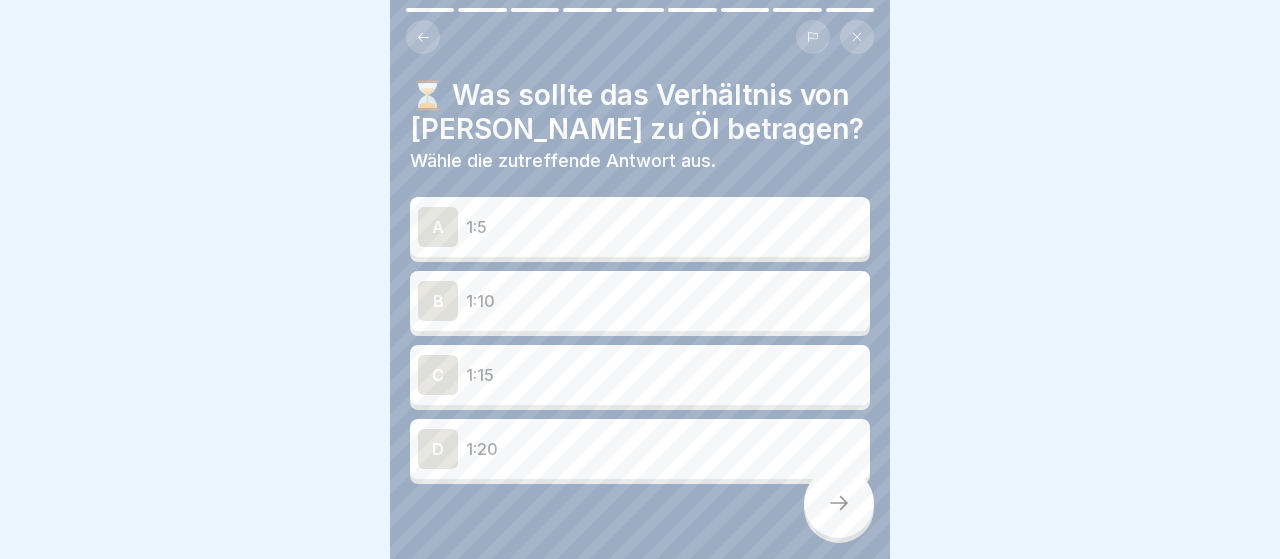 click on "B" at bounding box center (438, 301) 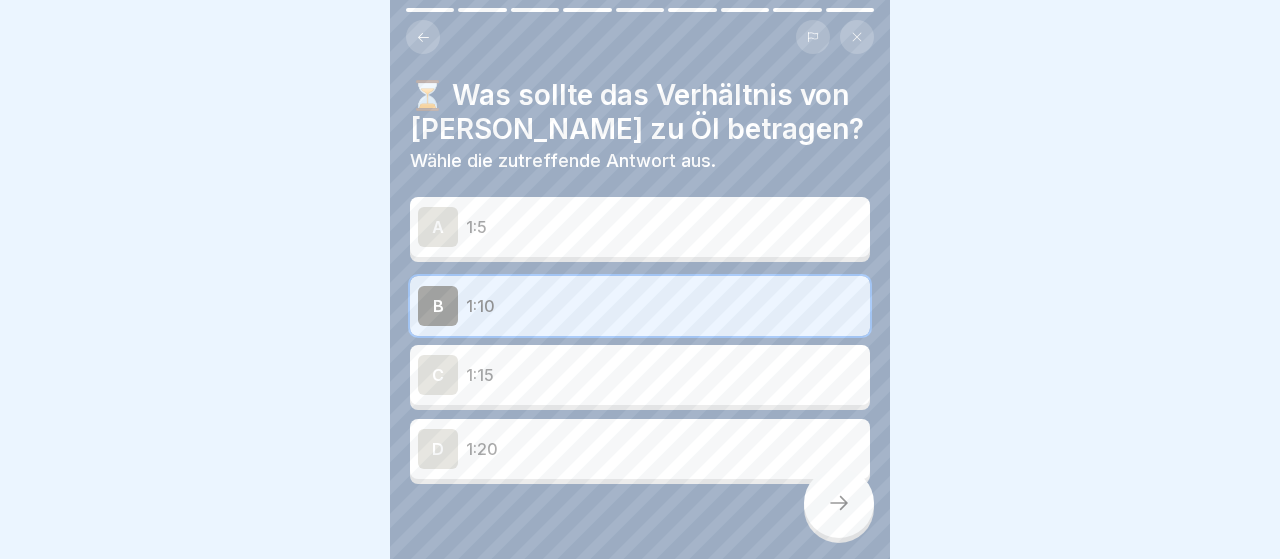 click 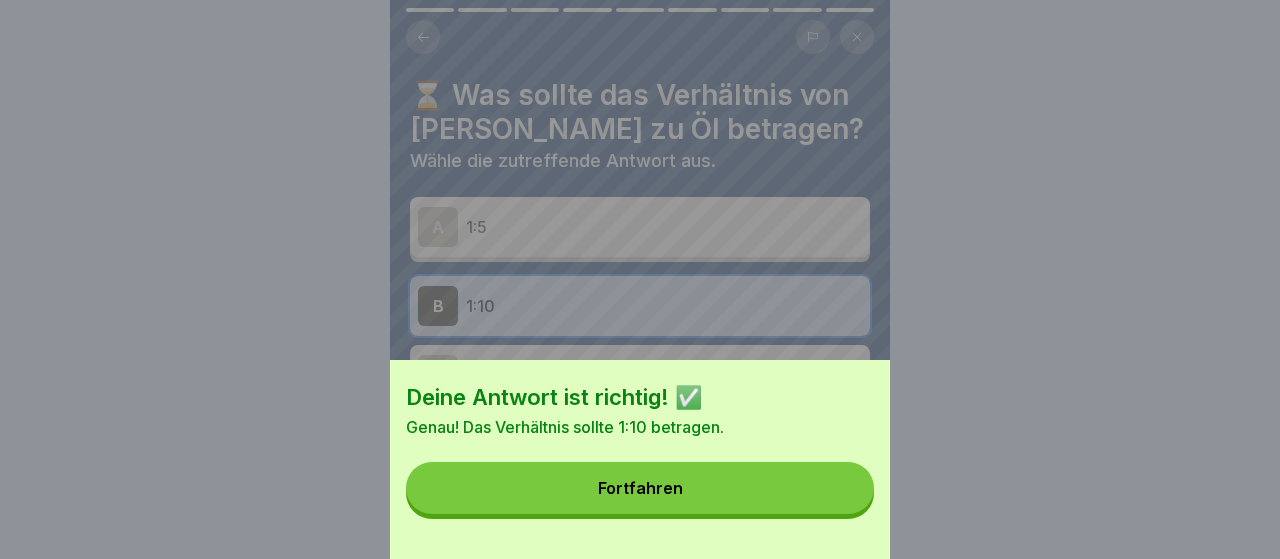 click on "Fortfahren" at bounding box center (640, 488) 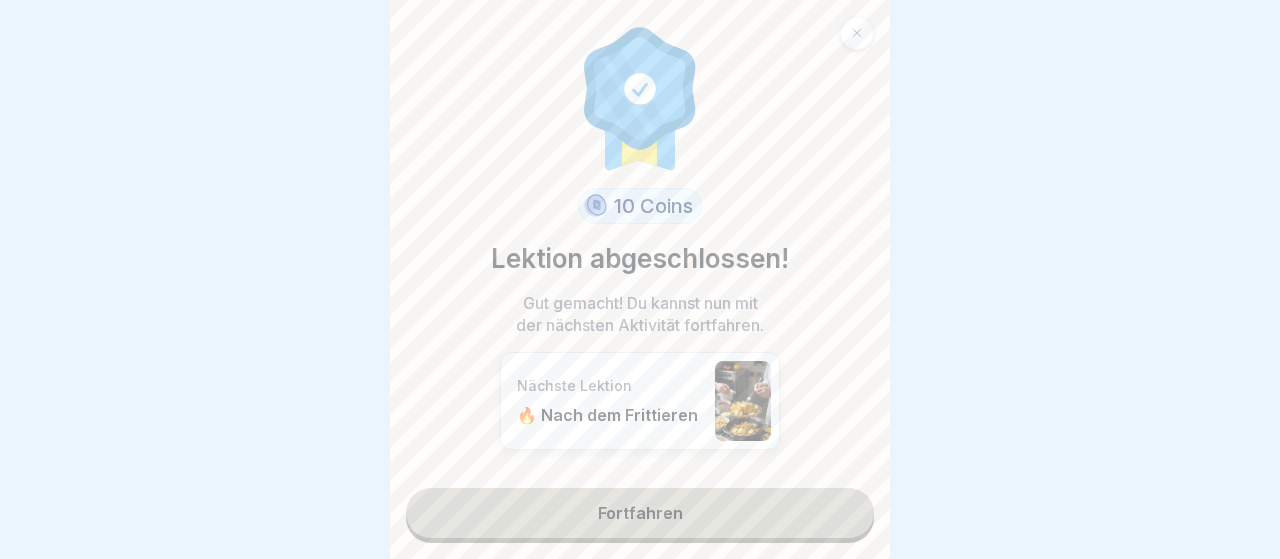 click on "Fortfahren" at bounding box center [640, 513] 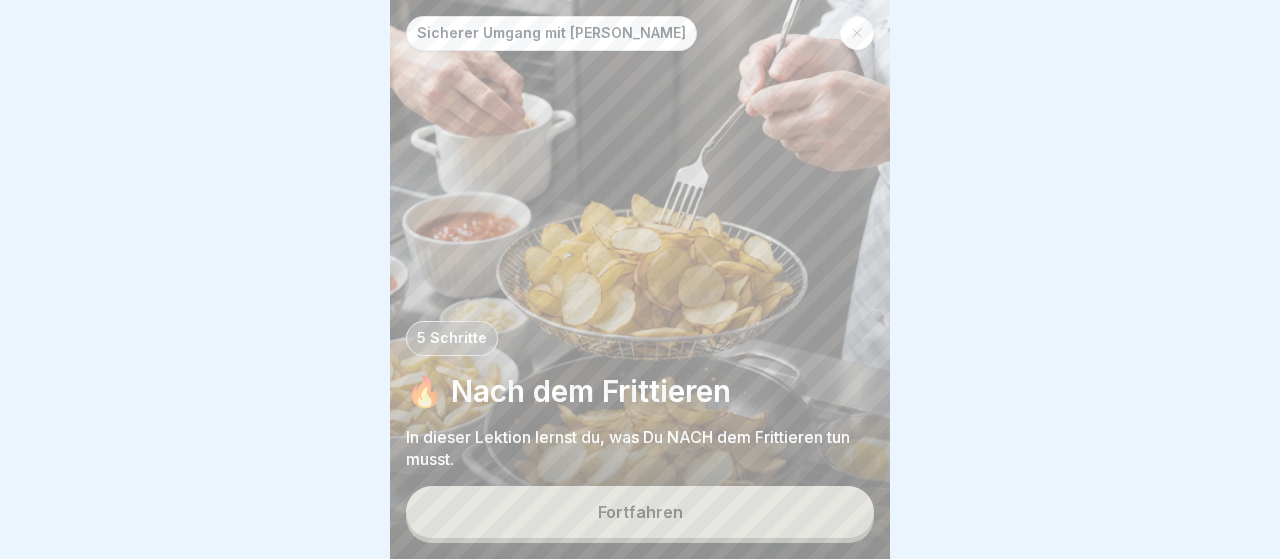 click on "Fortfahren" at bounding box center (640, 512) 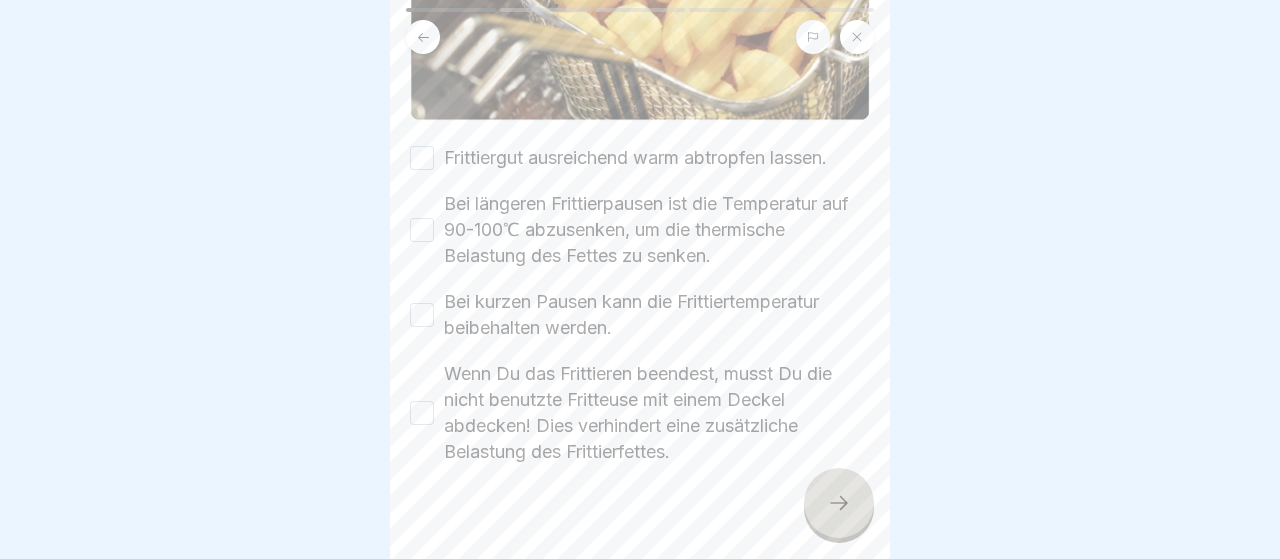 scroll, scrollTop: 327, scrollLeft: 0, axis: vertical 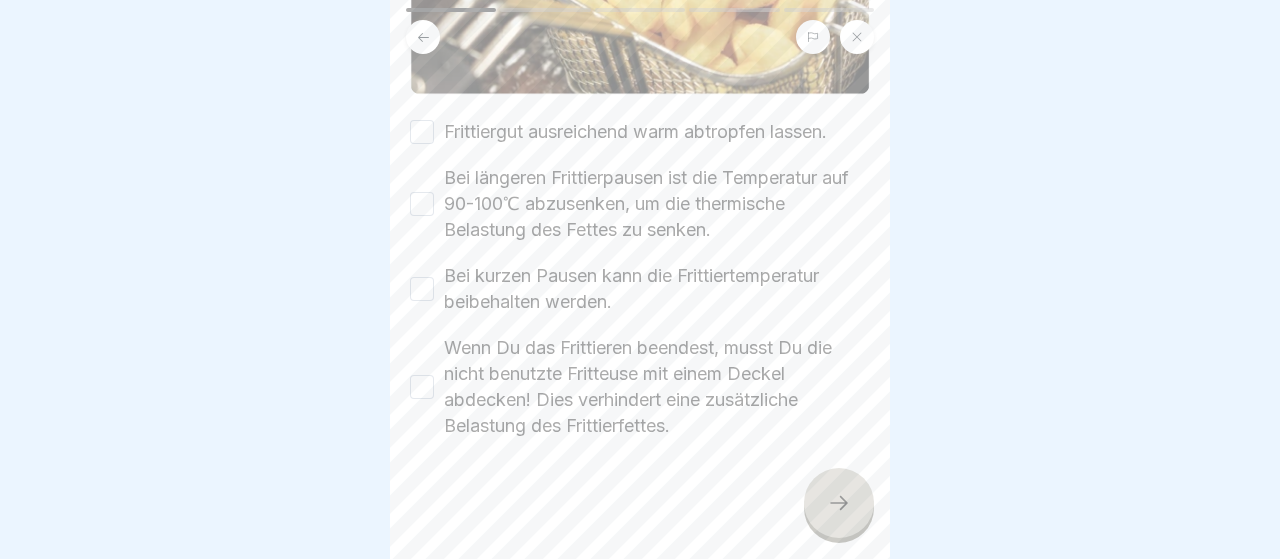 click on "Frittiergut ausreichend warm abtropfen lassen." at bounding box center (422, 132) 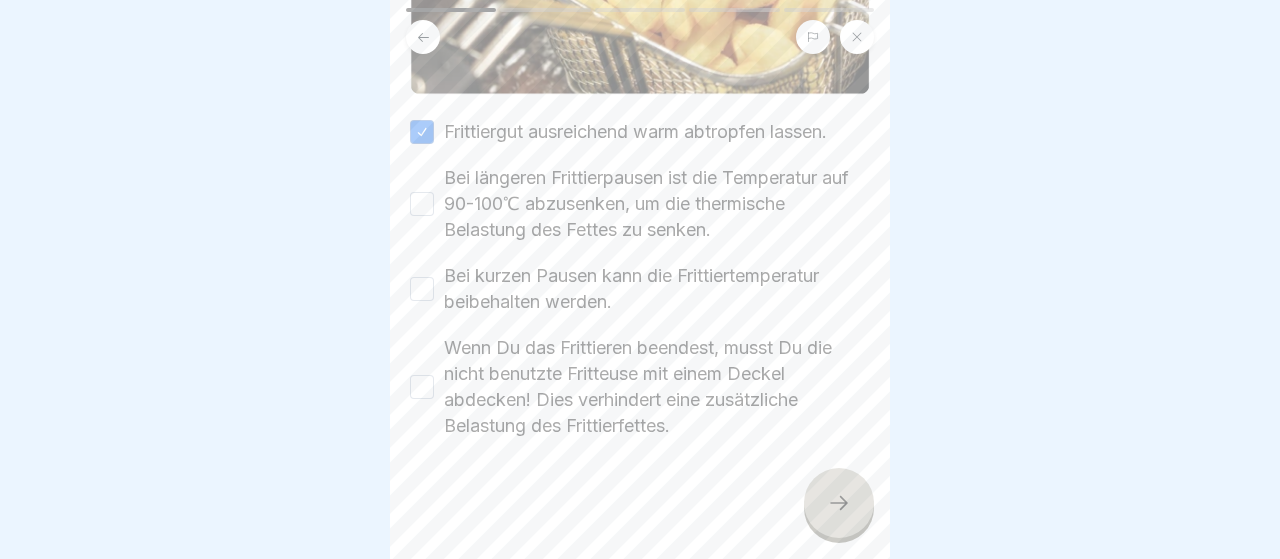 click on "Bei längeren Frittierpausen ist die Temperatur auf 90-100℃ abzusenken, um die thermische Belastung des Fettes zu senken." at bounding box center [640, 204] 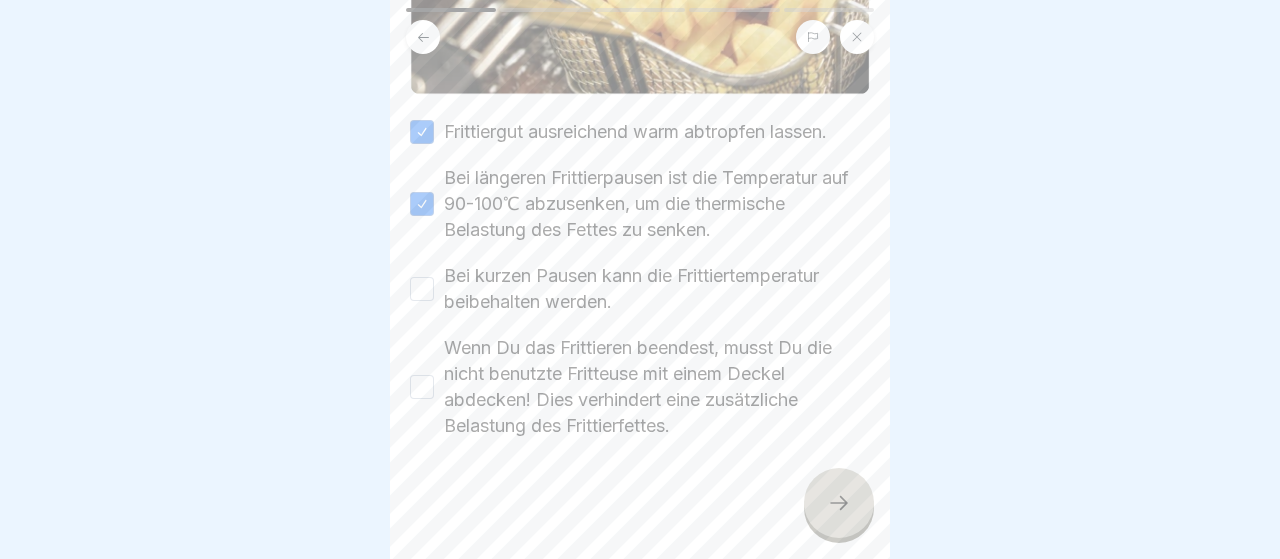 click on "Bei kurzen Pausen kann die Frittiertemperatur beibehalten werden." at bounding box center (422, 289) 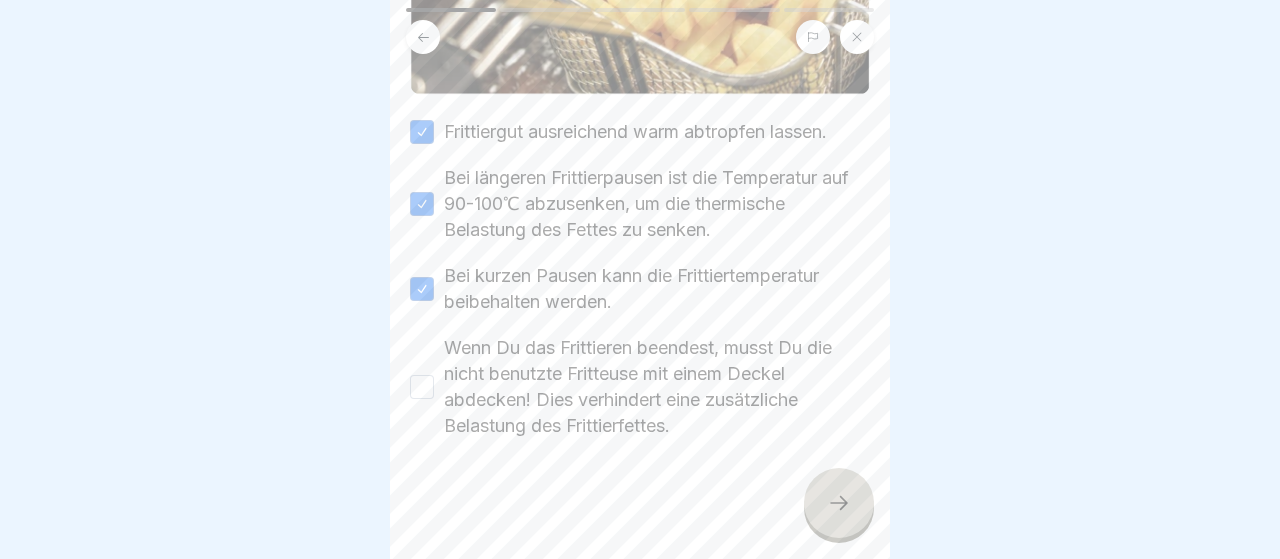 click on "Wenn Du das Frittieren beendest, musst Du die nicht benutzte Fritteuse mit einem Deckel abdecken! Dies verhindert eine zusätzliche Belastung des Frittierfettes." at bounding box center [422, 387] 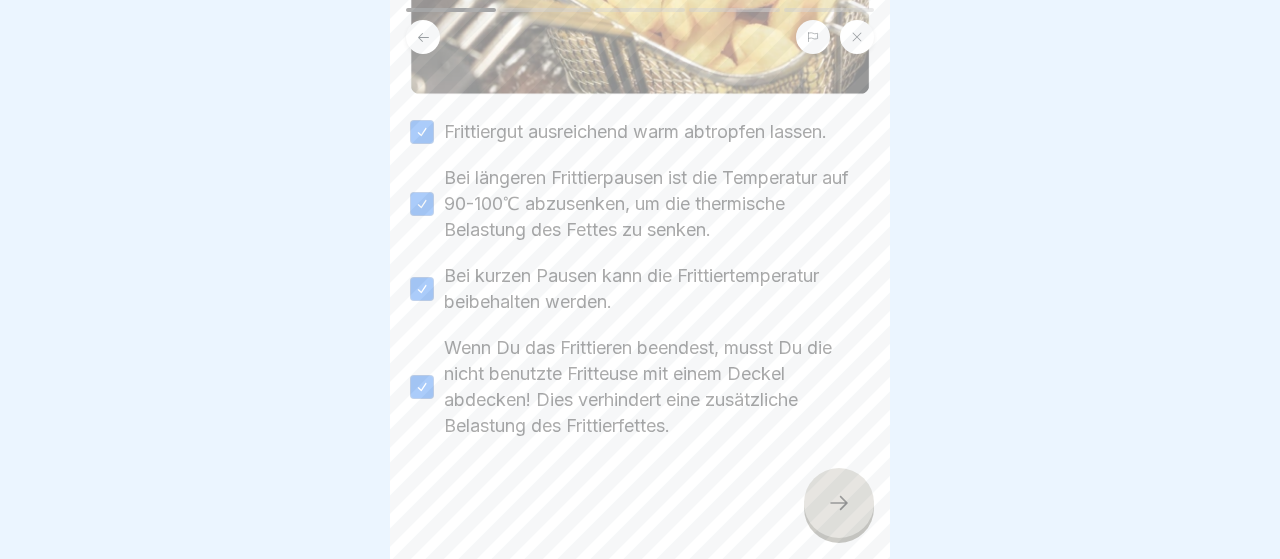 click at bounding box center [839, 503] 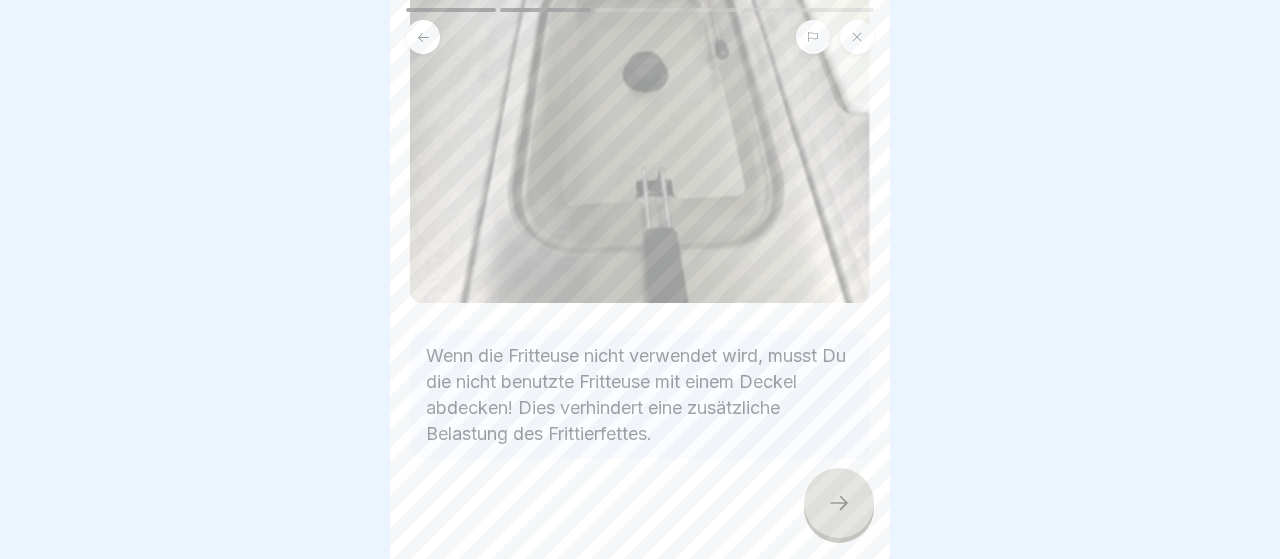 scroll, scrollTop: 472, scrollLeft: 0, axis: vertical 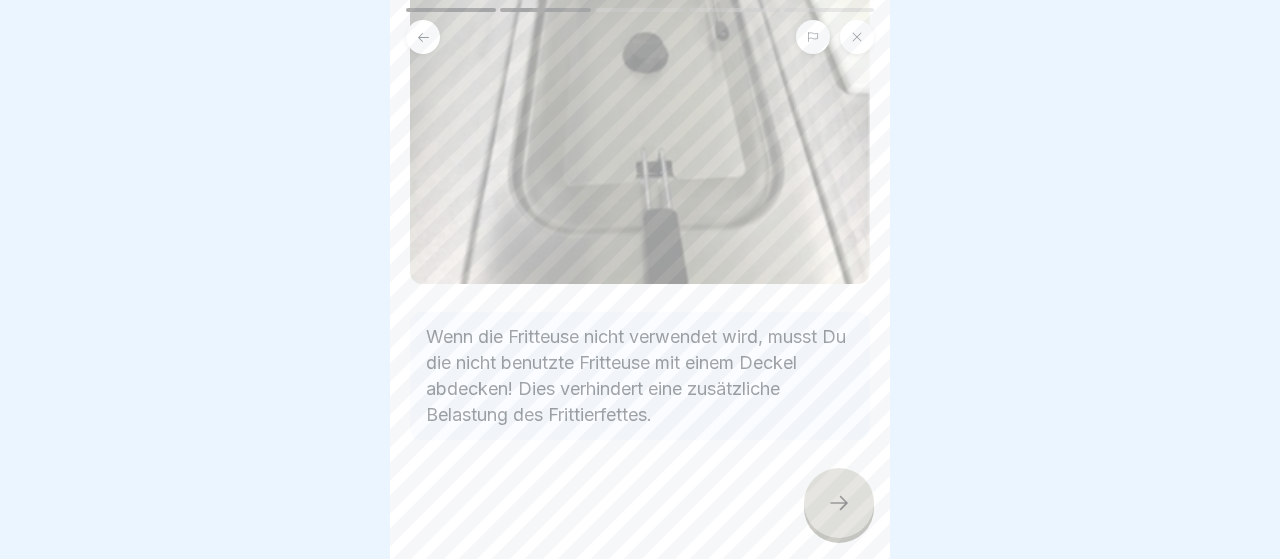click at bounding box center (839, 503) 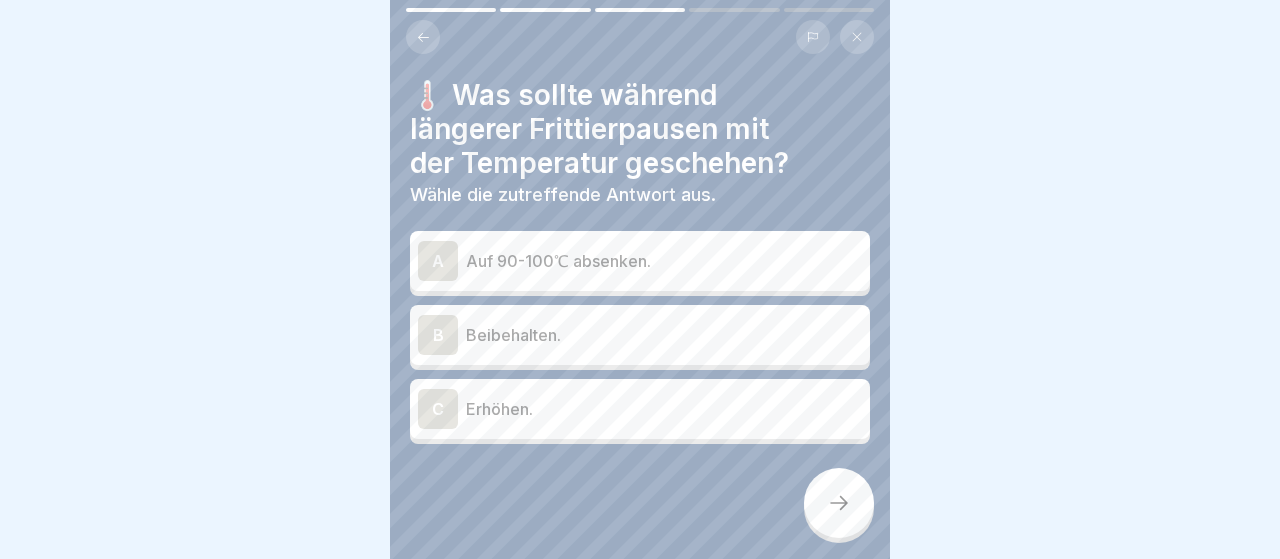 click on "A" at bounding box center [438, 261] 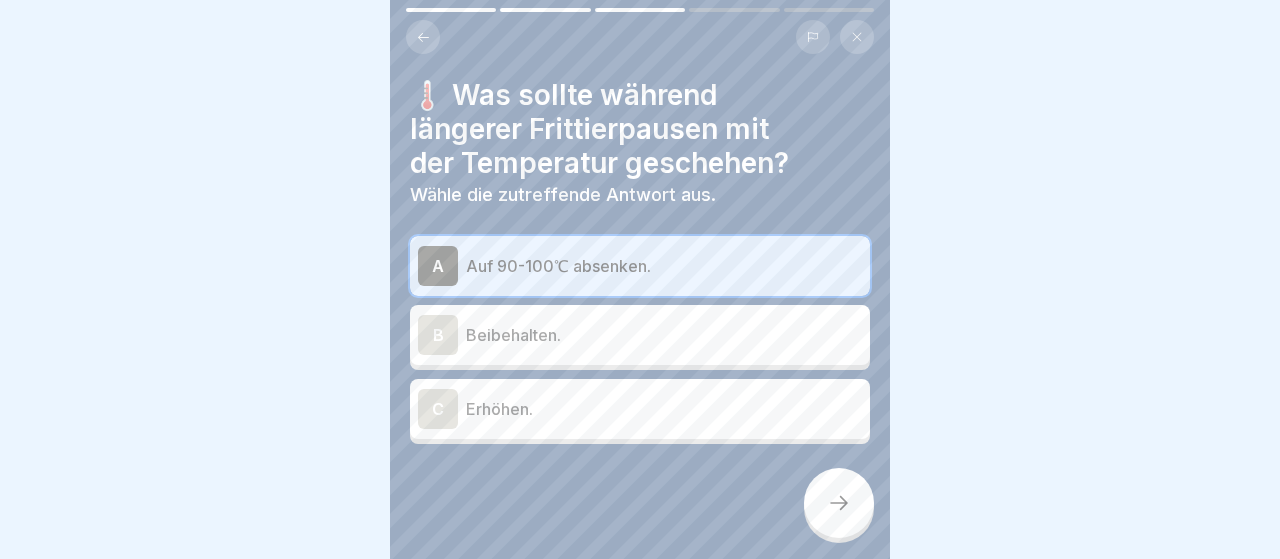 click 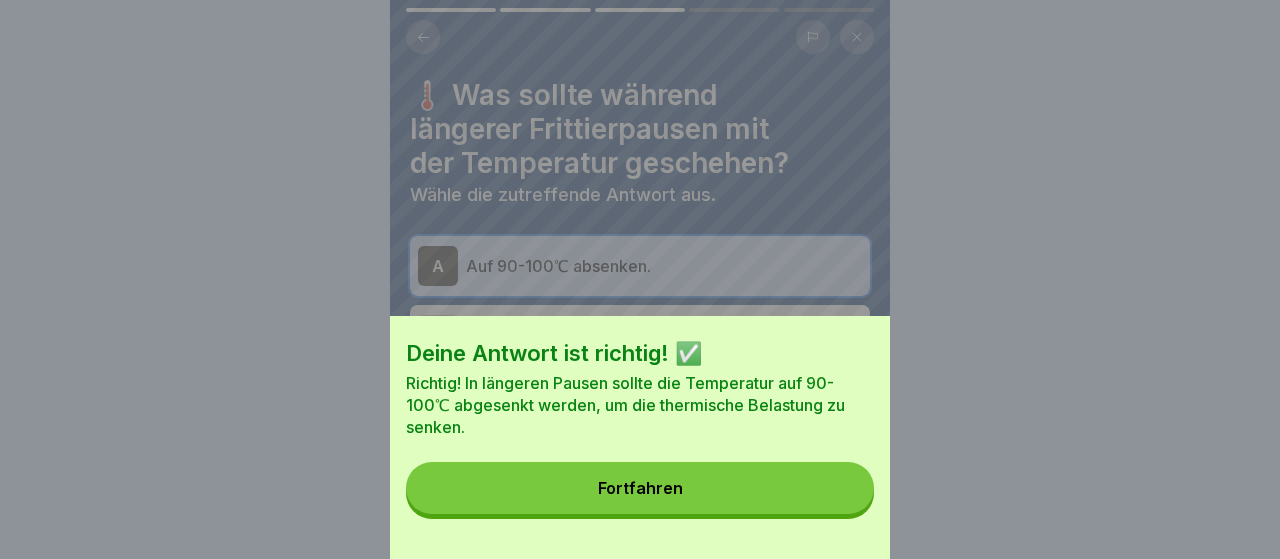 click on "Fortfahren" at bounding box center [640, 488] 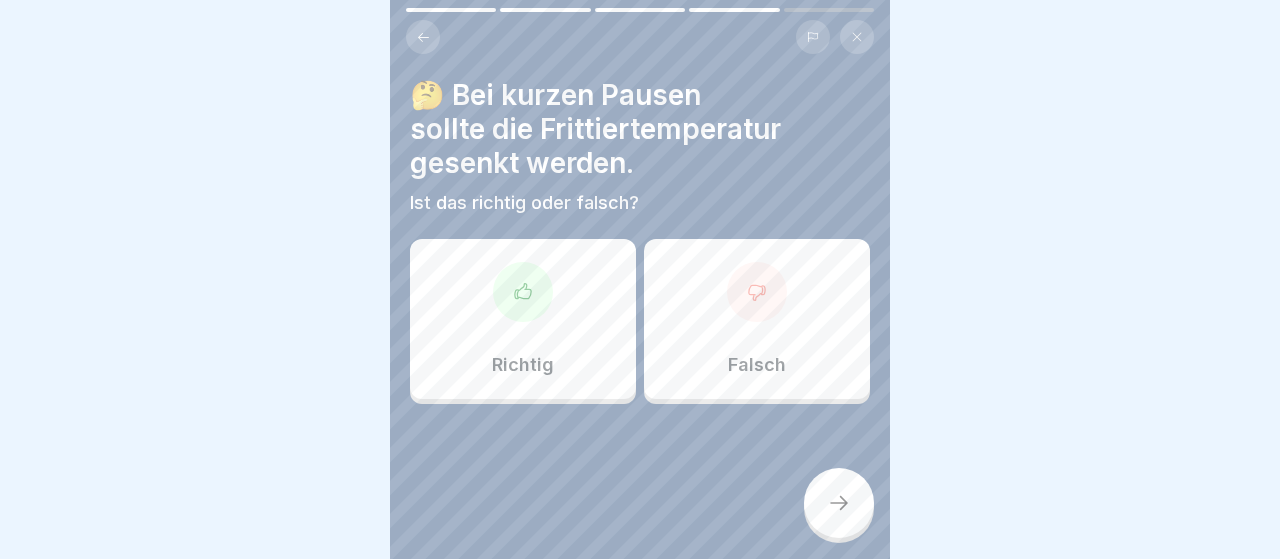 click on "Falsch" at bounding box center [757, 365] 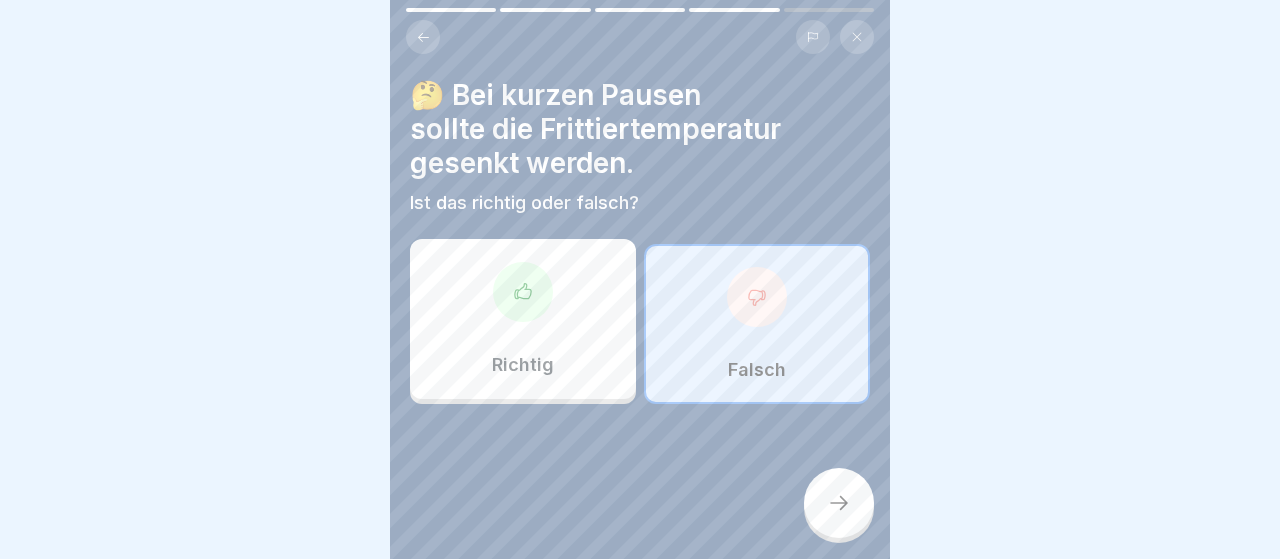 click 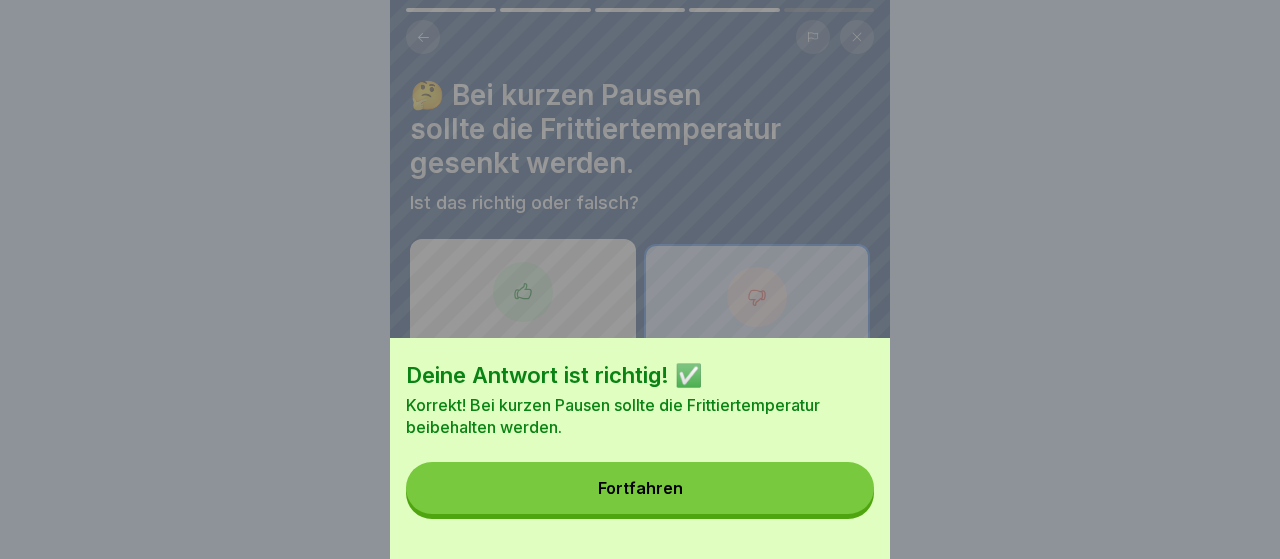 click on "Fortfahren" at bounding box center (640, 488) 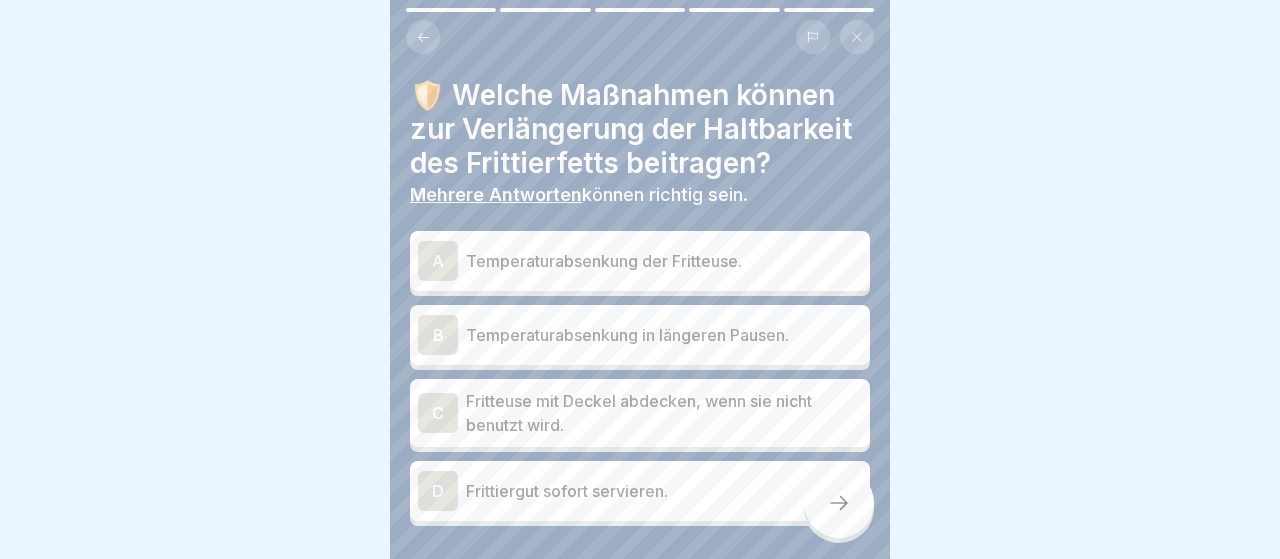 click on "A" at bounding box center (438, 261) 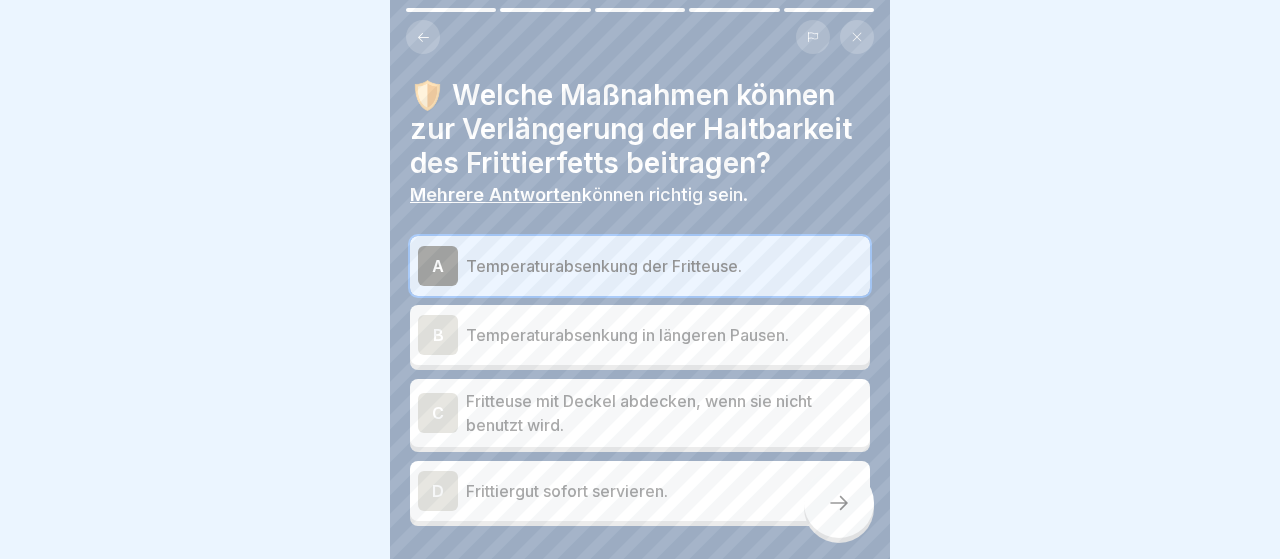 click on "B" at bounding box center [438, 335] 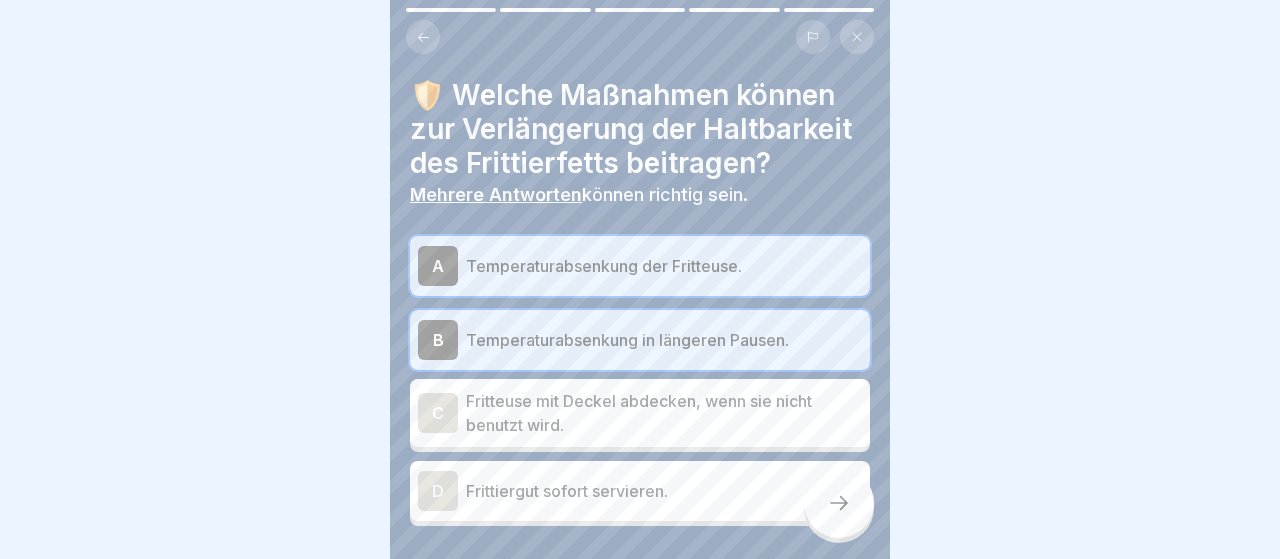 click on "C" at bounding box center (438, 413) 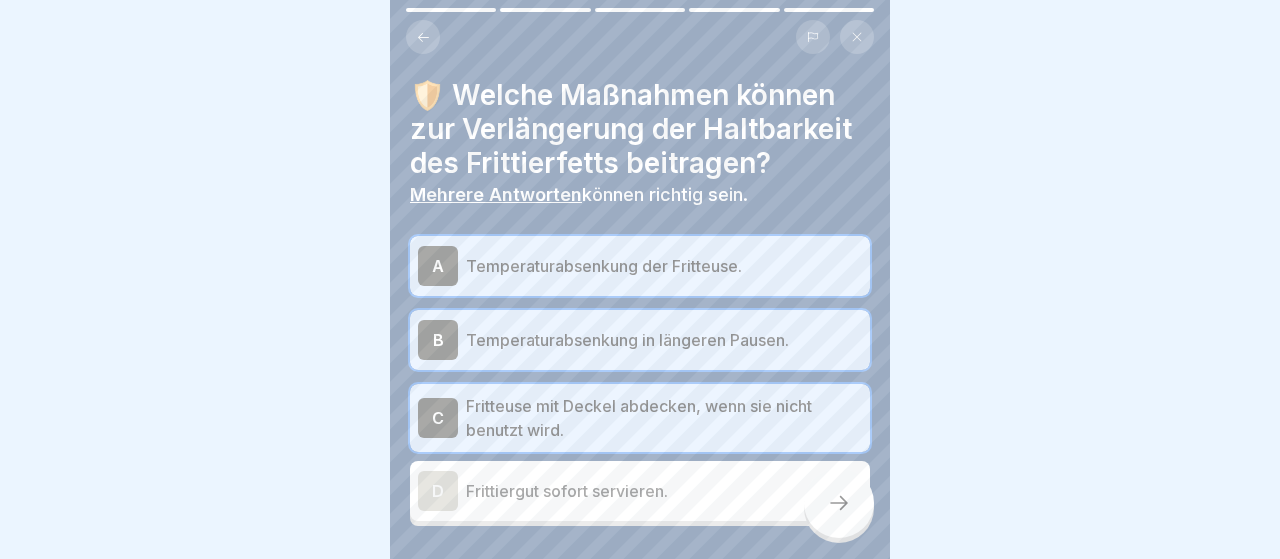 click 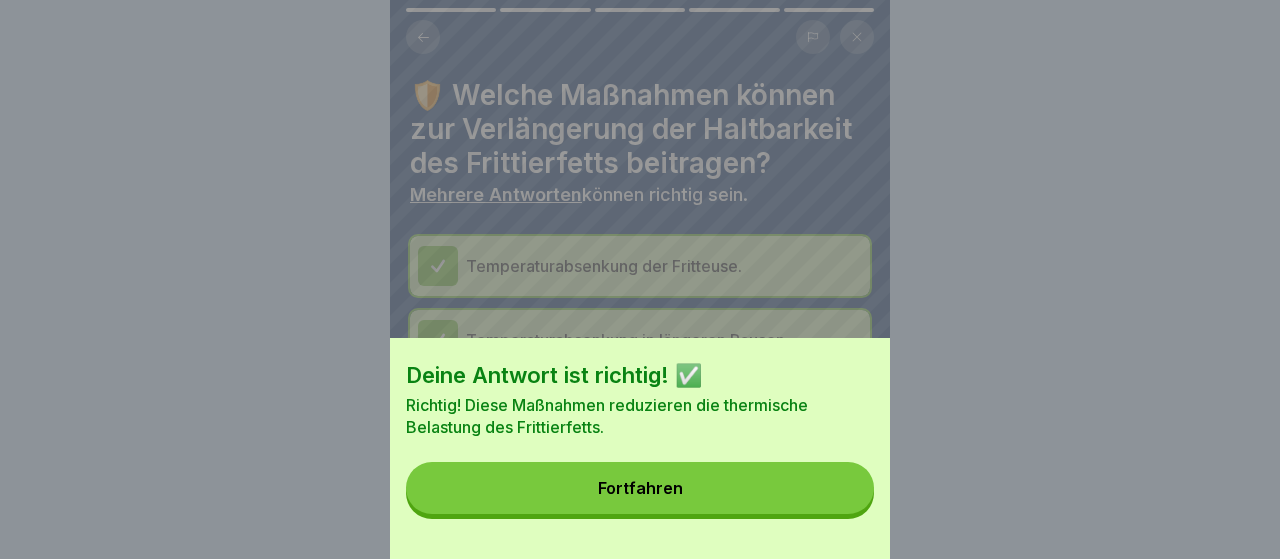 click on "Fortfahren" at bounding box center (640, 488) 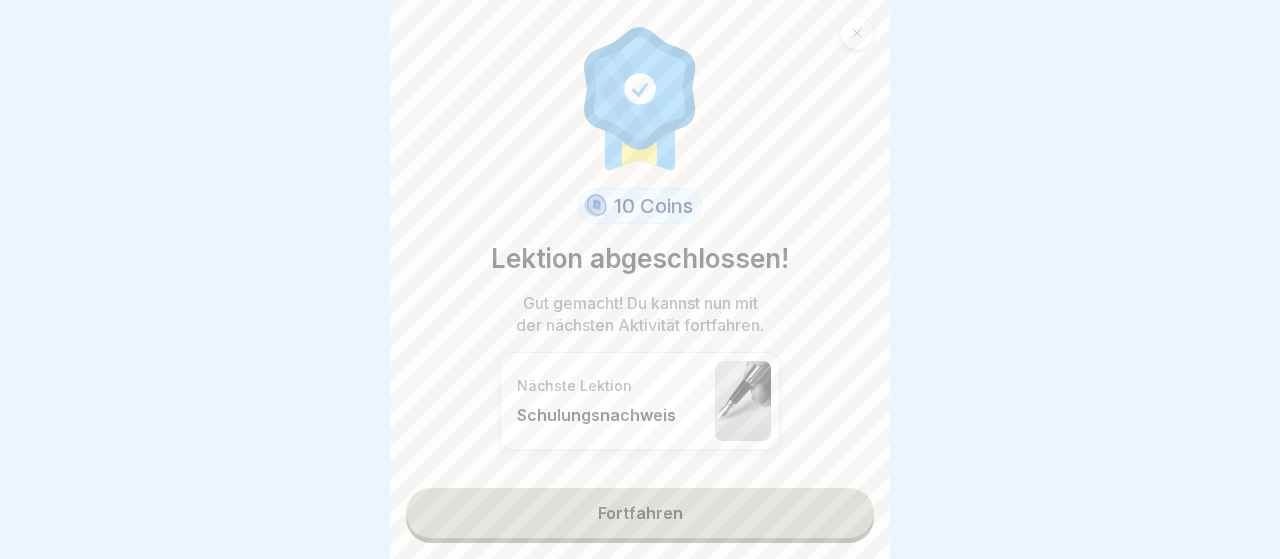 click at bounding box center (640, 279) 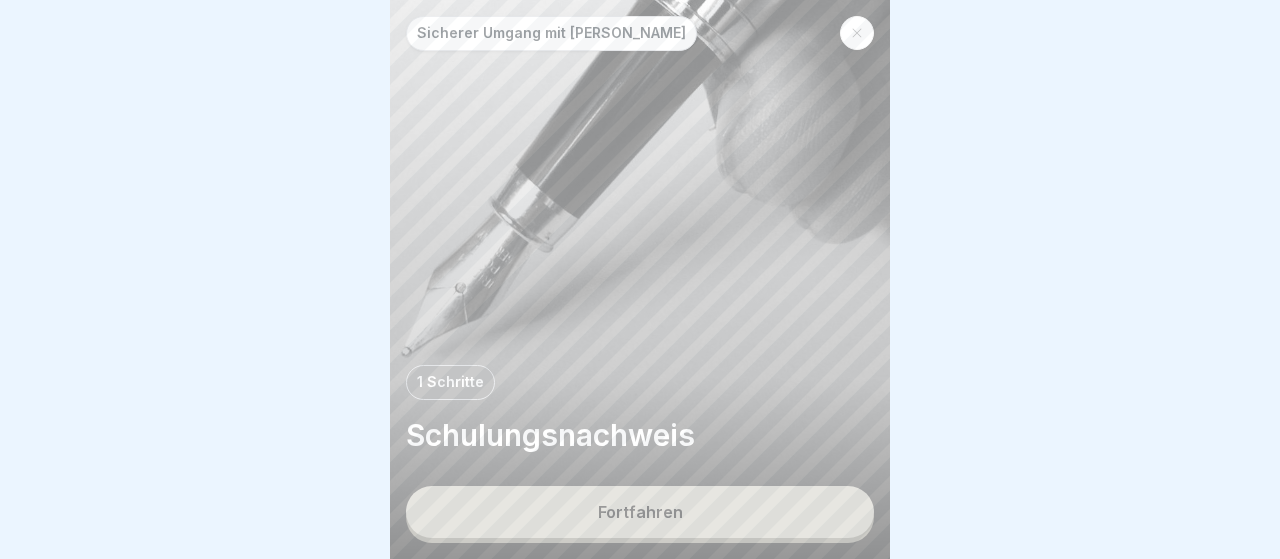 click on "Fortfahren" at bounding box center [640, 512] 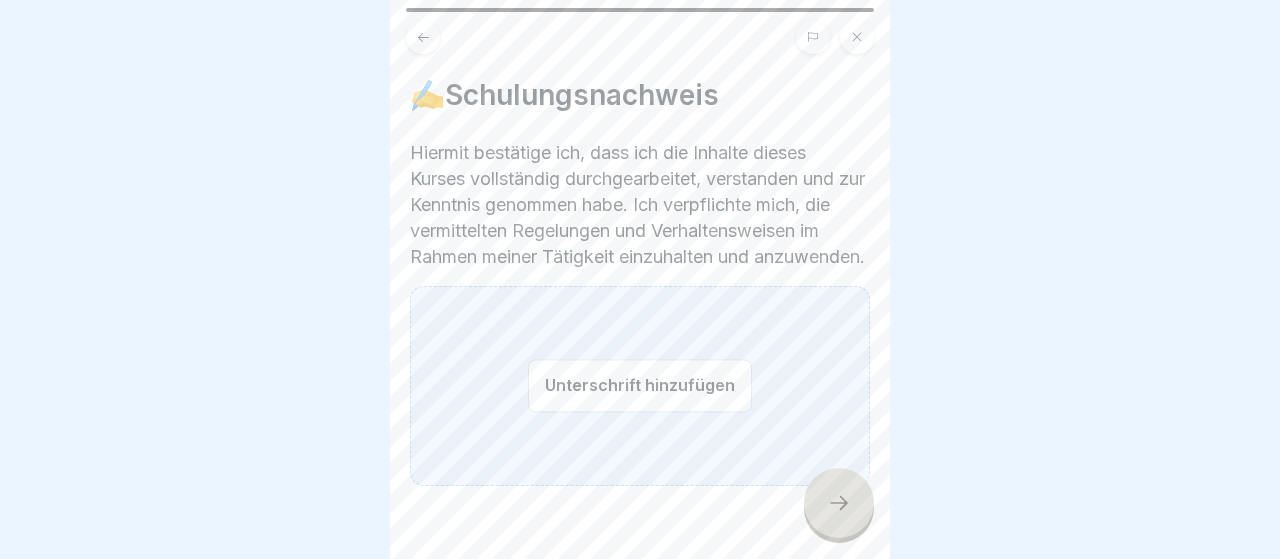click on "Unterschrift hinzufügen" at bounding box center (640, 385) 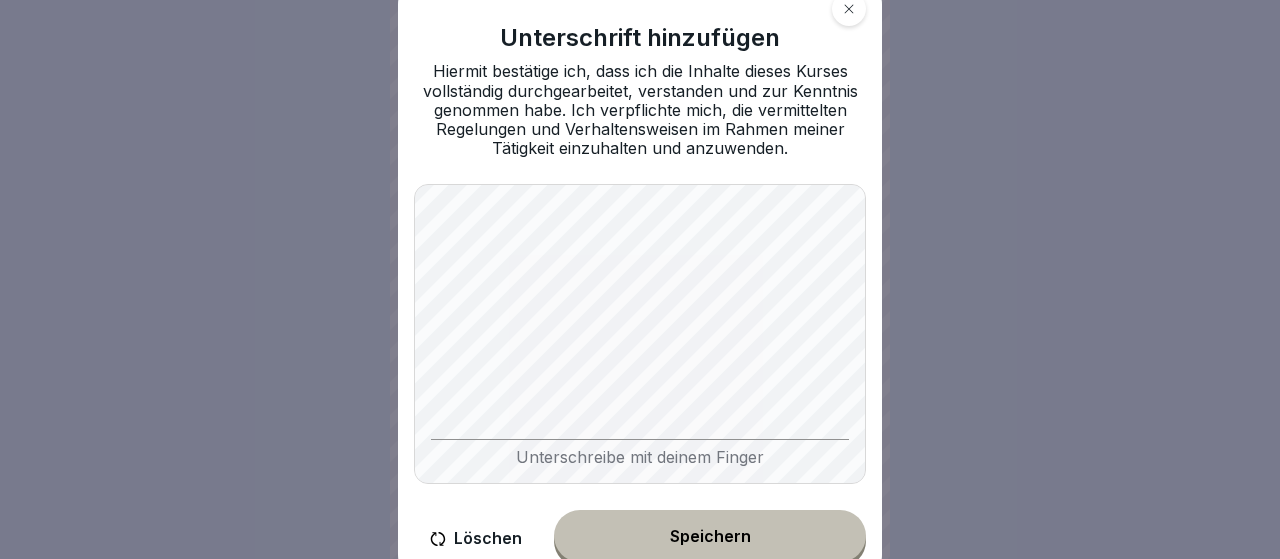 click on "Unterschreibe mit deinem Finger" at bounding box center [640, 334] 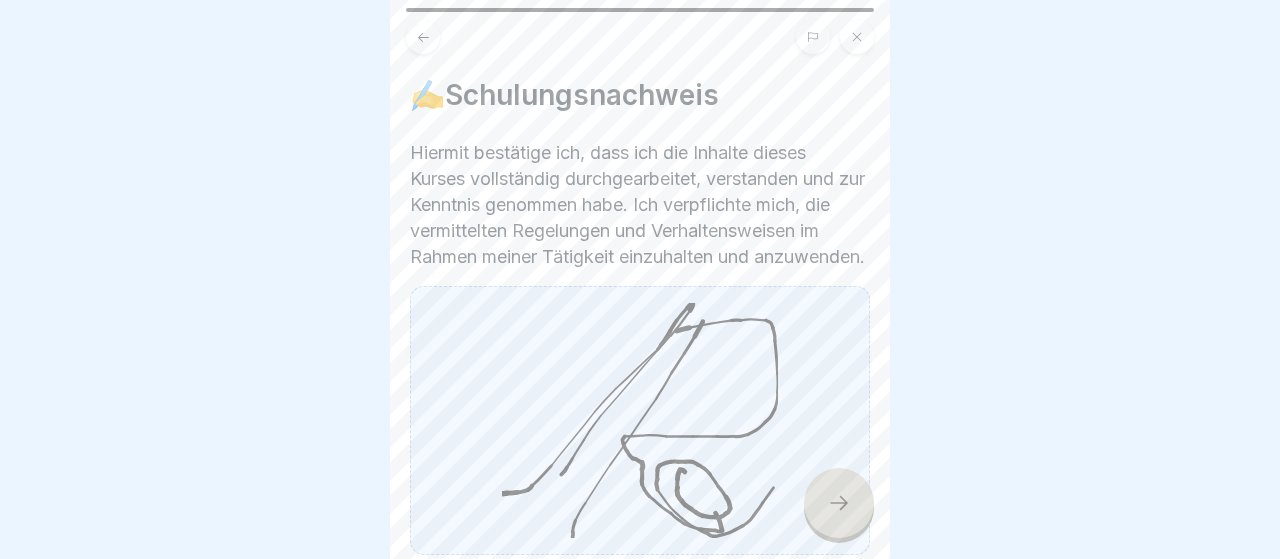 click 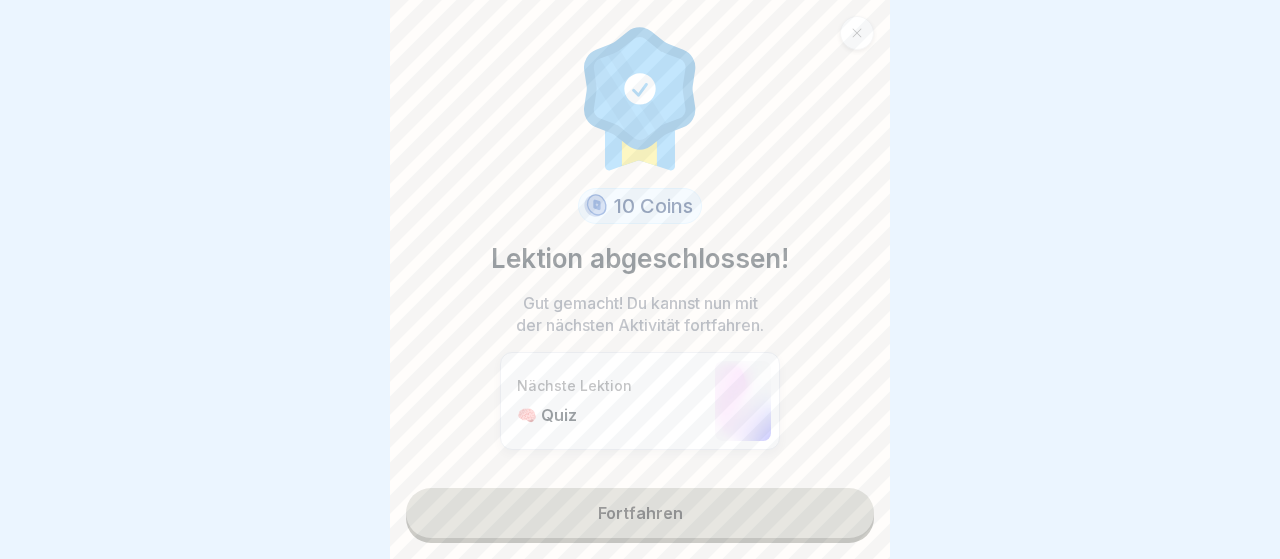click on "Fortfahren" at bounding box center (640, 513) 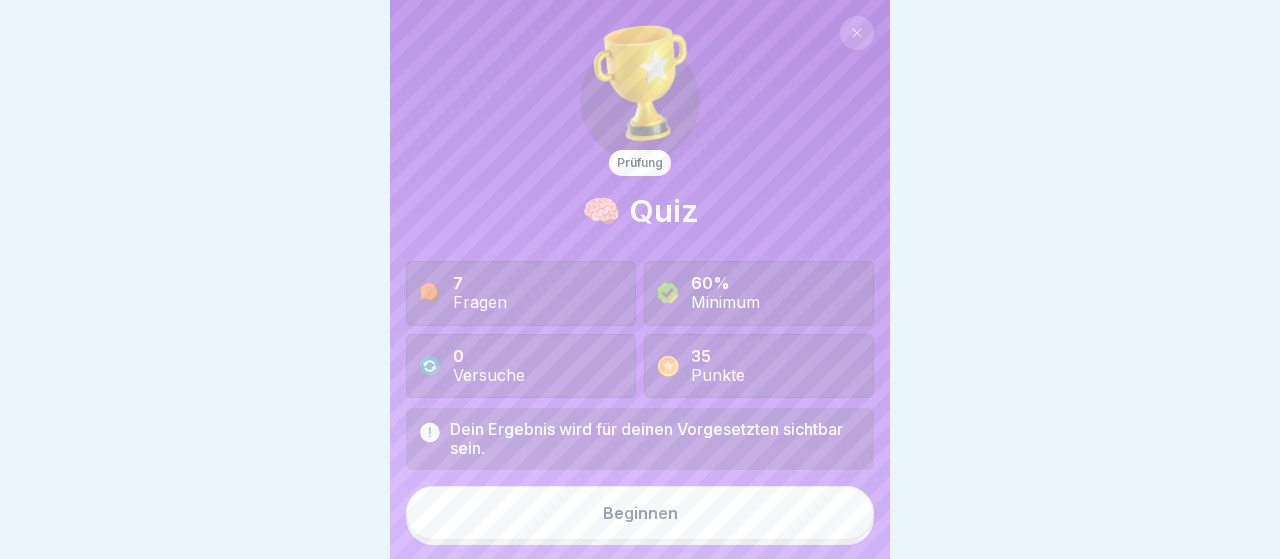 click on "Beginnen" at bounding box center [640, 513] 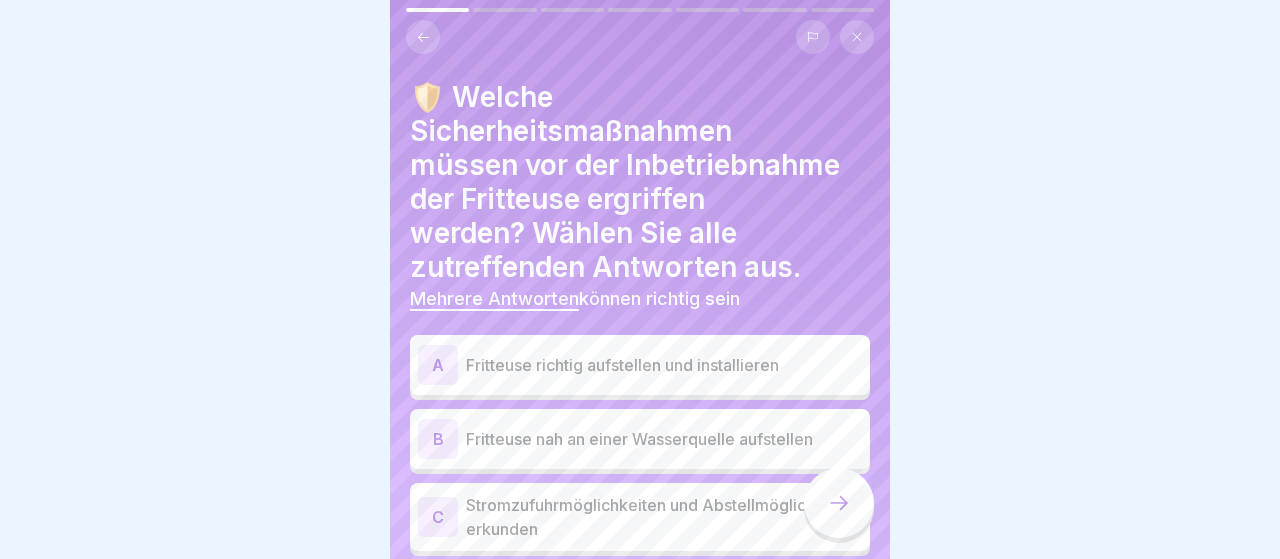 click on "Fritteuse richtig aufstellen und installieren" at bounding box center [664, 365] 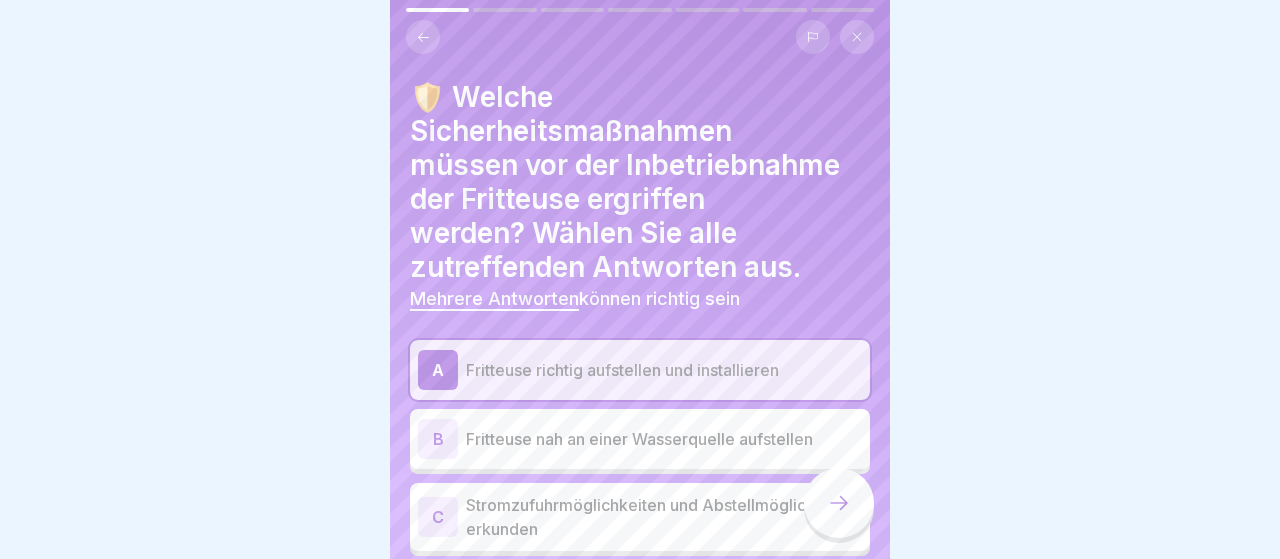 click at bounding box center (640, 279) 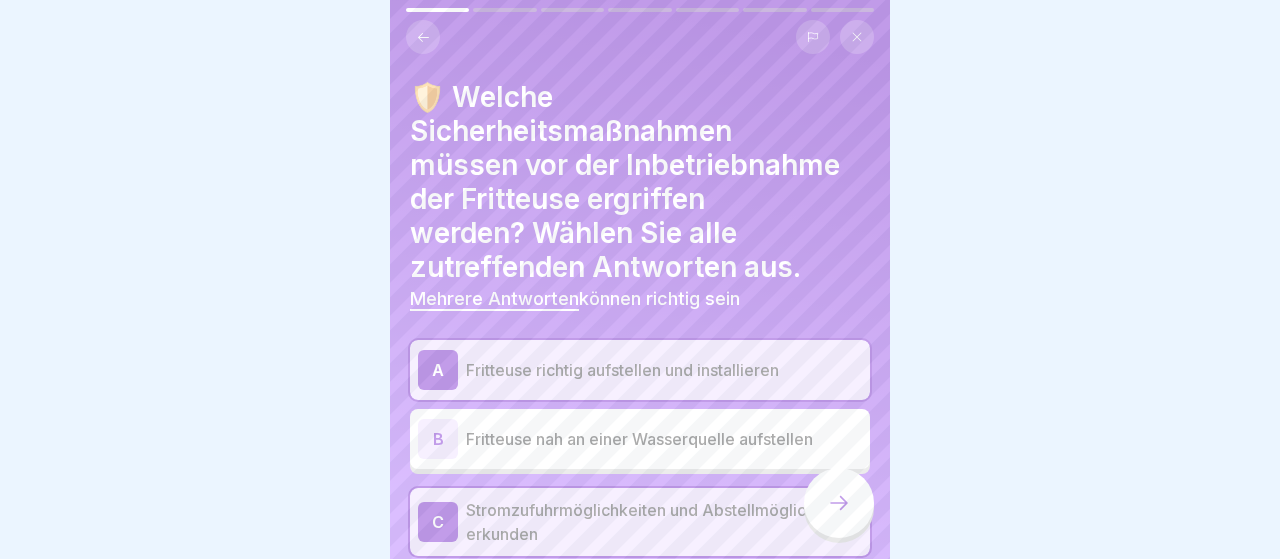 click 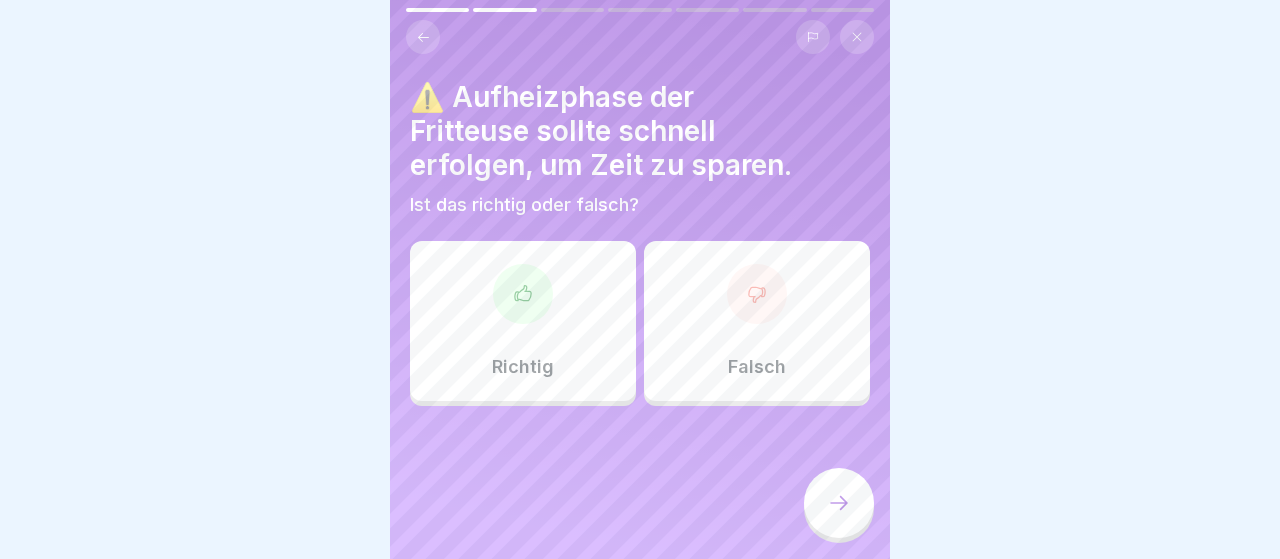 click on "Falsch" at bounding box center [757, 367] 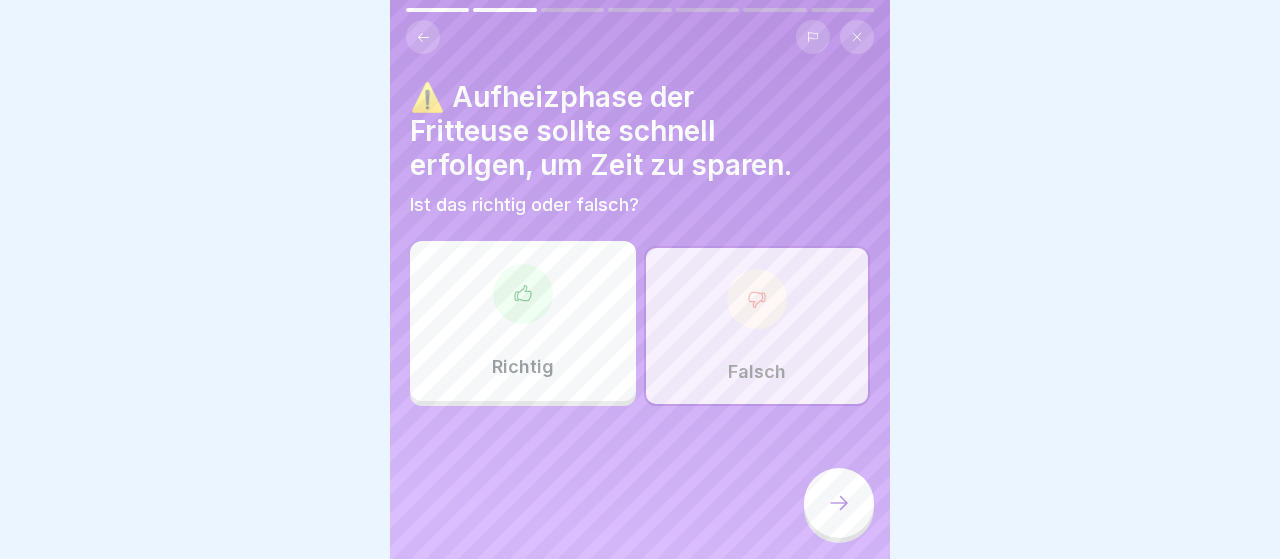 click at bounding box center [839, 503] 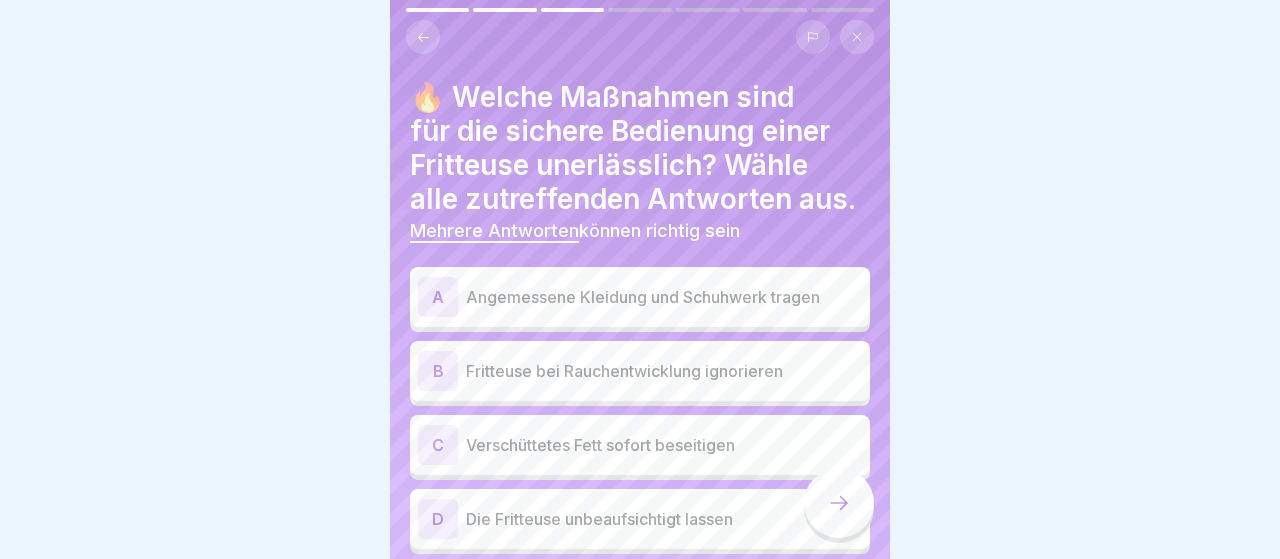 click on "A" at bounding box center (438, 297) 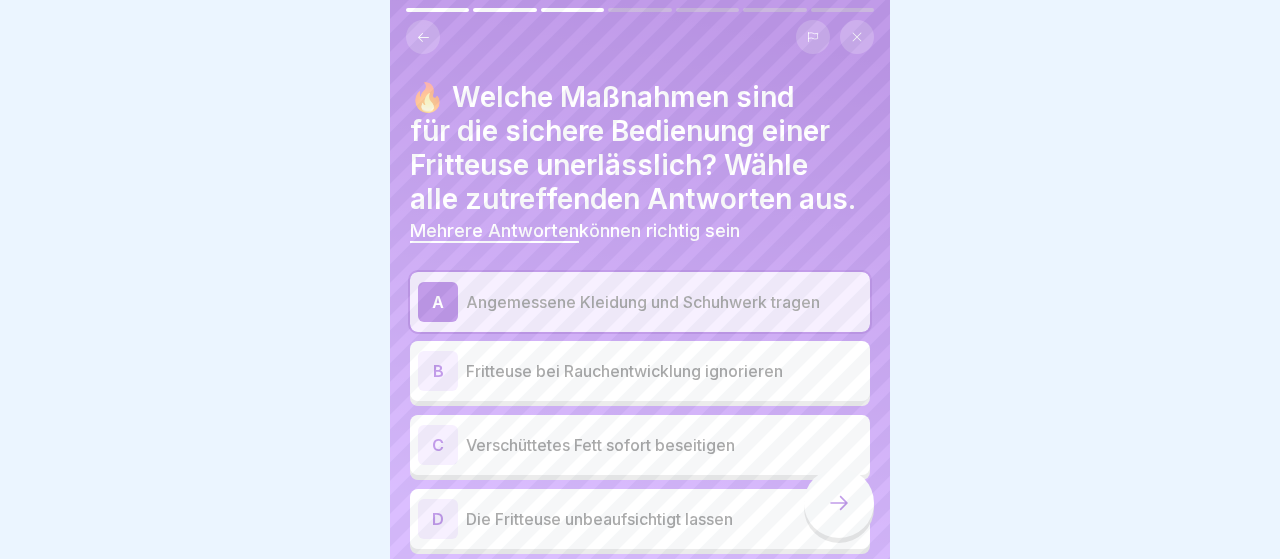 click on "C" at bounding box center [438, 445] 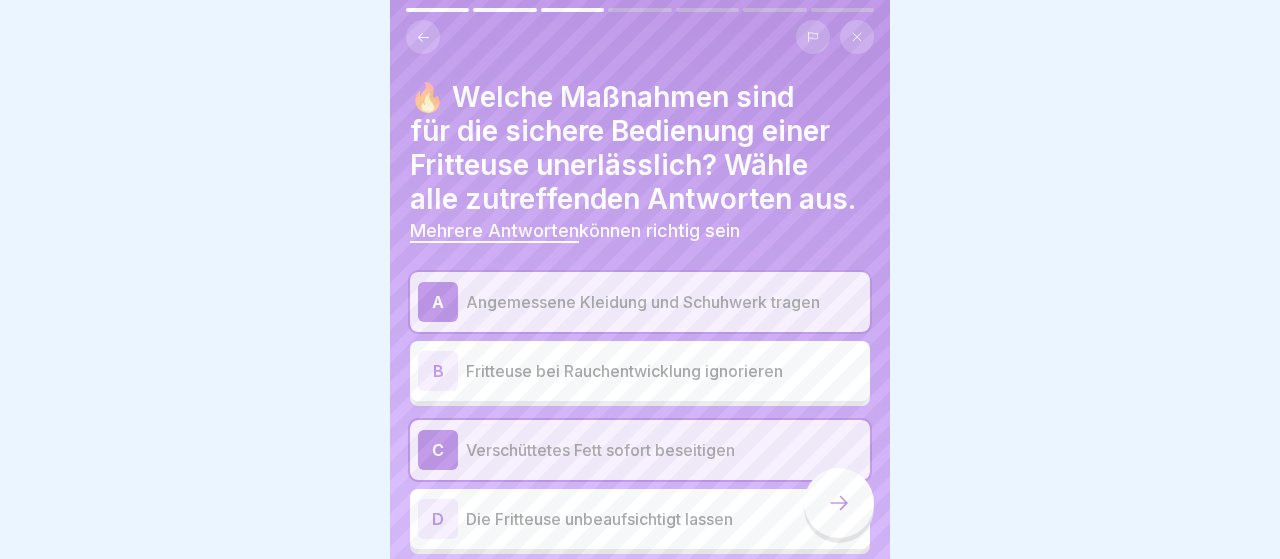 click 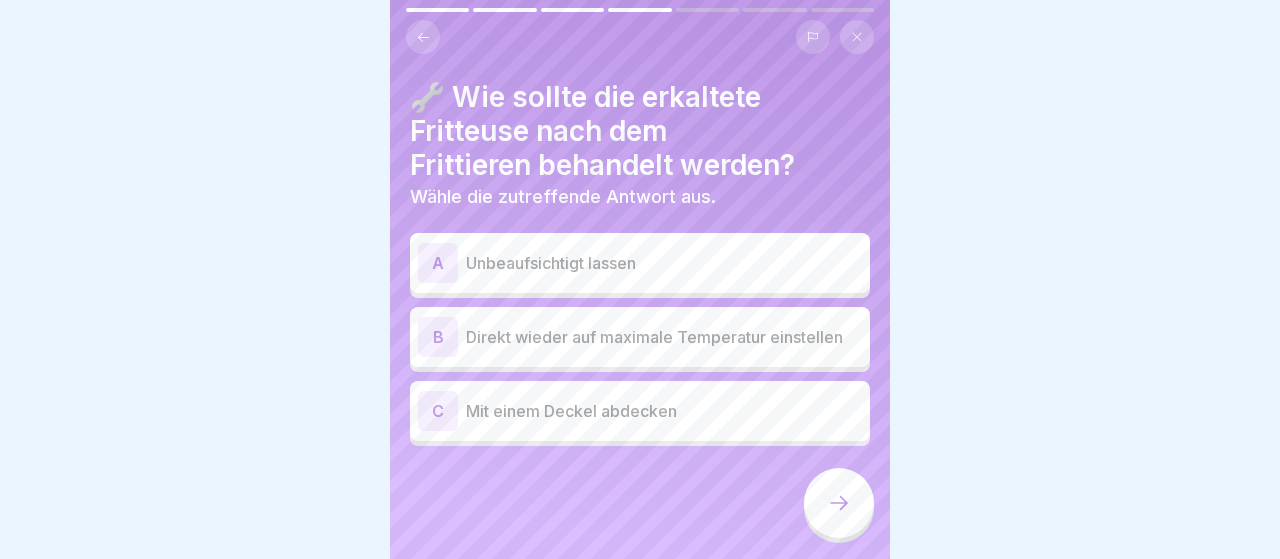 click on "C" at bounding box center [438, 411] 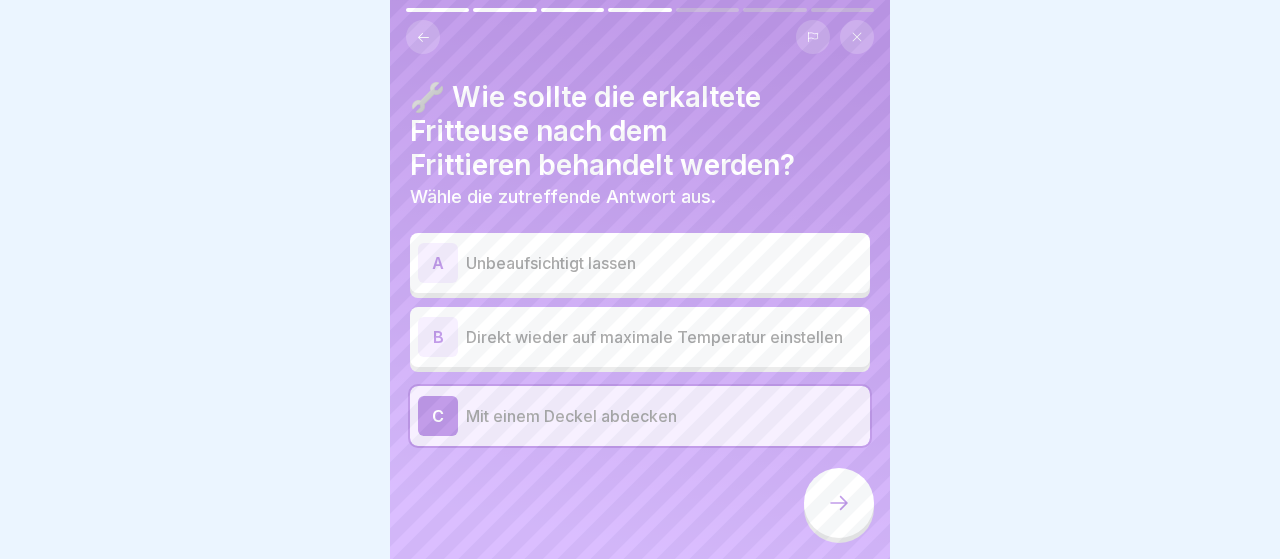 click at bounding box center (839, 503) 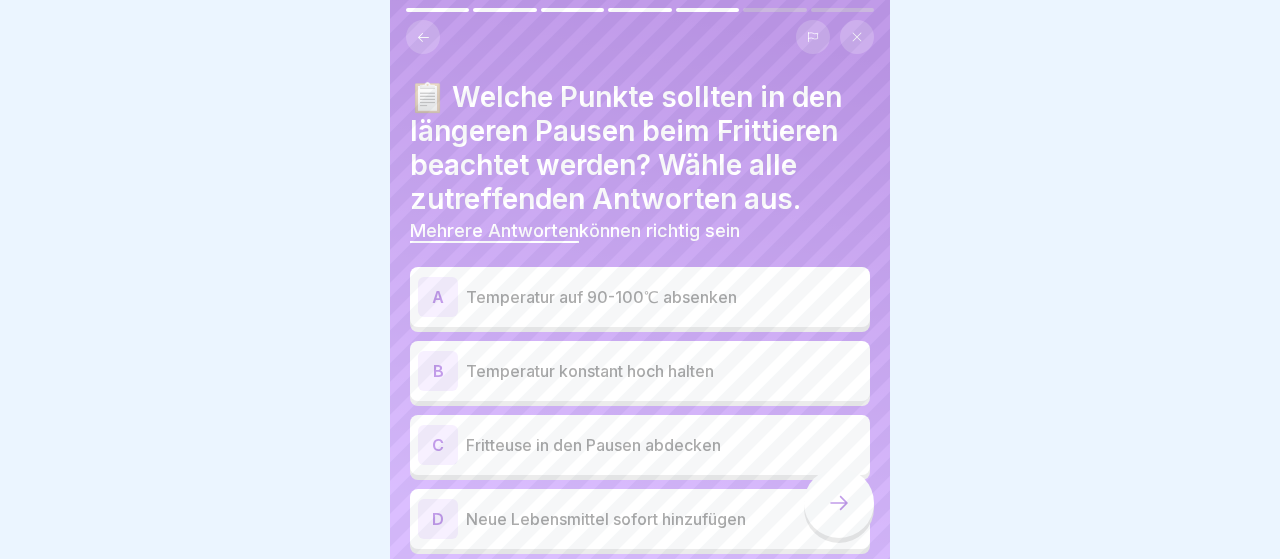 click on "A" at bounding box center (438, 297) 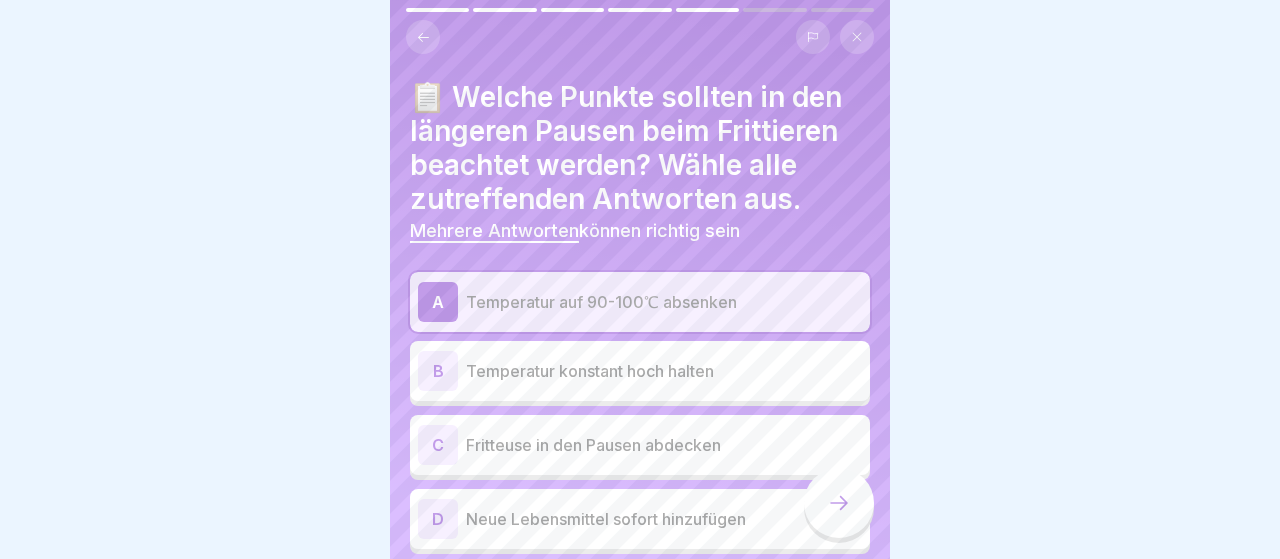 click on "C" at bounding box center [438, 445] 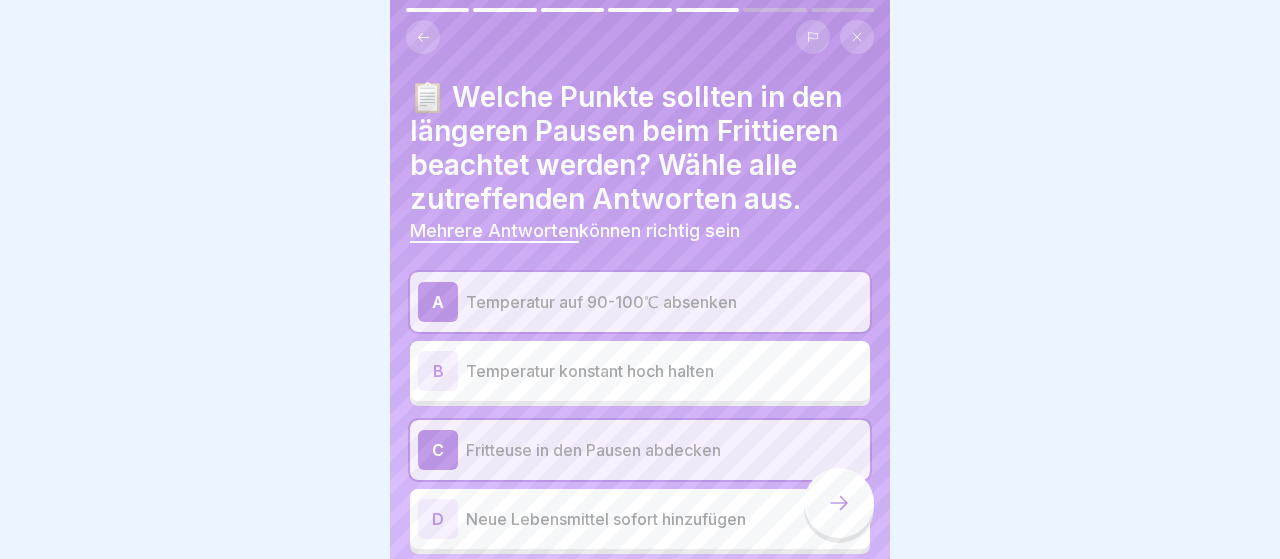 click 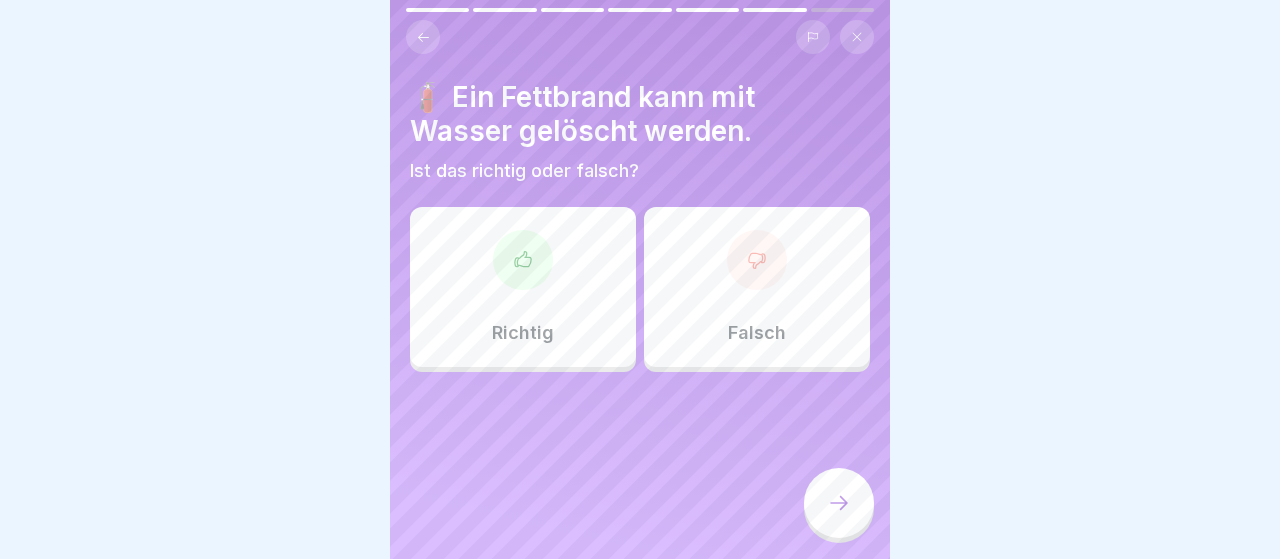click at bounding box center [757, 260] 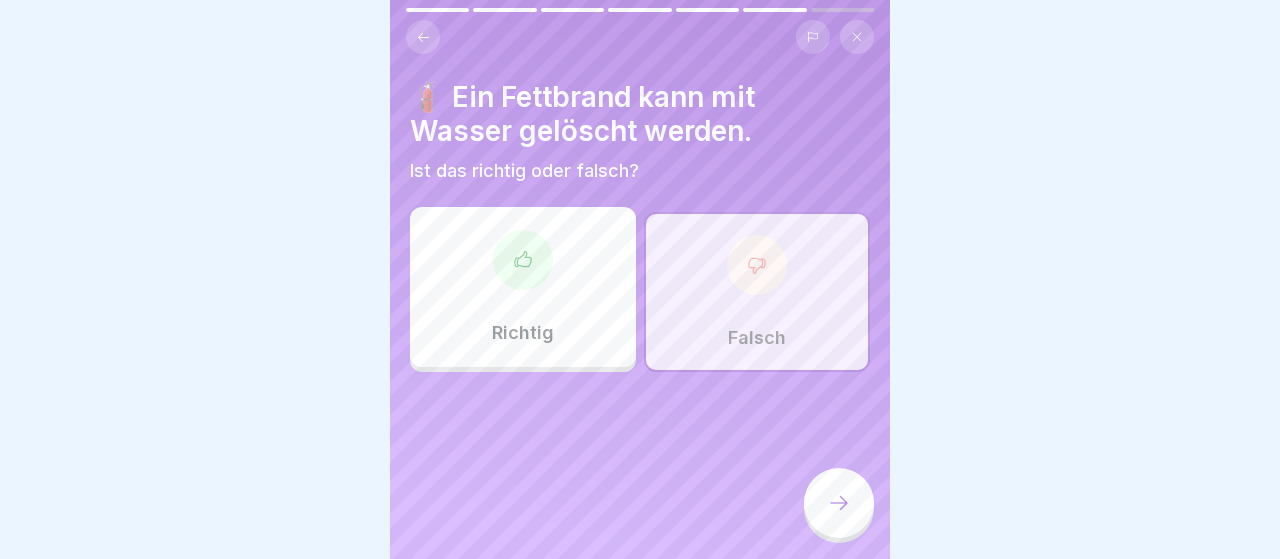 click 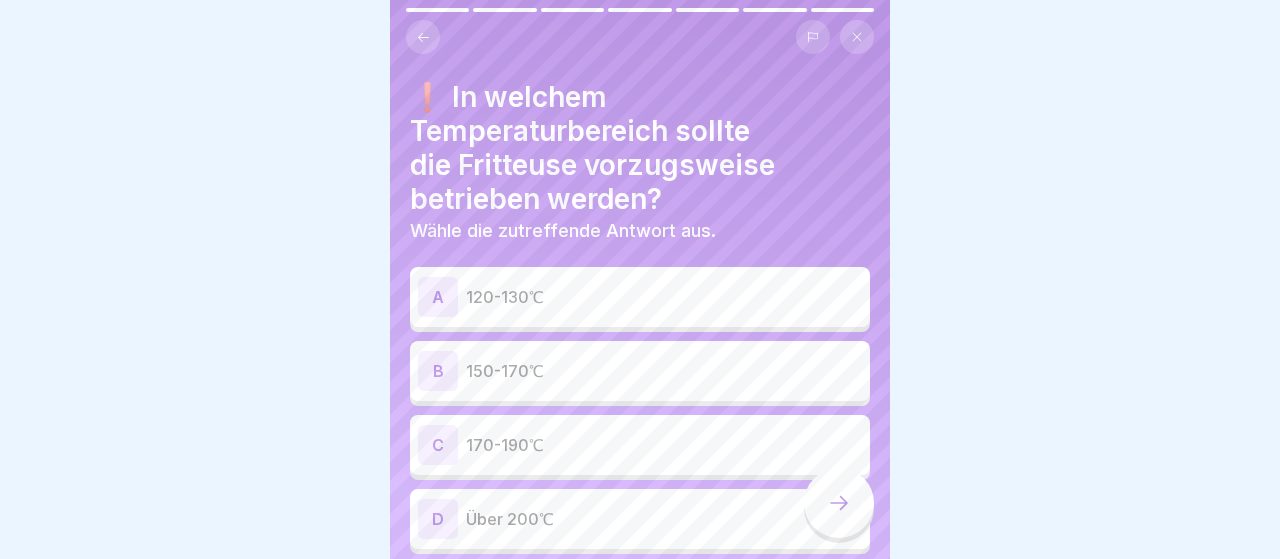 click on "B 150-170℃" at bounding box center (640, 371) 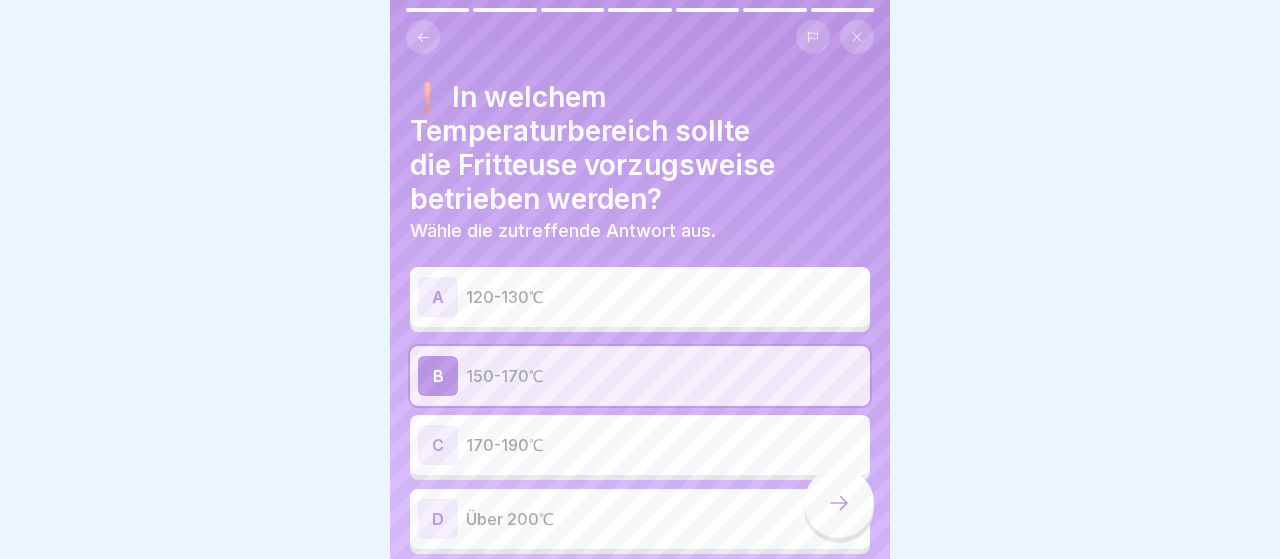 click 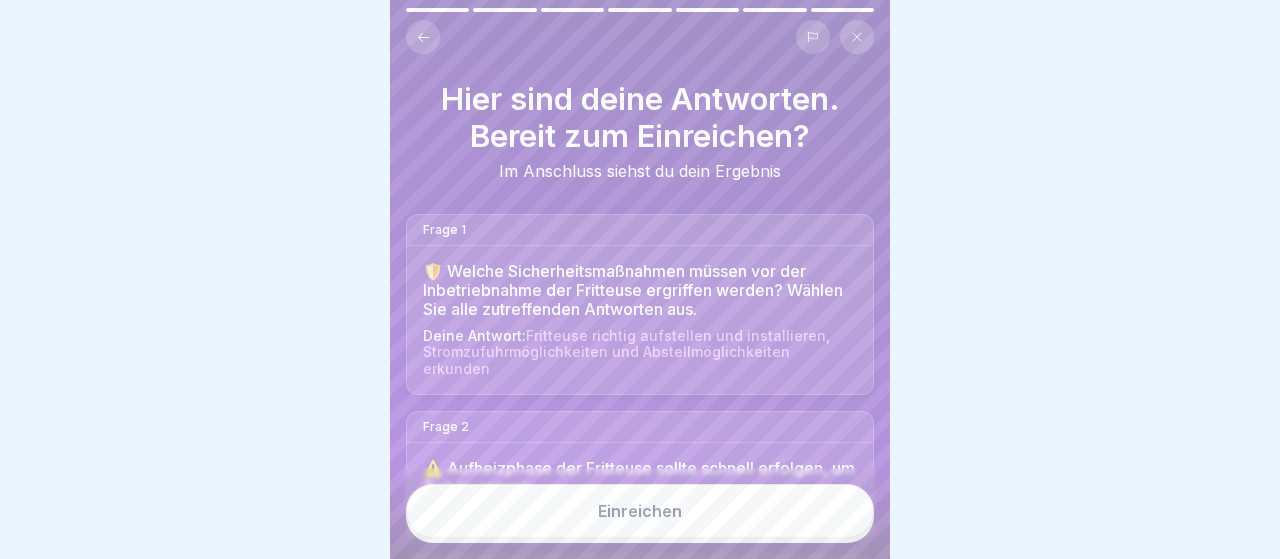 click on "Einreichen" at bounding box center (640, 511) 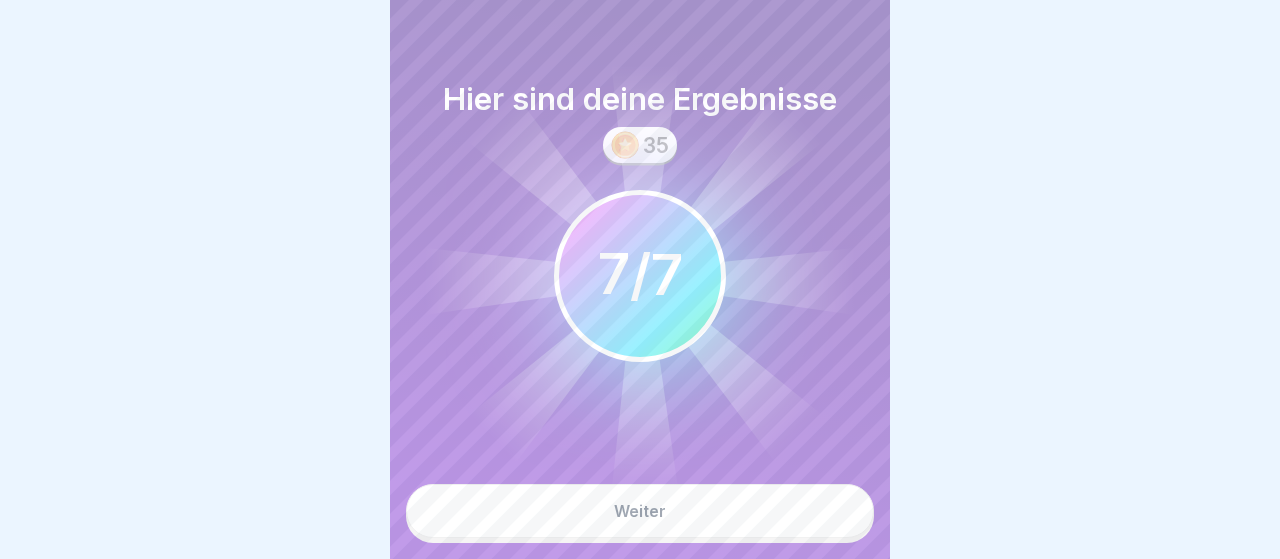 click on "Weiter" at bounding box center [640, 511] 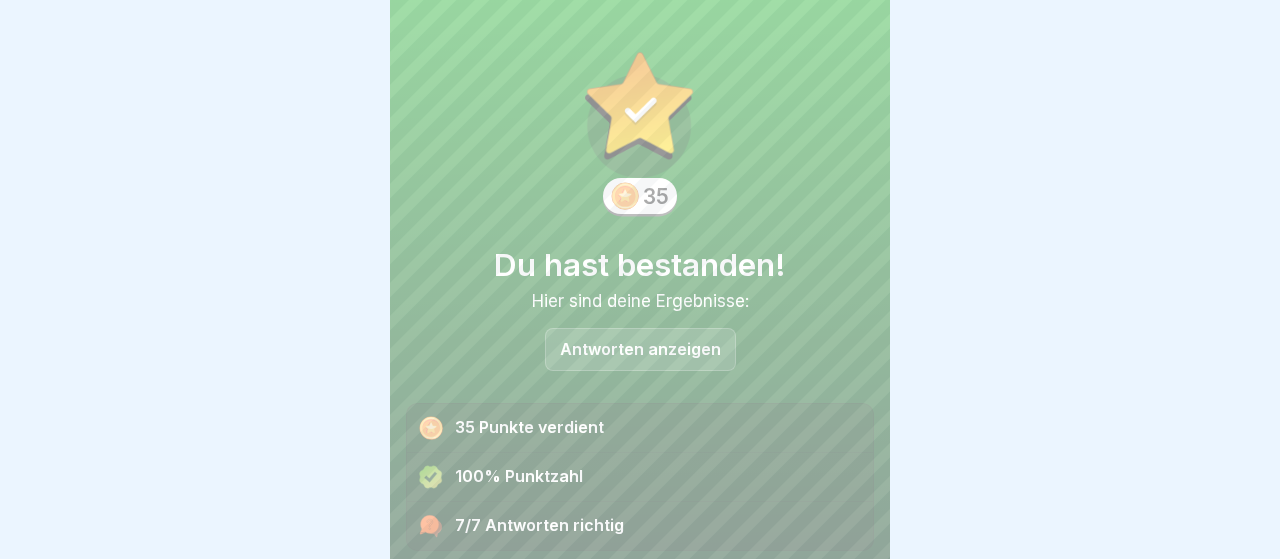 drag, startPoint x: 1191, startPoint y: 208, endPoint x: 1144, endPoint y: 206, distance: 47.042534 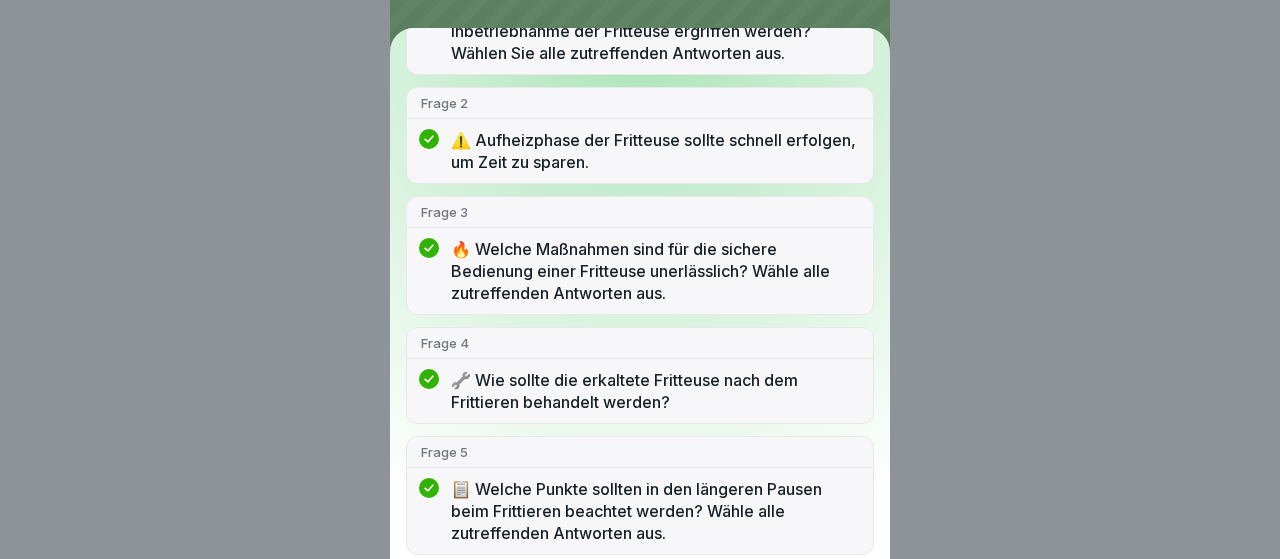 scroll, scrollTop: 497, scrollLeft: 0, axis: vertical 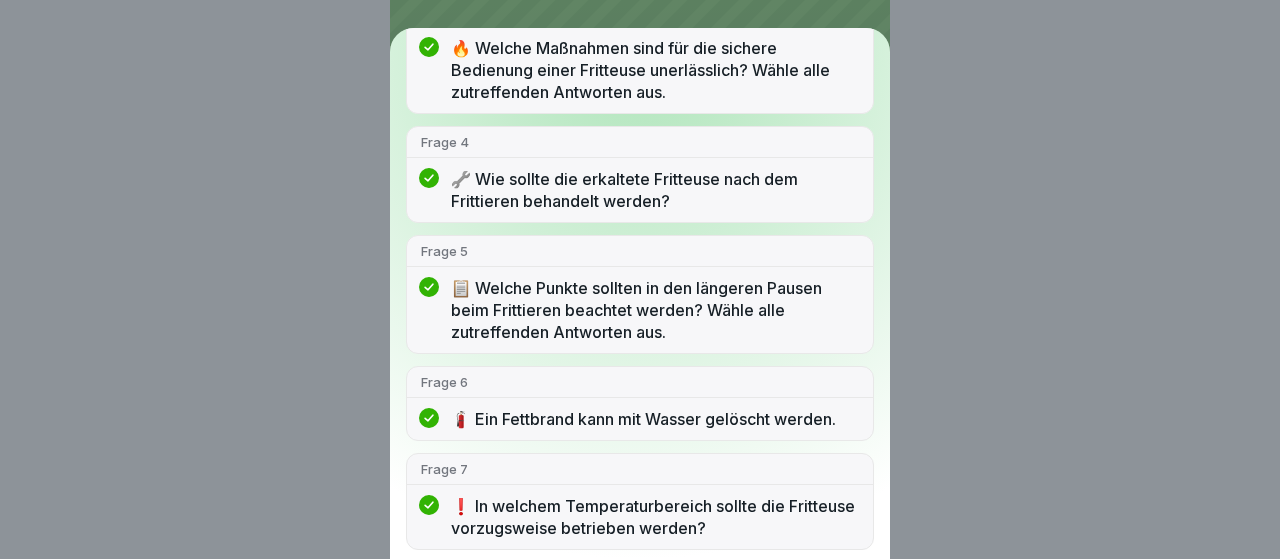 click on "Du hast bestanden! 7/7 Antworten richtig Frage 1 🛡️ Welche Sicherheitsmaßnahmen müssen vor der Inbetriebnahme der Fritteuse ergriffen werden? Wählen Sie alle zutreffenden Antworten aus. Frage 2 ⚠️ Aufheizphase der Fritteuse sollte schnell erfolgen, um Zeit zu sparen. Frage 3 🔥 Welche Maßnahmen sind für die sichere Bedienung einer Fritteuse unerlässlich? Wähle alle zutreffenden Antworten aus. Frage 4 🔧 Wie sollte die erkaltete Fritteuse nach dem Frittieren behandelt werden? Frage 5 📋 Welche Punkte sollten in den längeren Pausen beim Frittieren beachtet werden? Wähle alle zutreffenden Antworten aus. Frage 6 🧯 Ein Fettbrand kann mit Wasser gelöscht werden. Frage 7 ❗ In welchem Temperaturbereich sollte die Fritteuse vorzugsweise betrieben werden?" at bounding box center (640, 279) 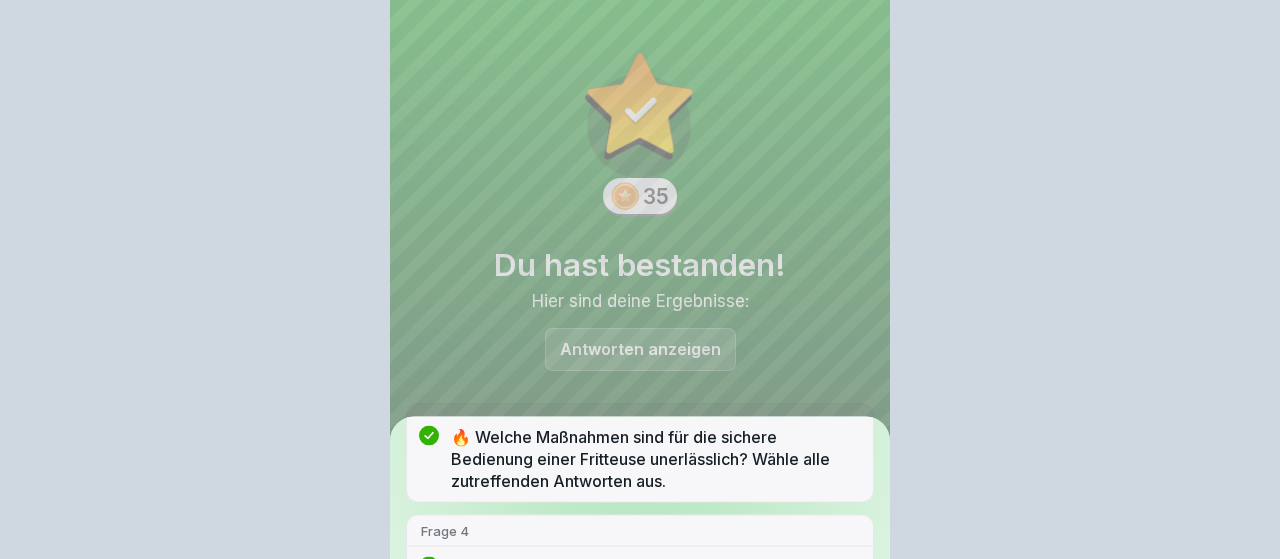 click on "Du hast bestanden! 7/7 Antworten richtig Frage 1 🛡️ Welche Sicherheitsmaßnahmen müssen vor der Inbetriebnahme der Fritteuse ergriffen werden? Wählen Sie alle zutreffenden Antworten aus. Frage 2 ⚠️ Aufheizphase der Fritteuse sollte schnell erfolgen, um Zeit zu sparen. Frage 3 🔥 Welche Maßnahmen sind für die sichere Bedienung einer Fritteuse unerlässlich? Wähle alle zutreffenden Antworten aus. Frage 4 🔧 Wie sollte die erkaltete Fritteuse nach dem Frittieren behandelt werden? Frage 5 📋 Welche Punkte sollten in den längeren Pausen beim Frittieren beachtet werden? Wähle alle zutreffenden Antworten aus. Frage 6 🧯 Ein Fettbrand kann mit Wasser gelöscht werden. Frage 7 ❗ In welchem Temperaturbereich sollte die Fritteuse vorzugsweise betrieben werden?" at bounding box center [640, 279] 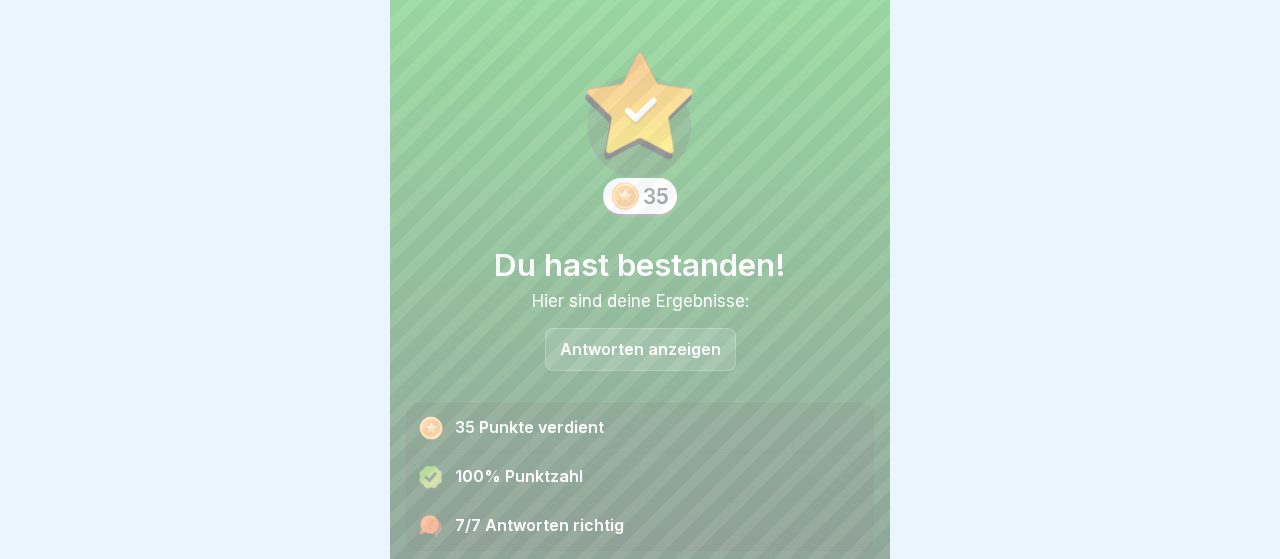click on "7/7 Antworten richtig" at bounding box center (640, 526) 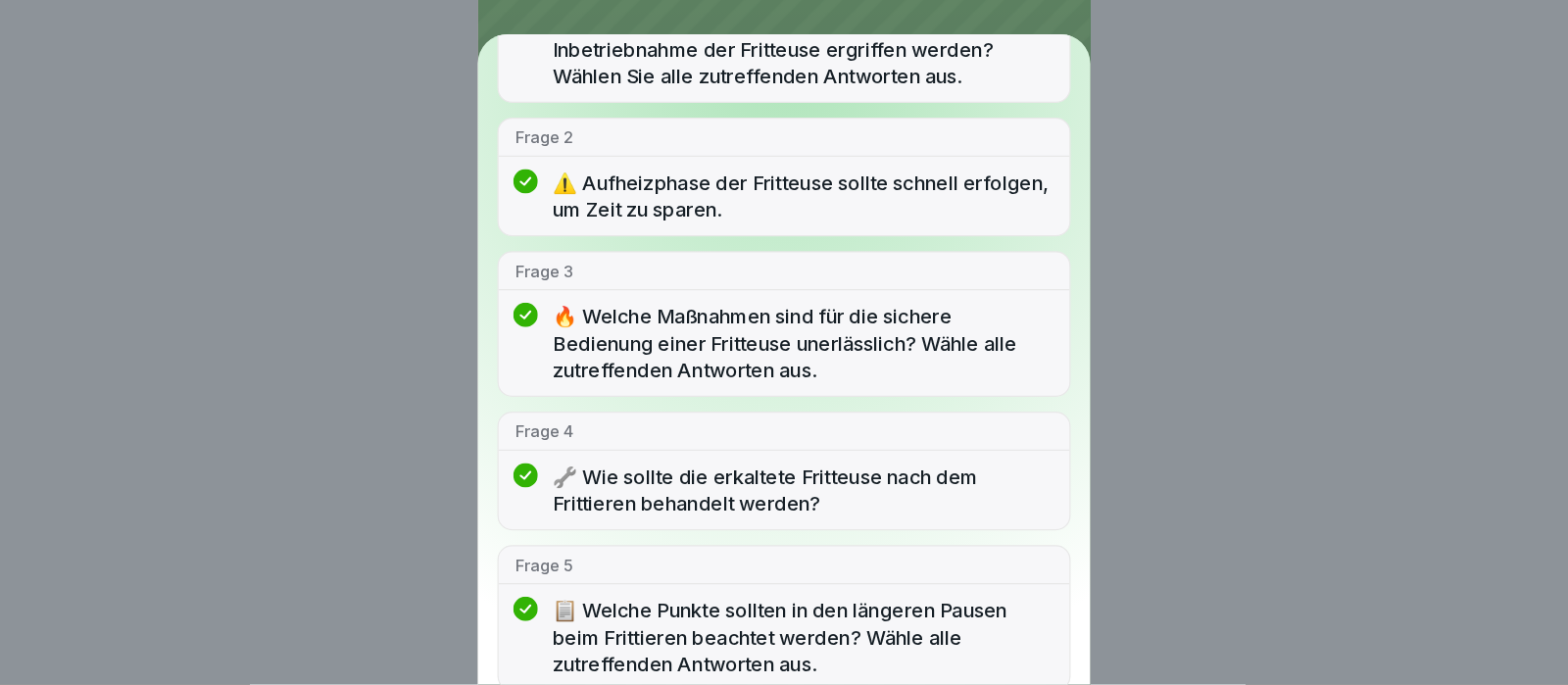 scroll, scrollTop: 487, scrollLeft: 0, axis: vertical 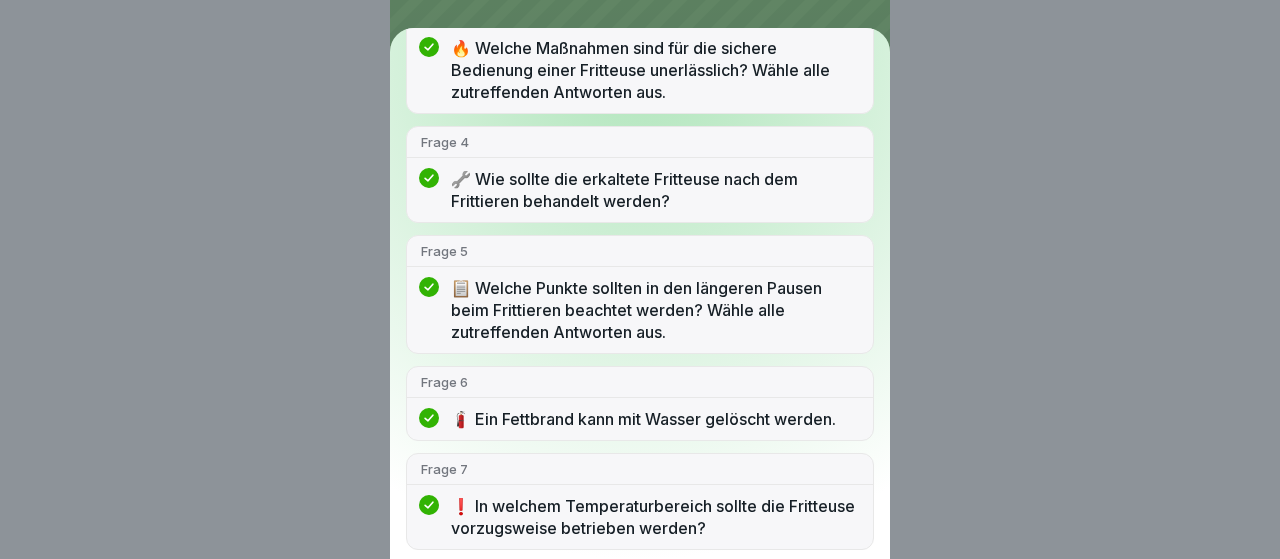 click on "Du hast bestanden! 7/7 Antworten richtig Frage 1 🛡️ Welche Sicherheitsmaßnahmen müssen vor der Inbetriebnahme der Fritteuse ergriffen werden? Wählen Sie alle zutreffenden Antworten aus. Frage 2 ⚠️ Aufheizphase der Fritteuse sollte schnell erfolgen, um Zeit zu sparen. Frage 3 🔥 Welche Maßnahmen sind für die sichere Bedienung einer Fritteuse unerlässlich? Wähle alle zutreffenden Antworten aus. Frage 4 🔧 Wie sollte die erkaltete Fritteuse nach dem Frittieren behandelt werden? Frage 5 📋 Welche Punkte sollten in den längeren Pausen beim Frittieren beachtet werden? Wähle alle zutreffenden Antworten aus. Frage 6 🧯 Ein Fettbrand kann mit Wasser gelöscht werden. Frage 7 ❗ In welchem Temperaturbereich sollte die Fritteuse vorzugsweise betrieben werden?" at bounding box center (640, 279) 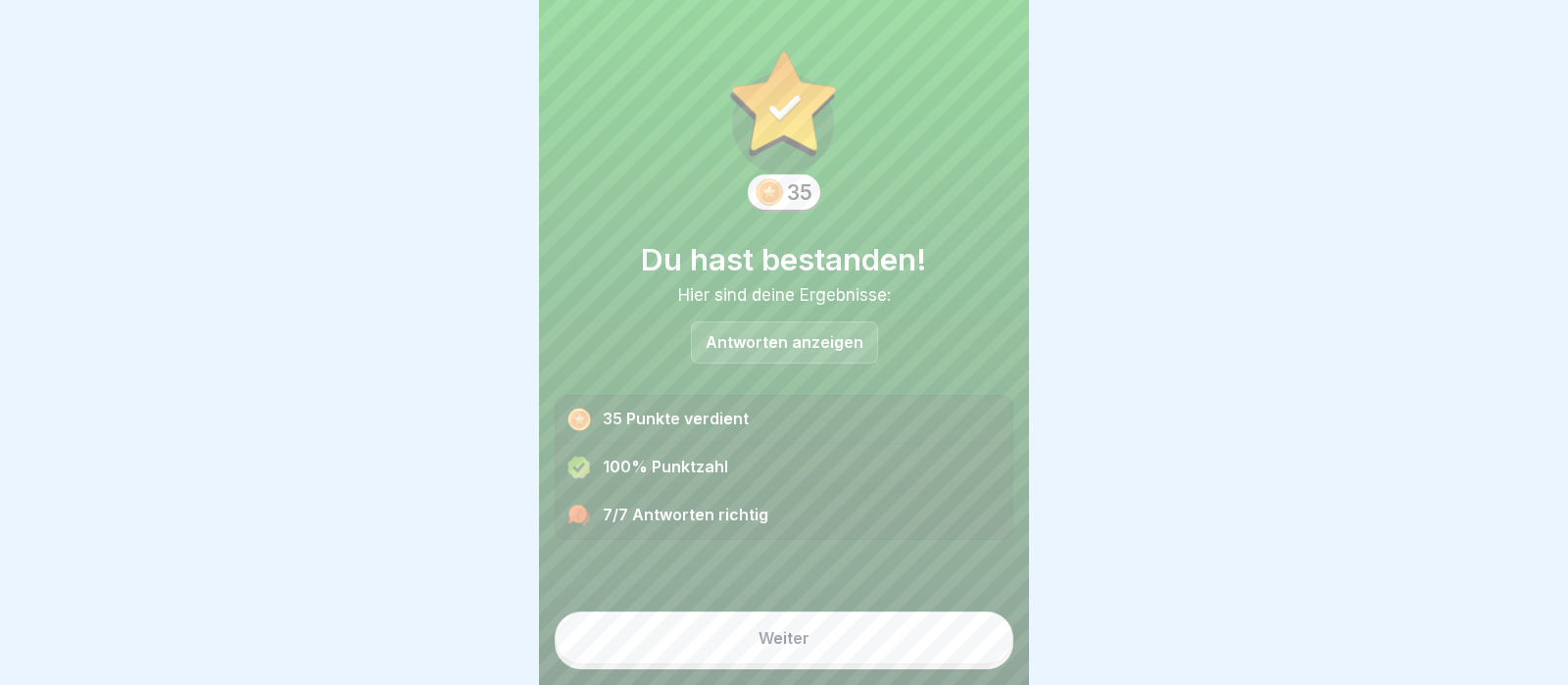 click on "Weiter" at bounding box center (784, 632) 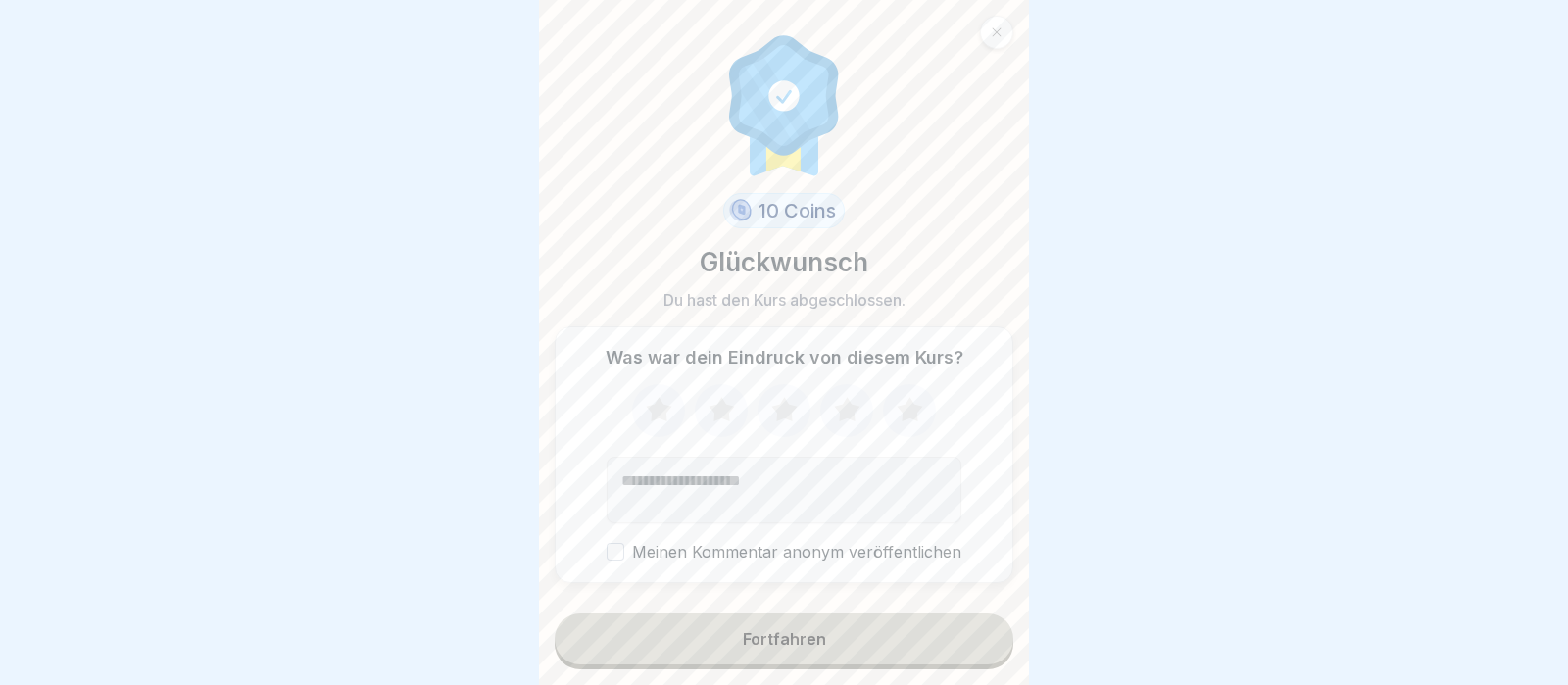 click on "Fortfahren" at bounding box center [784, 639] 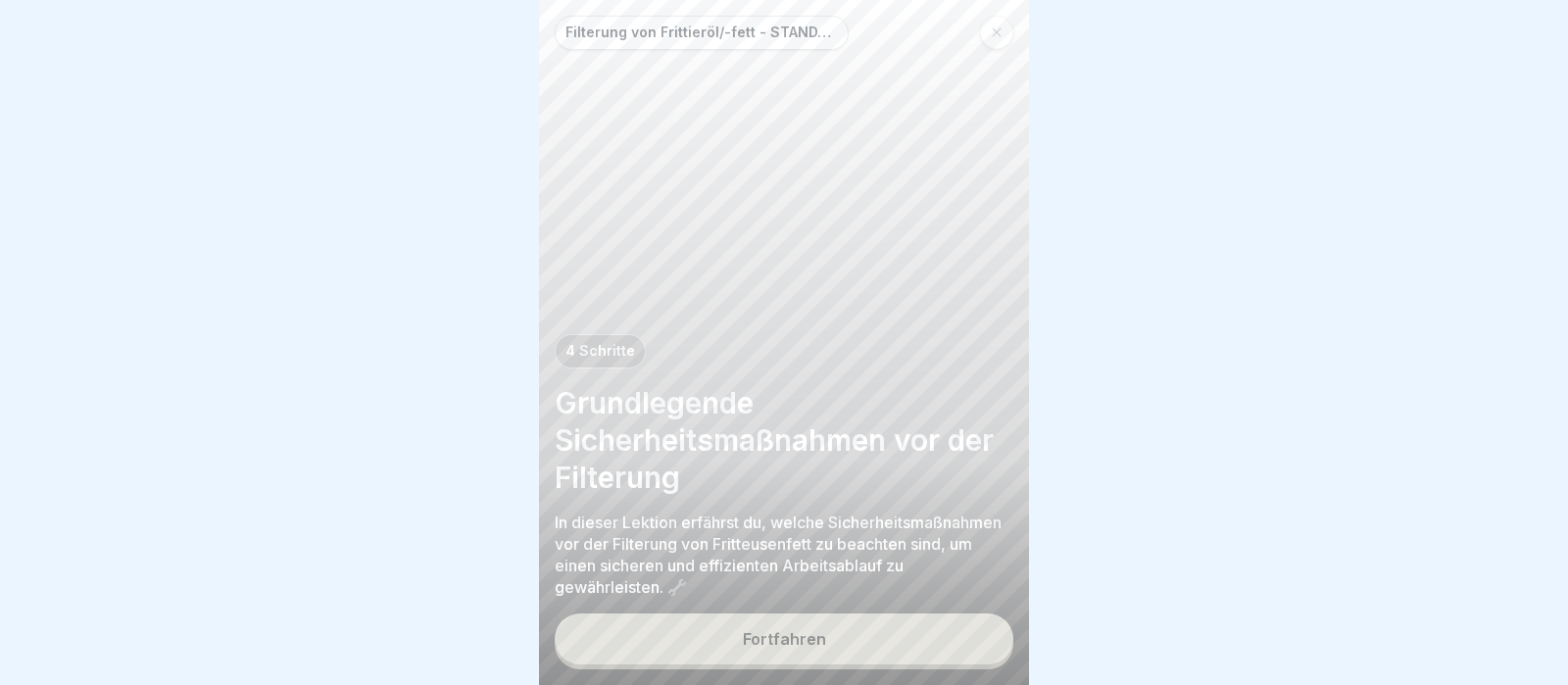click on "Fortfahren" at bounding box center (784, 639) 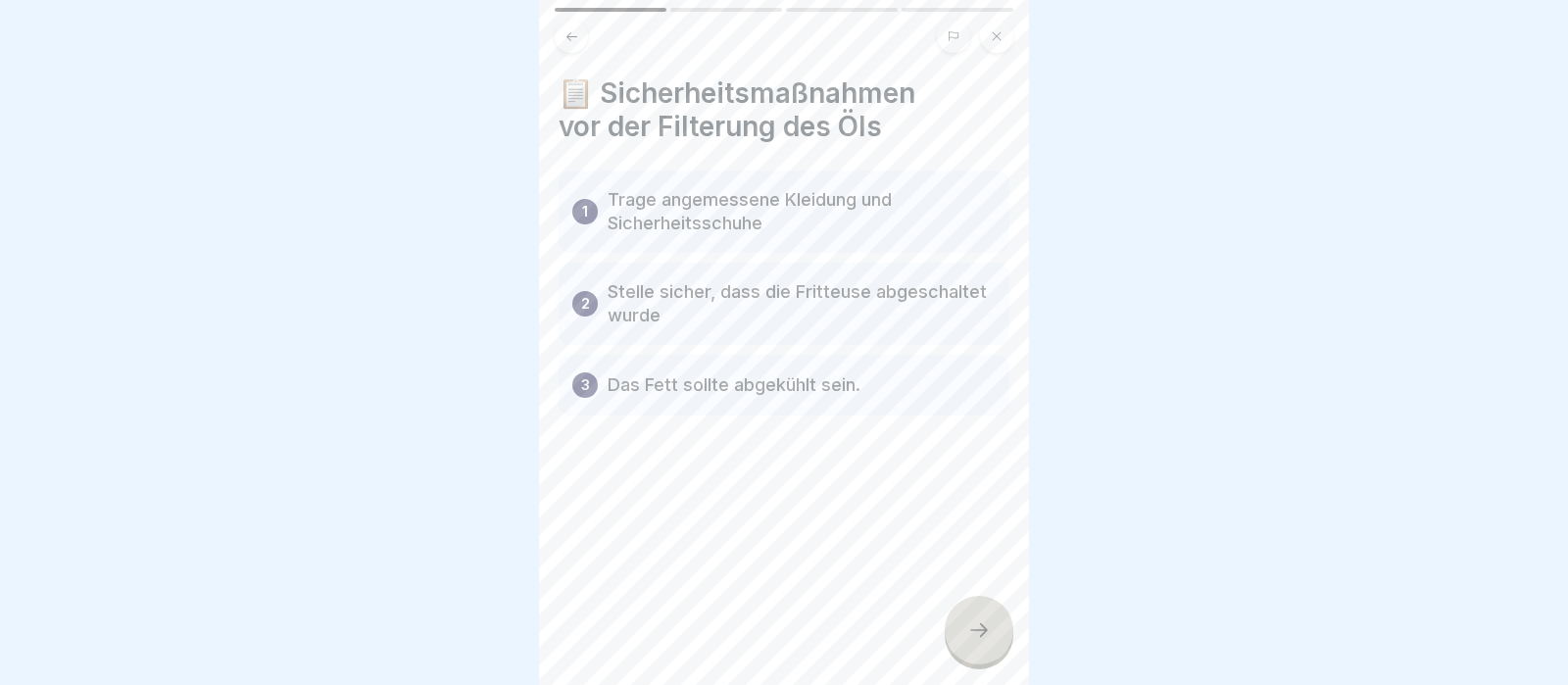 click 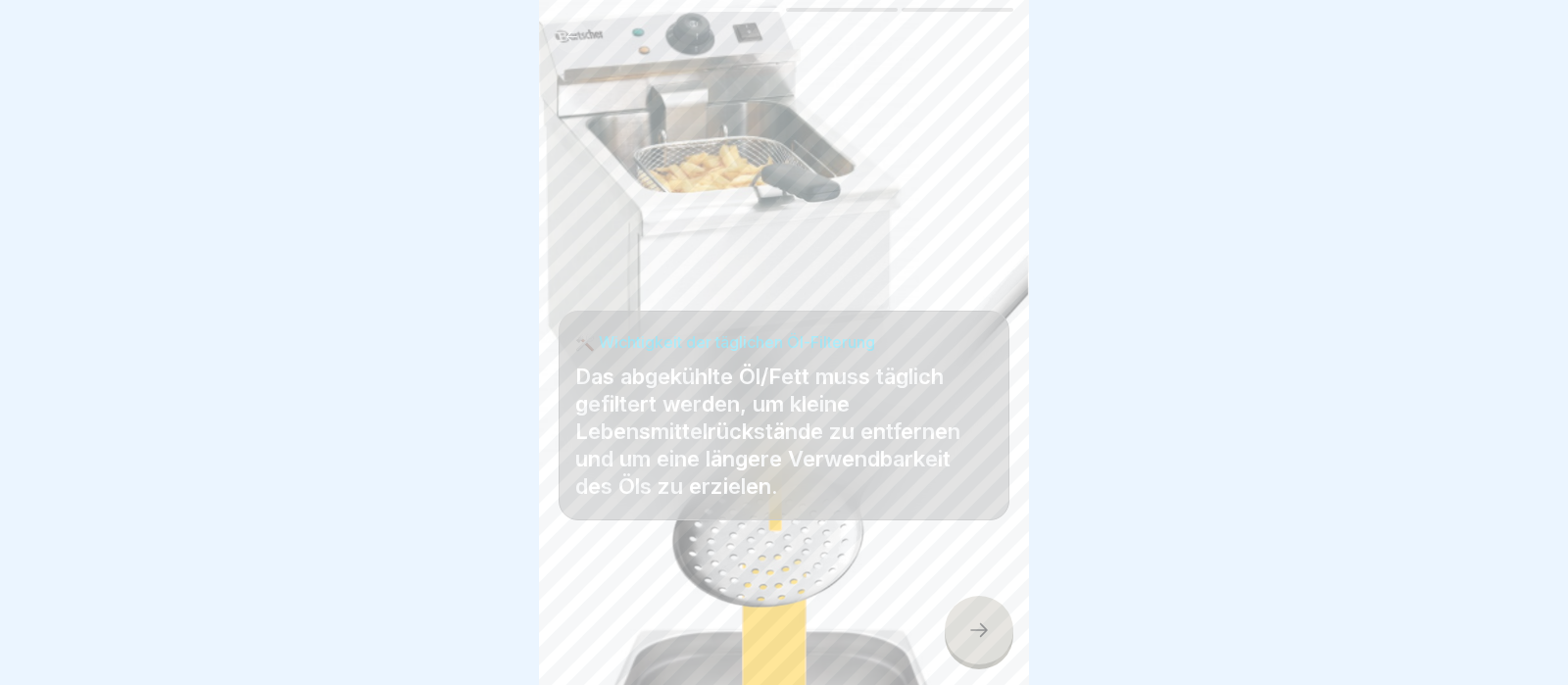 click on "Filterung von Frittieröl/-fett - STANDARD ohne Vito  4 Schritte  Grundlegende Sicherheitsmaßnahmen vor der Filterung In dieser Lektion erfährst du, welche Sicherheitsmaßnahmen vor der Filterung von Fritteusenfett zu beachten sind, um einen sicheren und effizienten Arbeitsablauf zu gewährleisten. 🔧 Fortfahren 📋 Sicherheitsmaßnahmen vor der Filterung des Öls 1 Trage angemessene Kleidung und Sicherheitsschuhe 2 Stelle sicher, dass die Fritteuse abgeschaltet wurde 3 Das Fett sollte abgekühlt sein. 🛠️ Wichtigkeit der täglichen Öl-Filterung Das abgekühlte Öl/Fett muss täglich gefiltert werden, um kleine Lebensmittelrückstände zu entfernen und um eine längere Verwendbarkeit des Öls zu erzielen. 🗓️ Zeitpunkte für die Filterung 1 Am Ende eines jeden Arbeitstages. 2 Morgens am Folgetag (das Fett dann ein wenig anheizen ca. 50 Grad, damit es dünnflüssig wird). 👔 Es ist wichtig, das Öl/Fett täglich zu filtern. Ist das richtig oder falsch? Richtig Falsch 10 Coins Nächste Lektion" at bounding box center (784, 342) 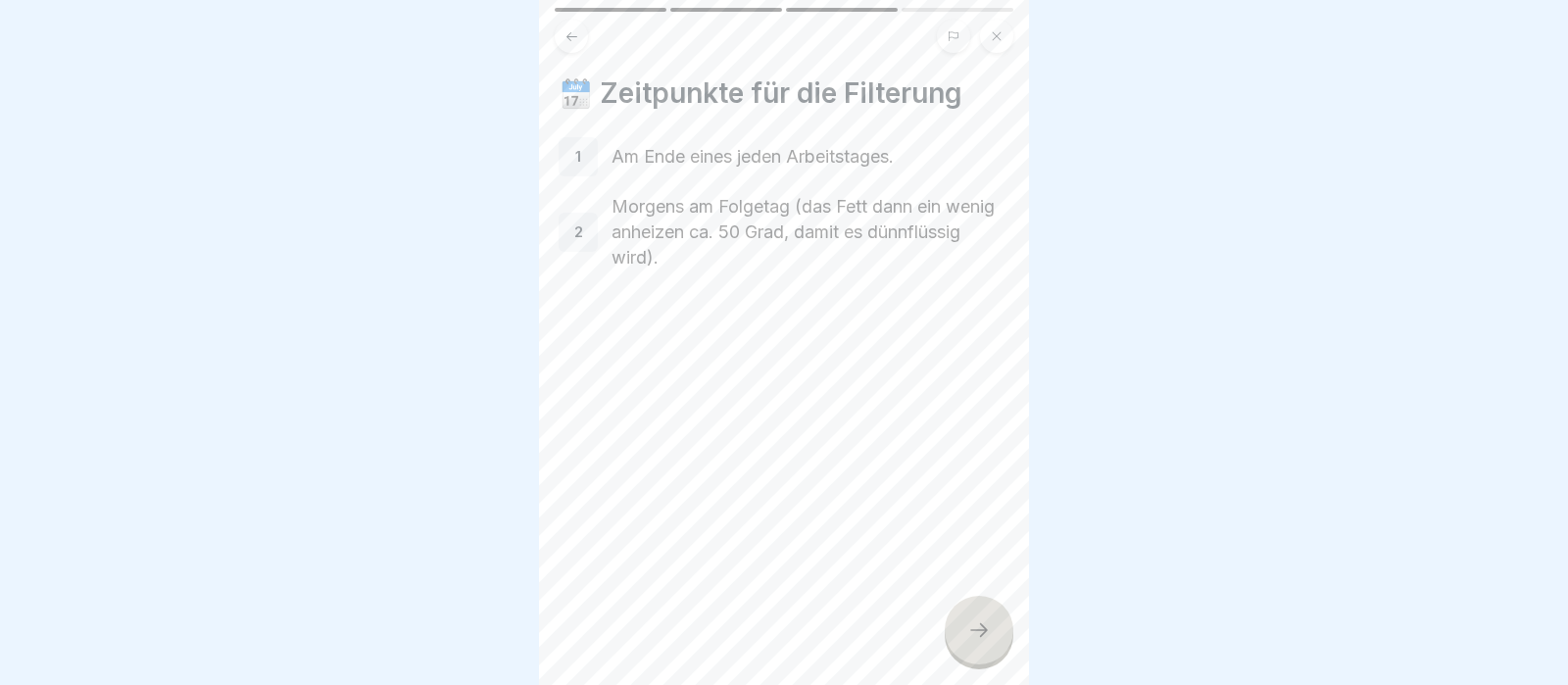 click 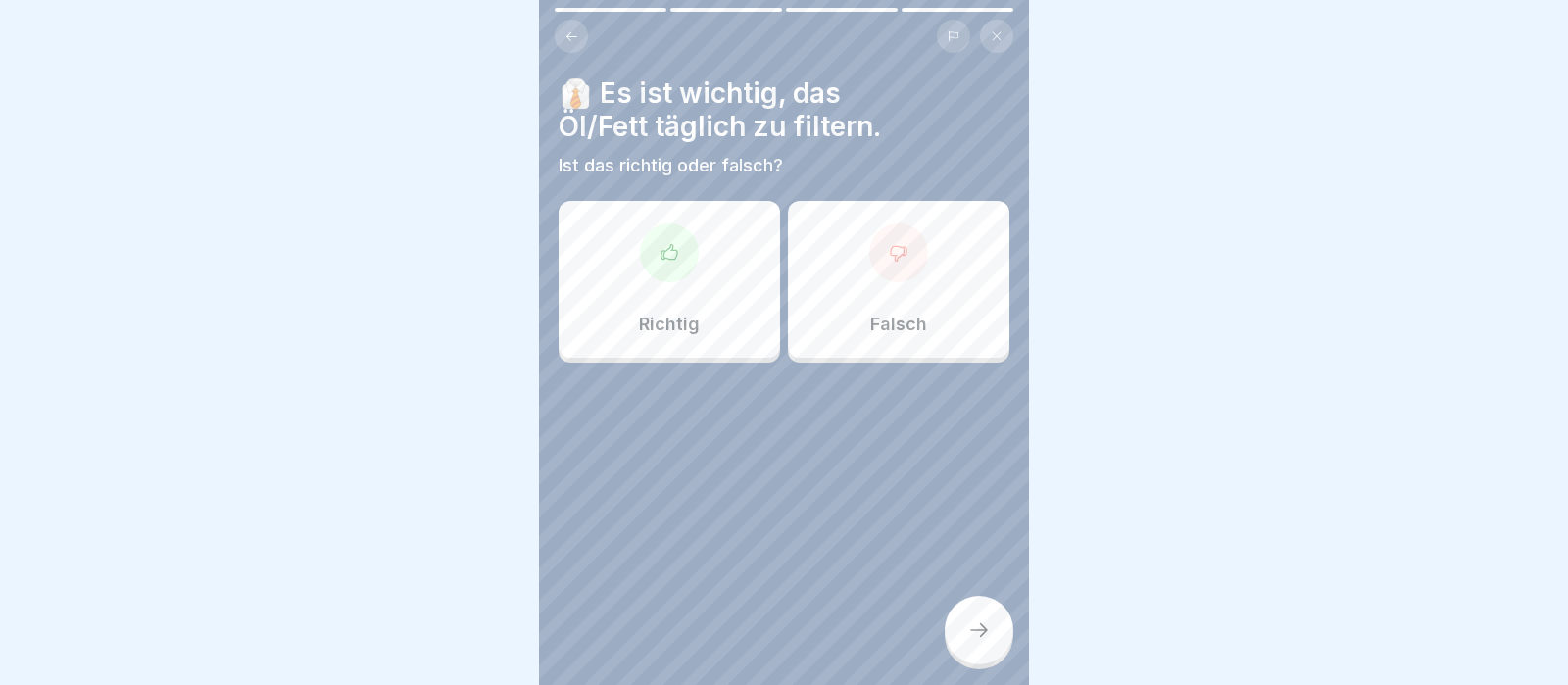 click 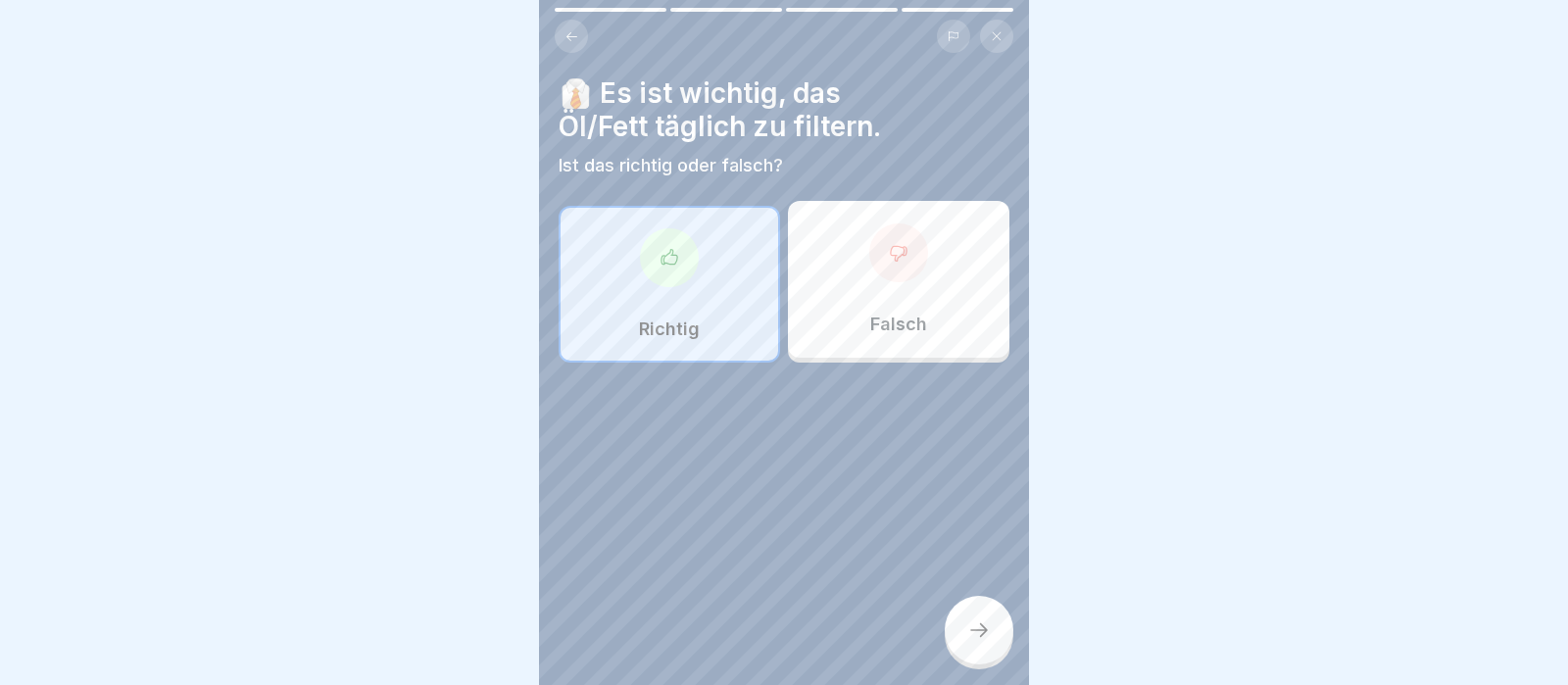 click at bounding box center [979, 630] 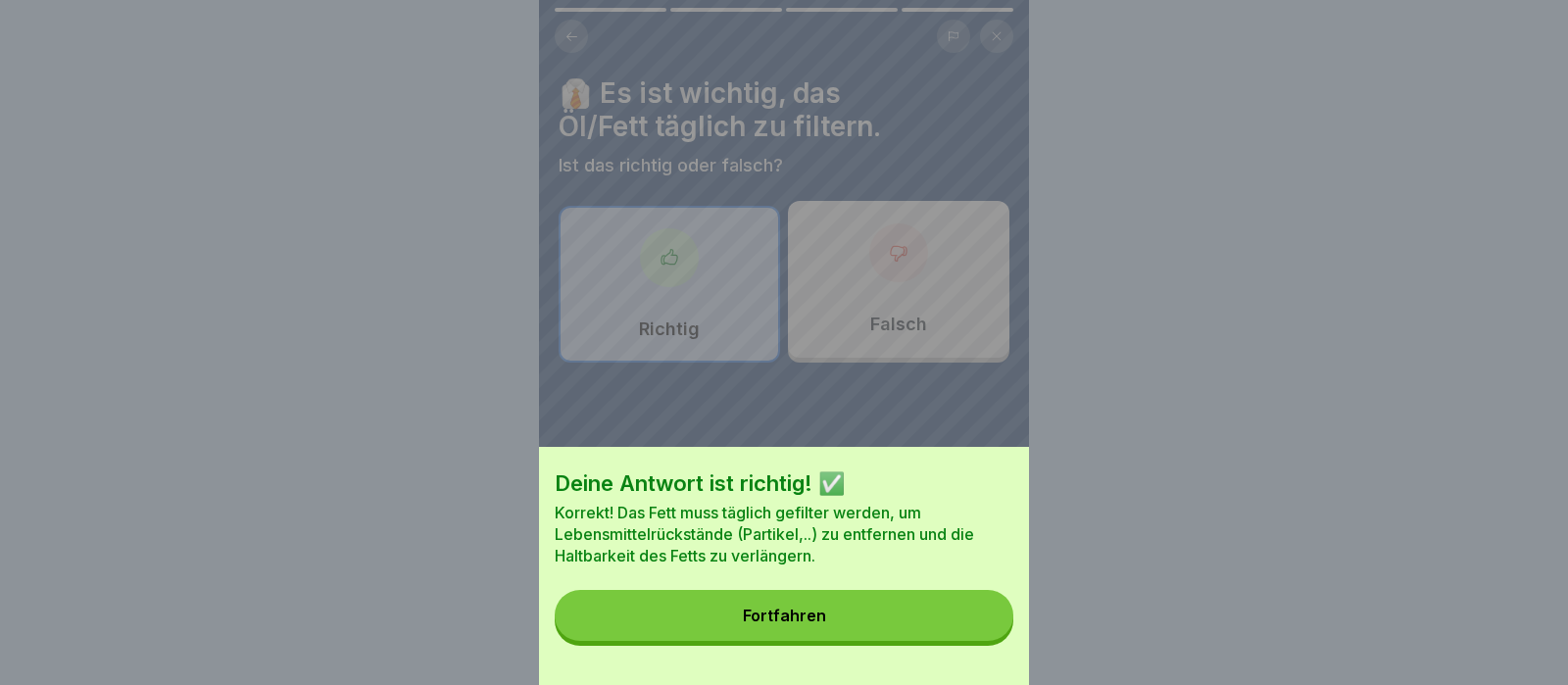 click on "Fortfahren" at bounding box center (784, 615) 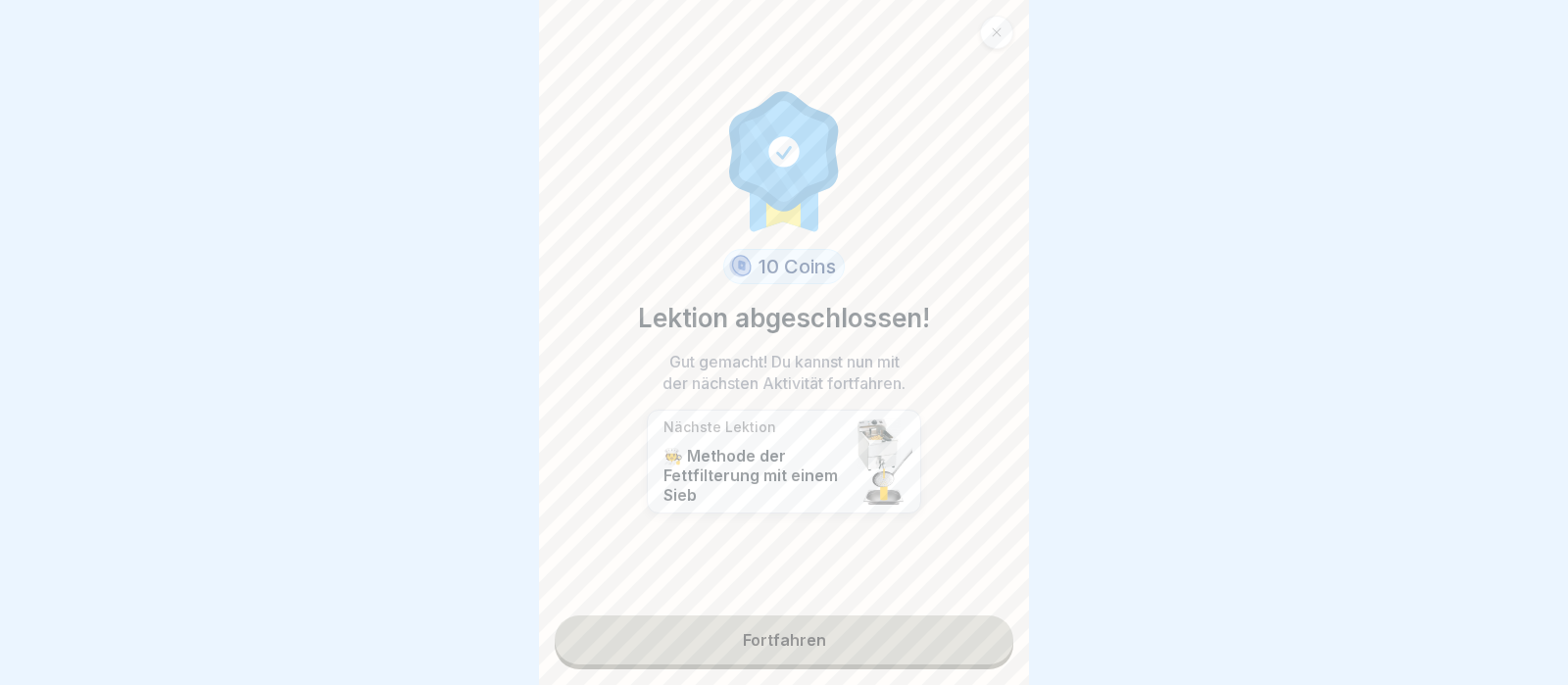 click on "Fortfahren" at bounding box center (784, 640) 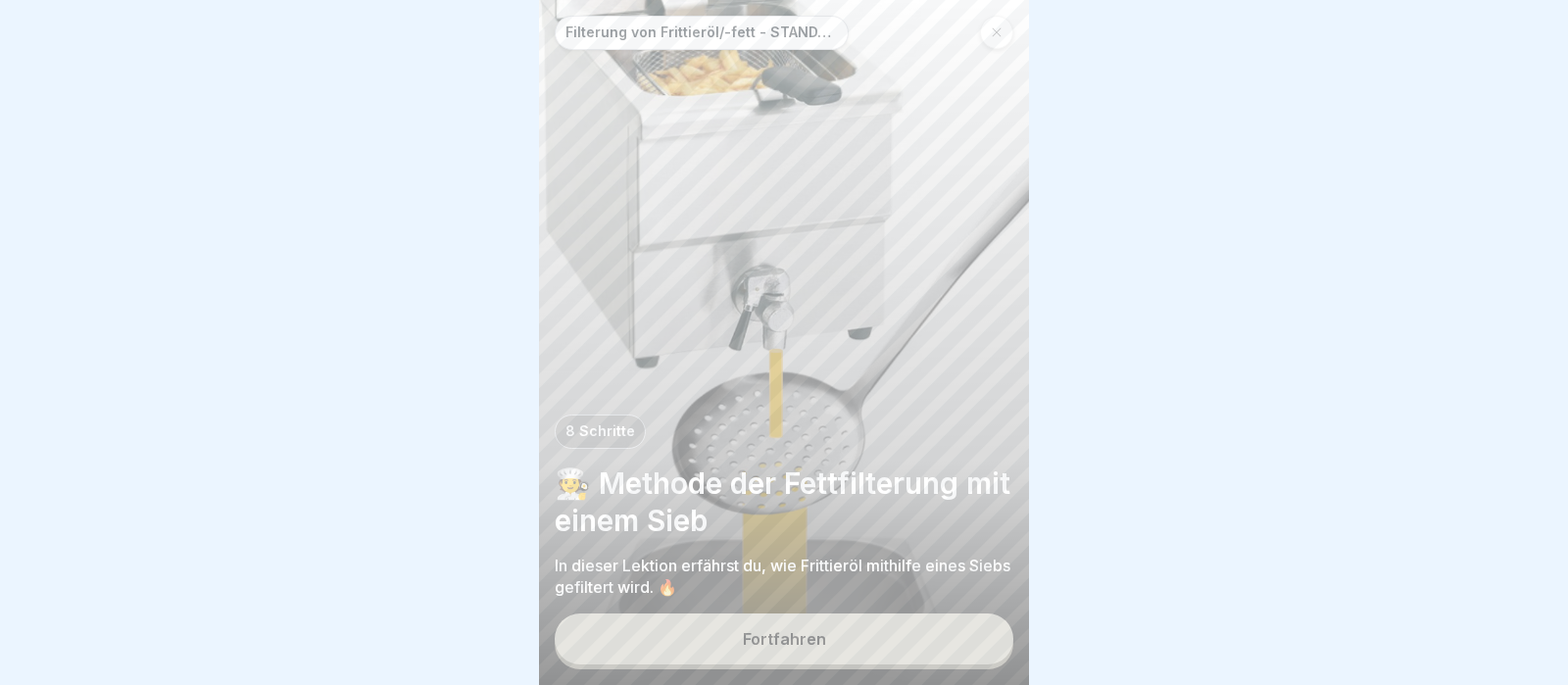 click on "Fortfahren" at bounding box center [784, 639] 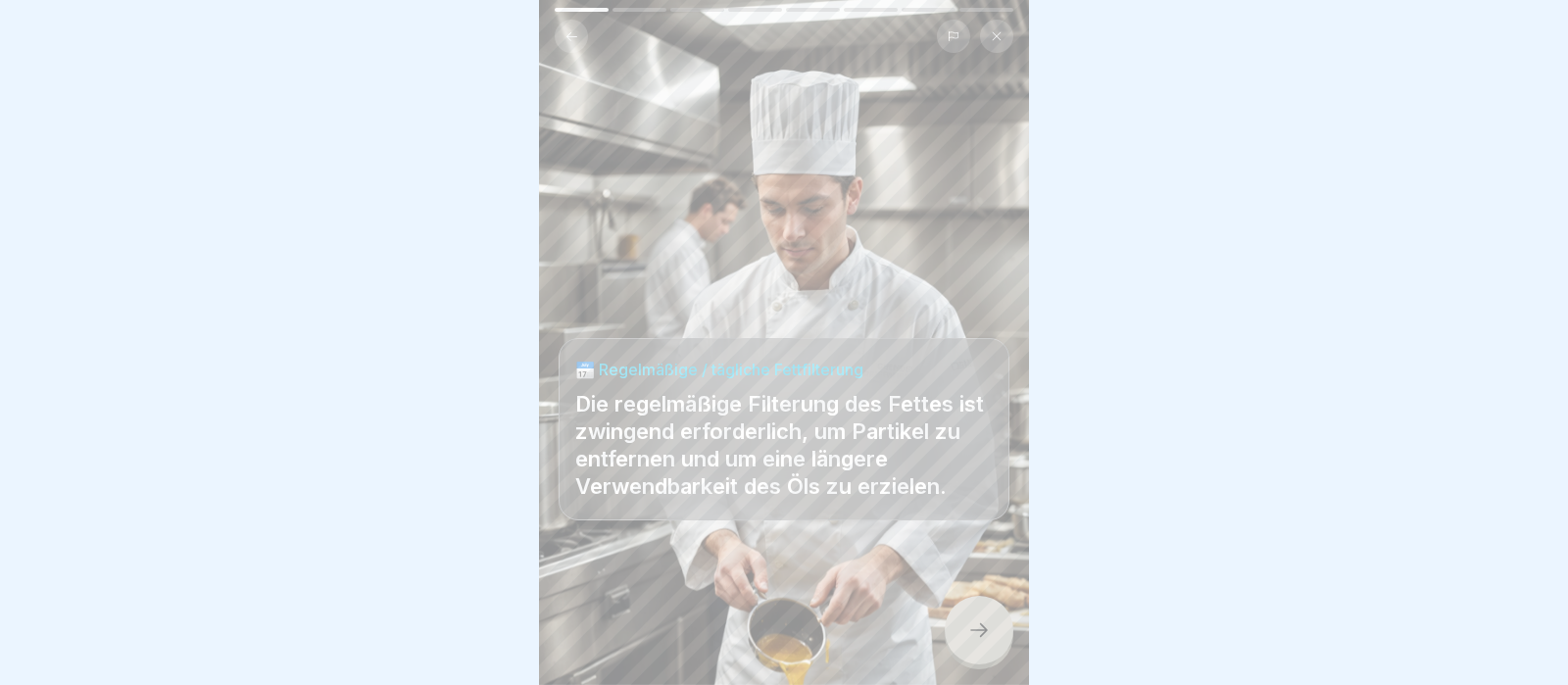 click 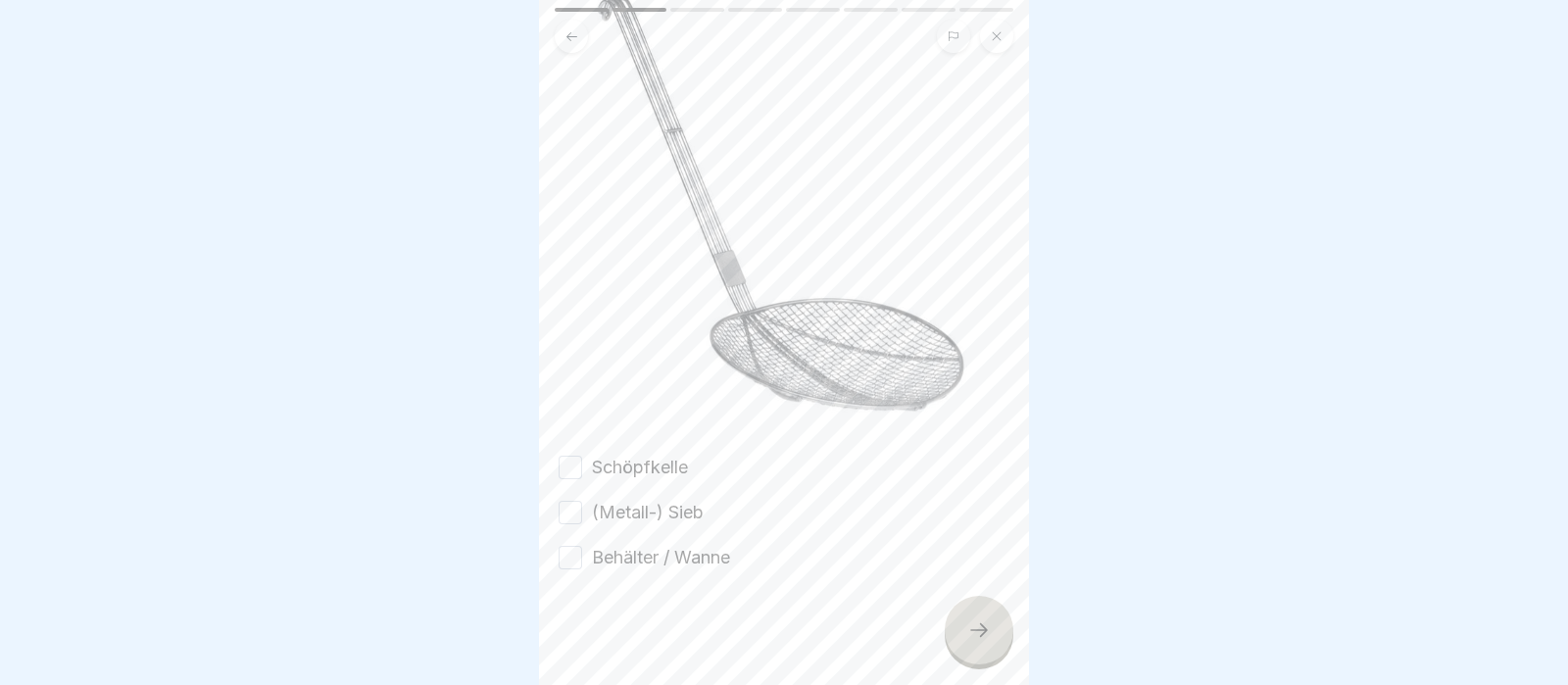 scroll, scrollTop: 235, scrollLeft: 0, axis: vertical 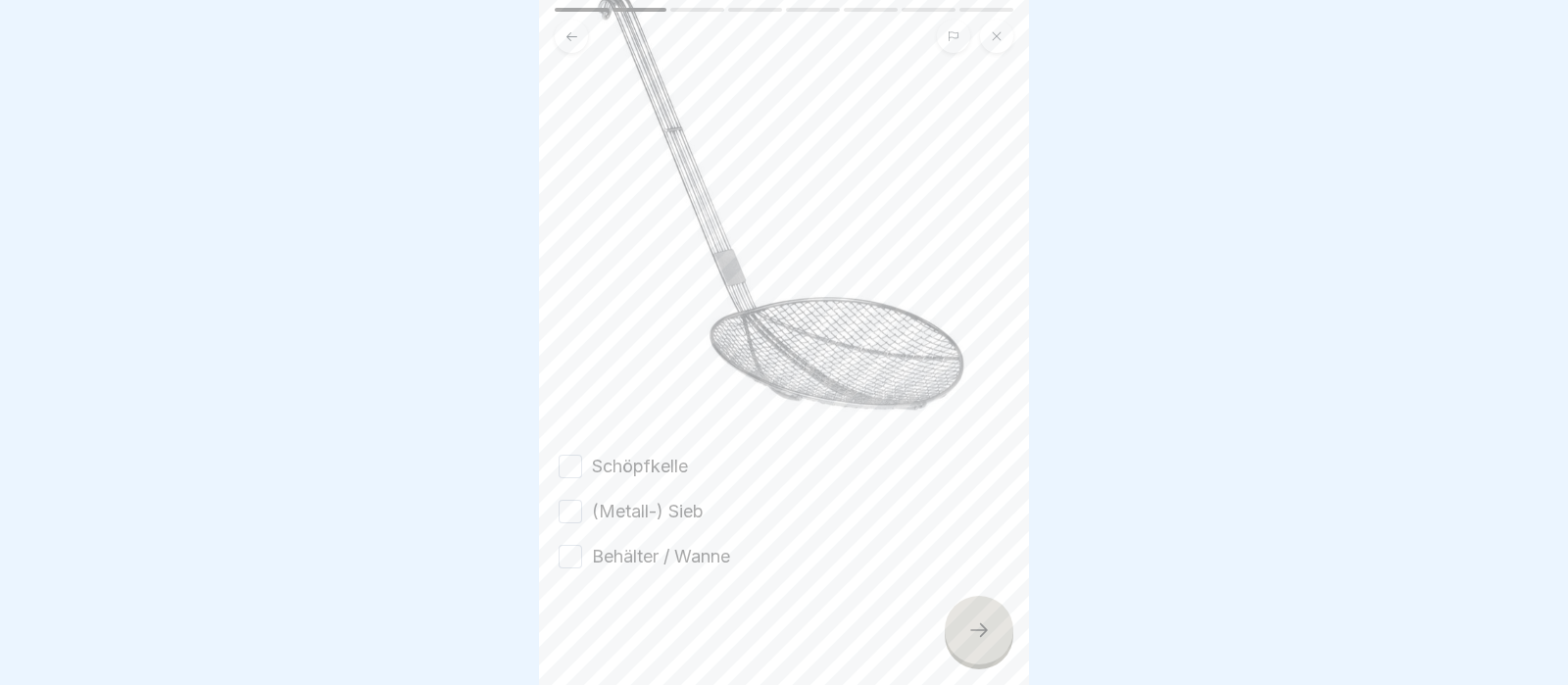click on "Equipment zur Fettfilterung Bitte alle Punkte aufmerksam durchlesen Bitte kreuze alle Kästchen an. Schöpfkelle (Metall-) Sieb Behälter / Wanne" at bounding box center [784, 205] 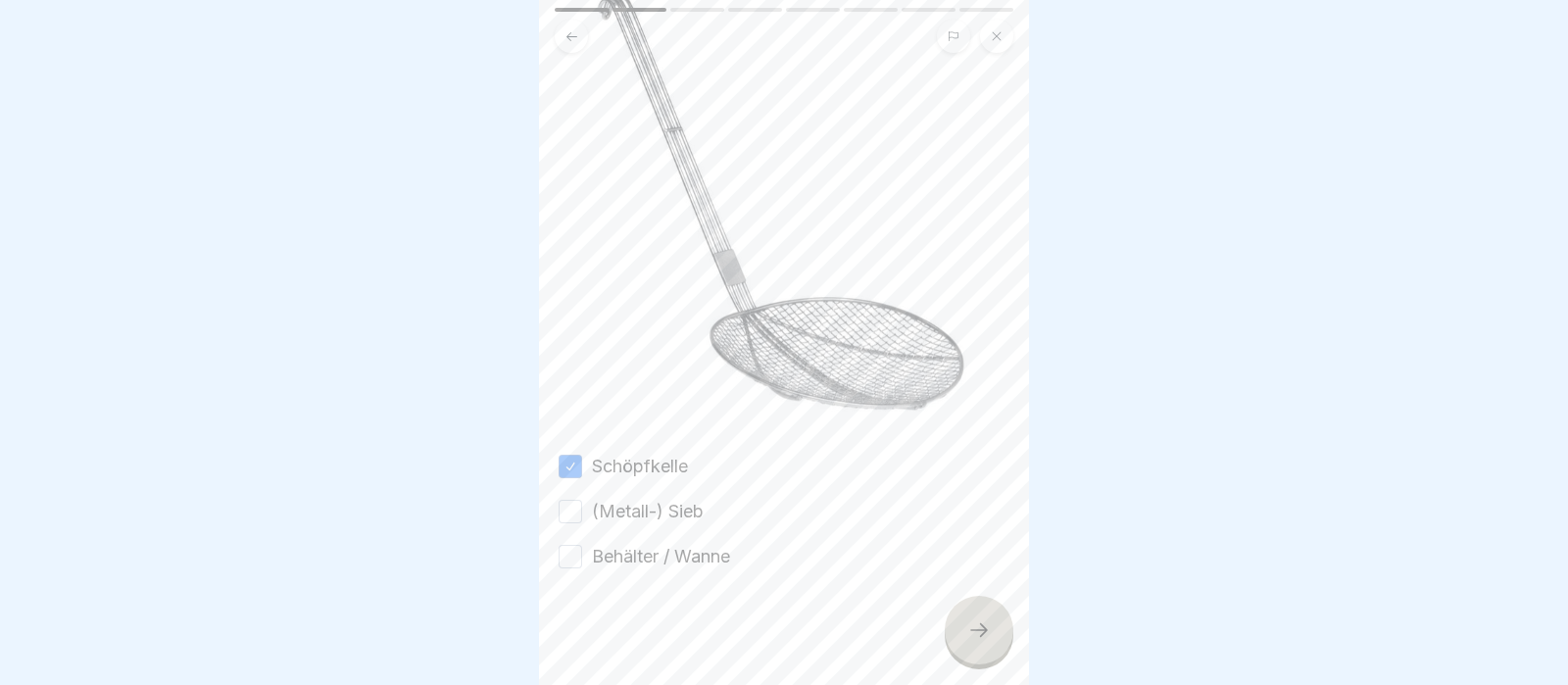 click on "(Metall-) Sieb" at bounding box center (784, 512) 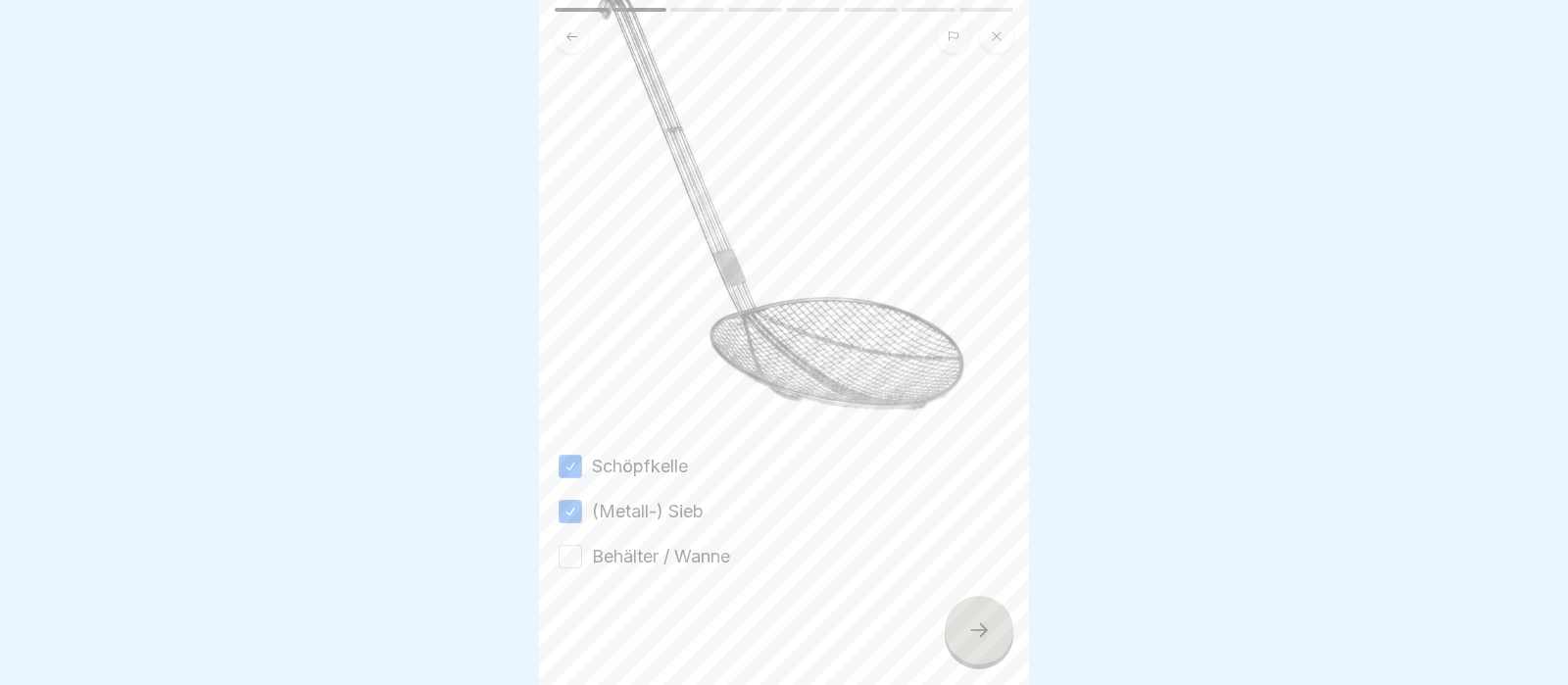 click on "Behälter / Wanne" at bounding box center [570, 557] 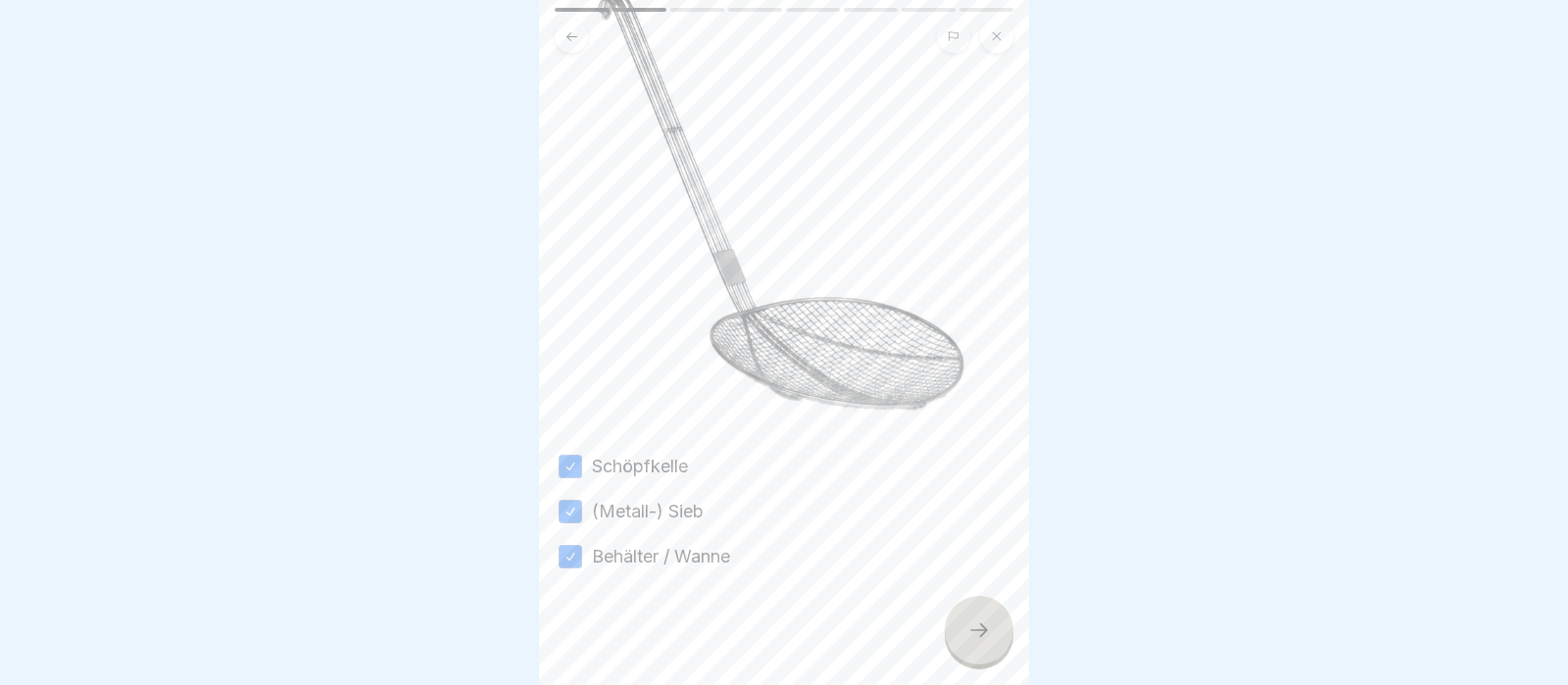 click 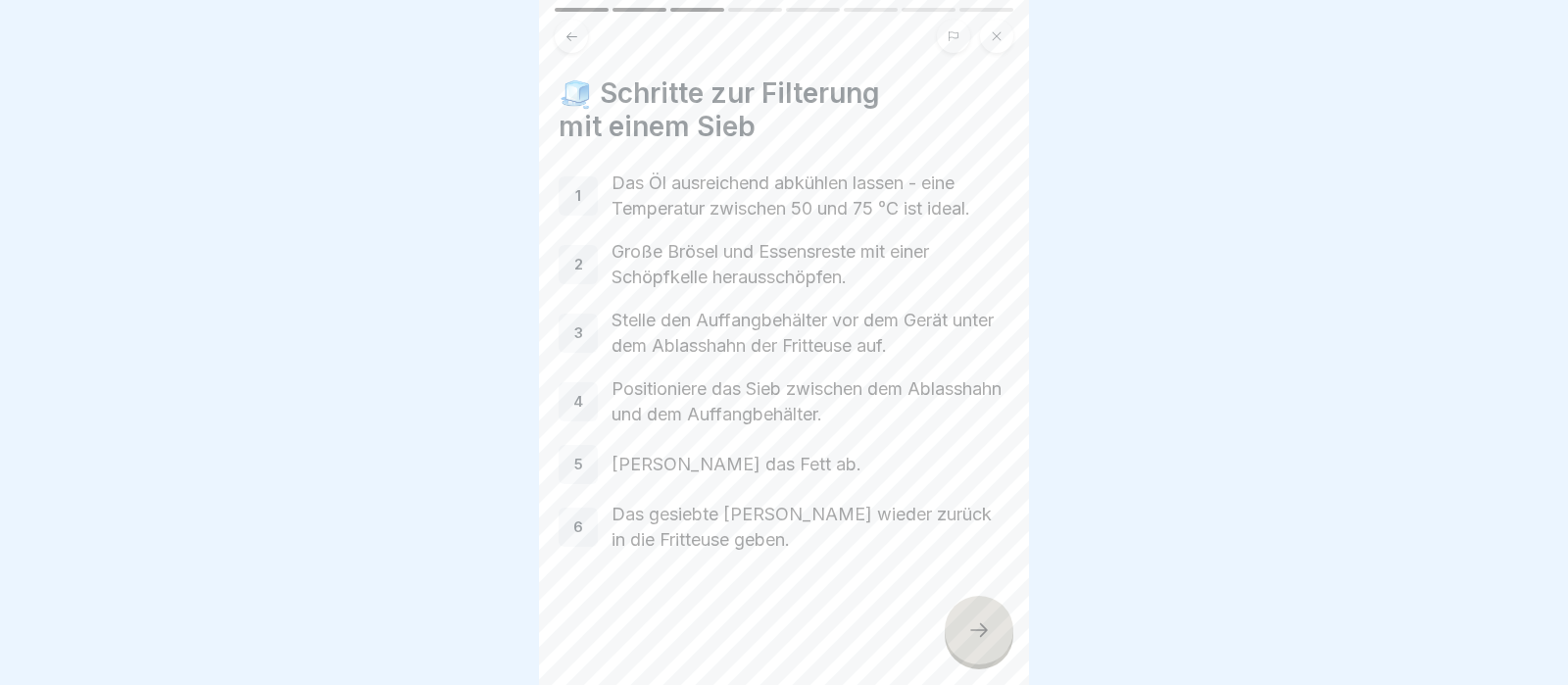 click at bounding box center [979, 630] 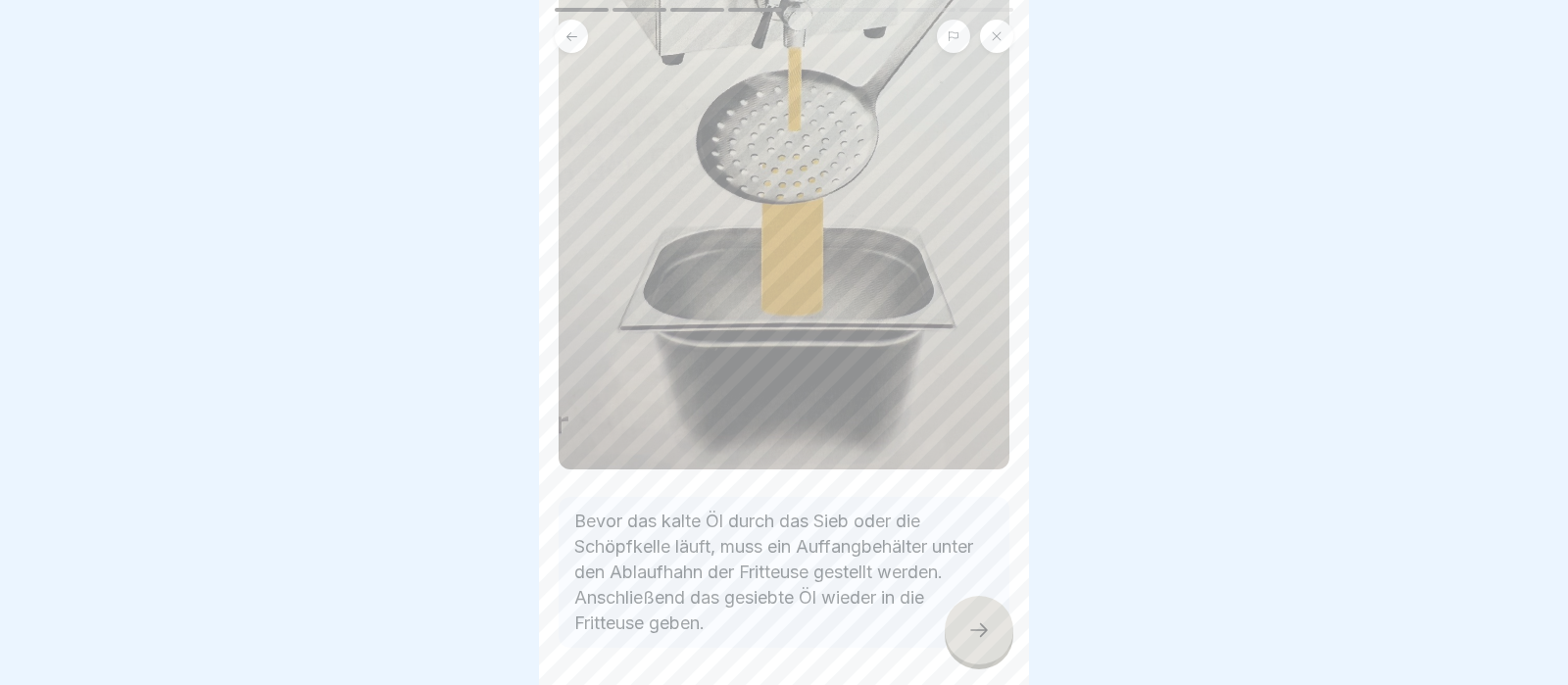 scroll, scrollTop: 588, scrollLeft: 0, axis: vertical 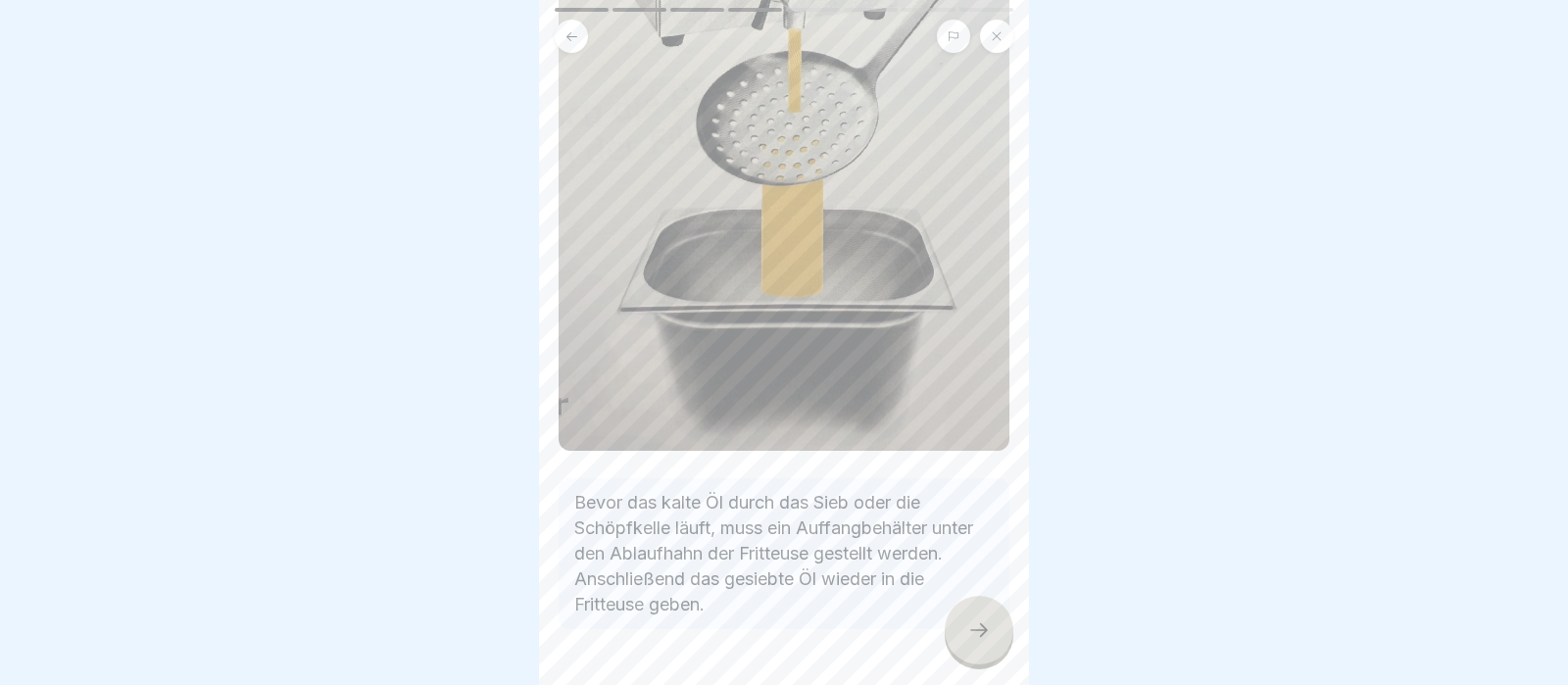 click 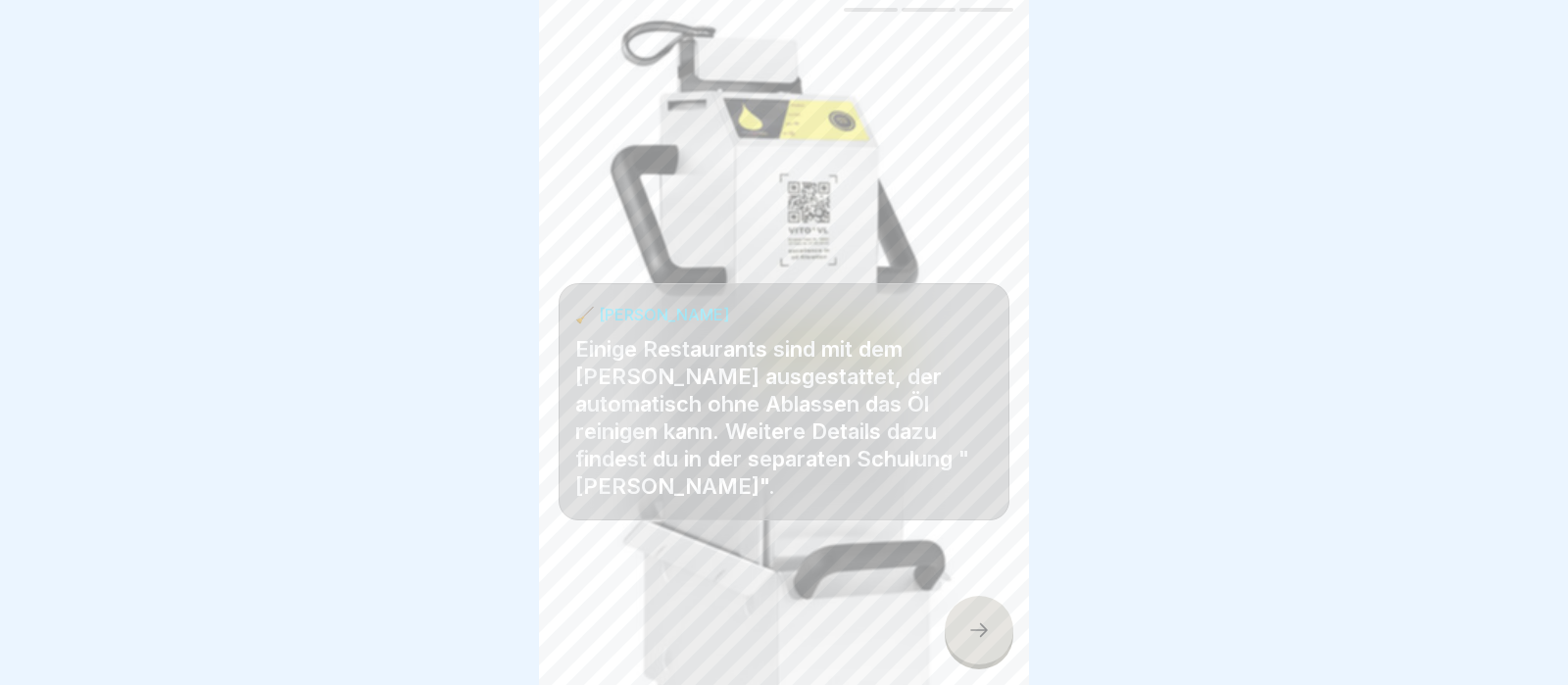 click 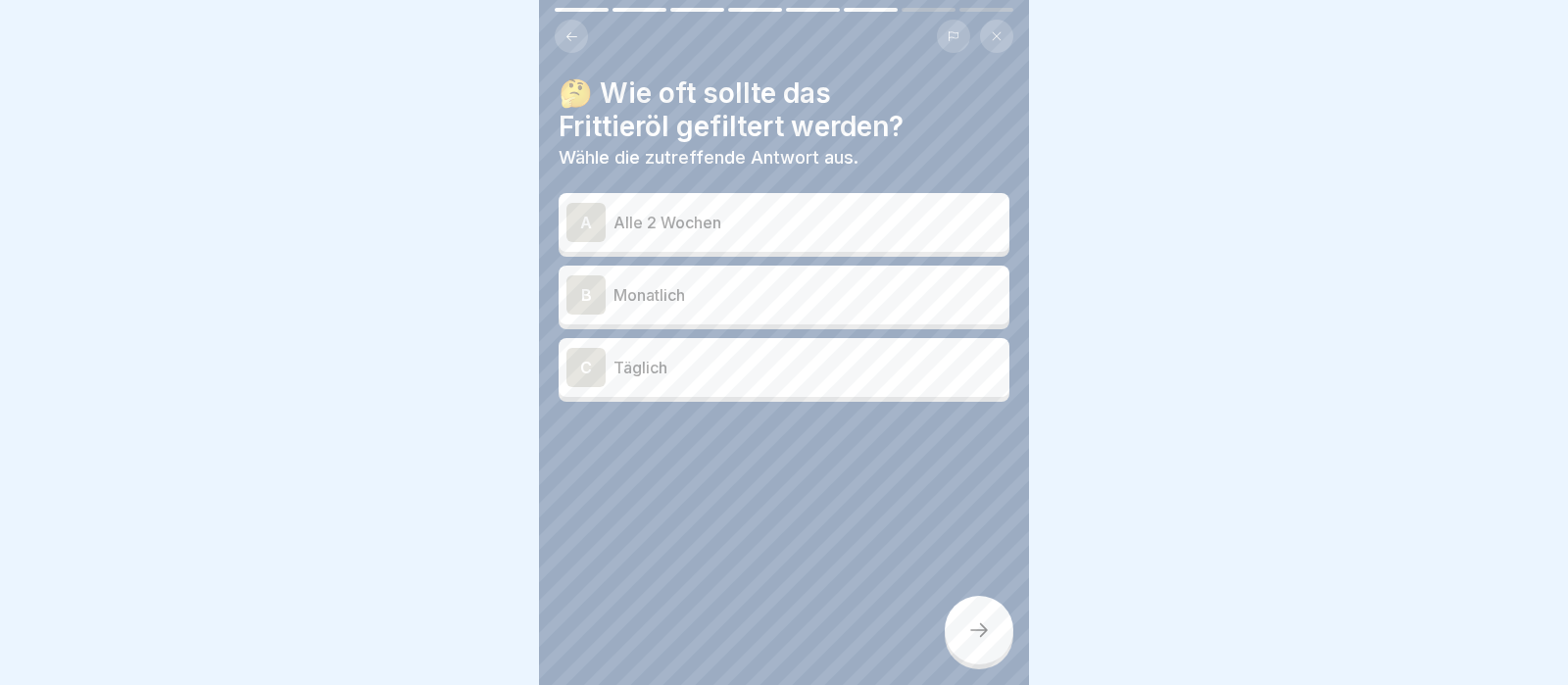 click on "Täglich" at bounding box center (808, 367) 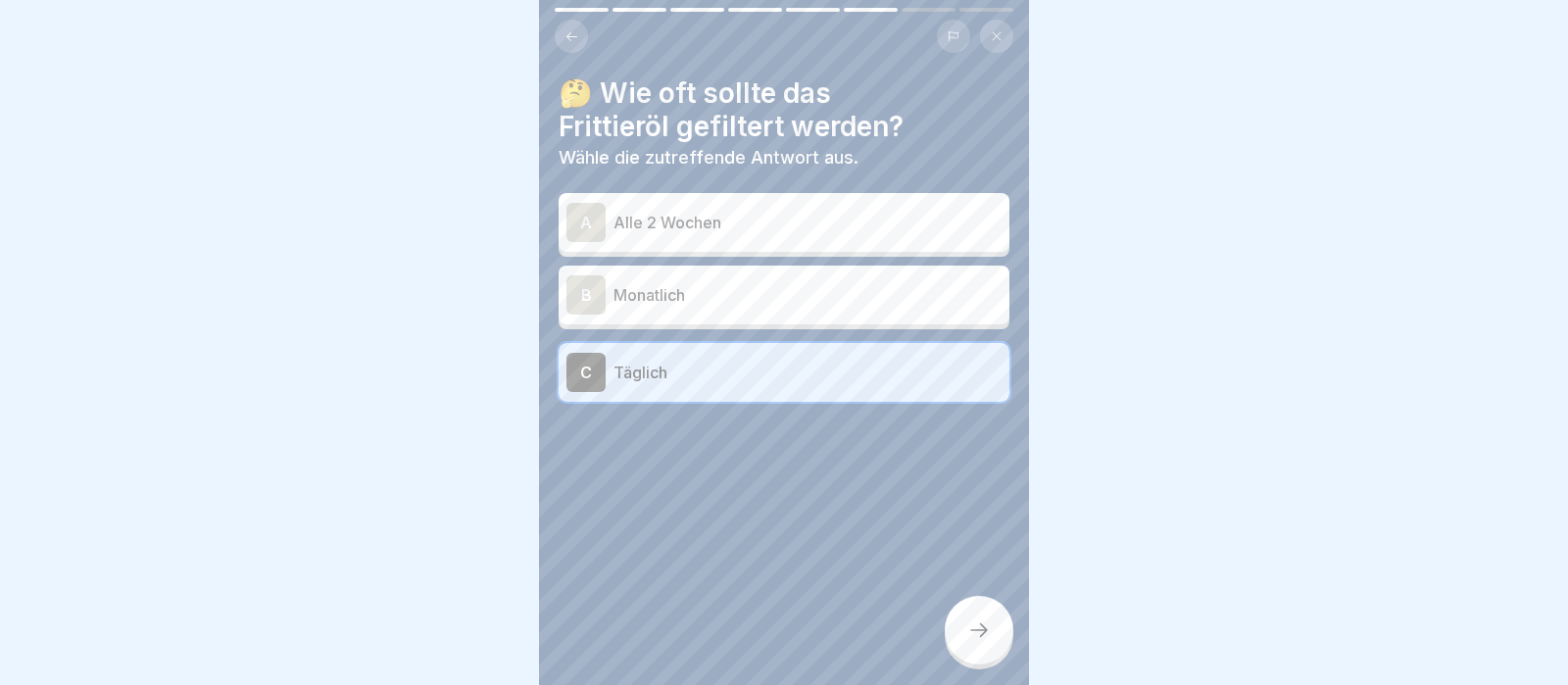 click at bounding box center (979, 630) 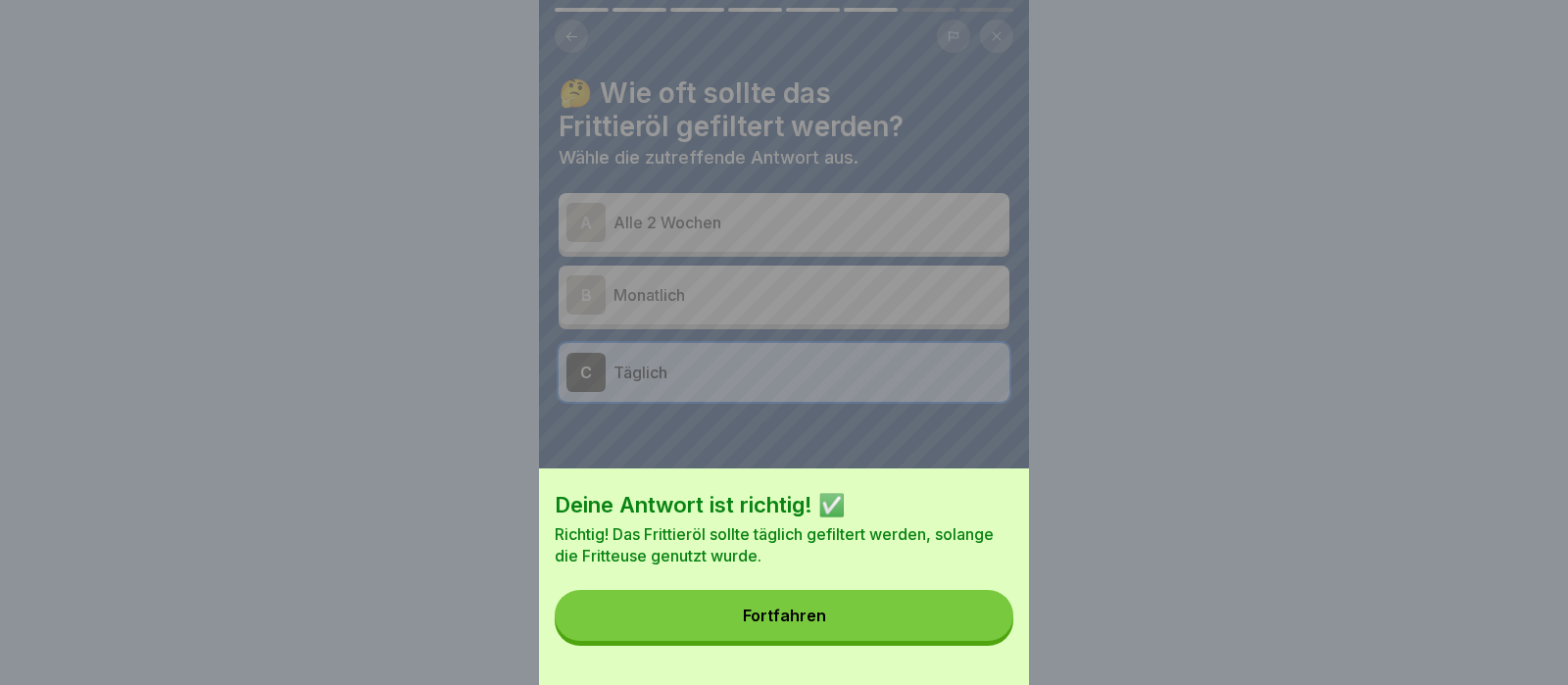 click on "Fortfahren" at bounding box center (784, 615) 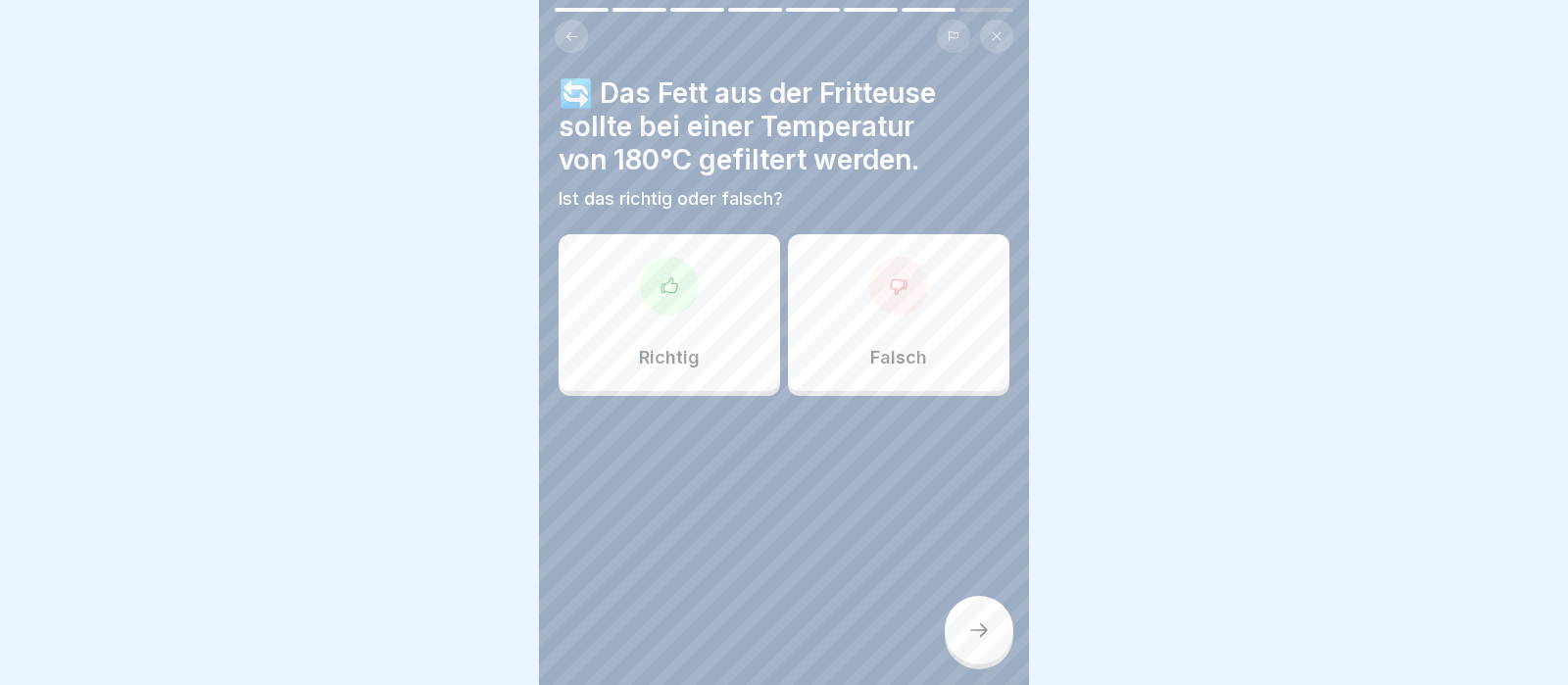 click on "Falsch" at bounding box center (899, 313) 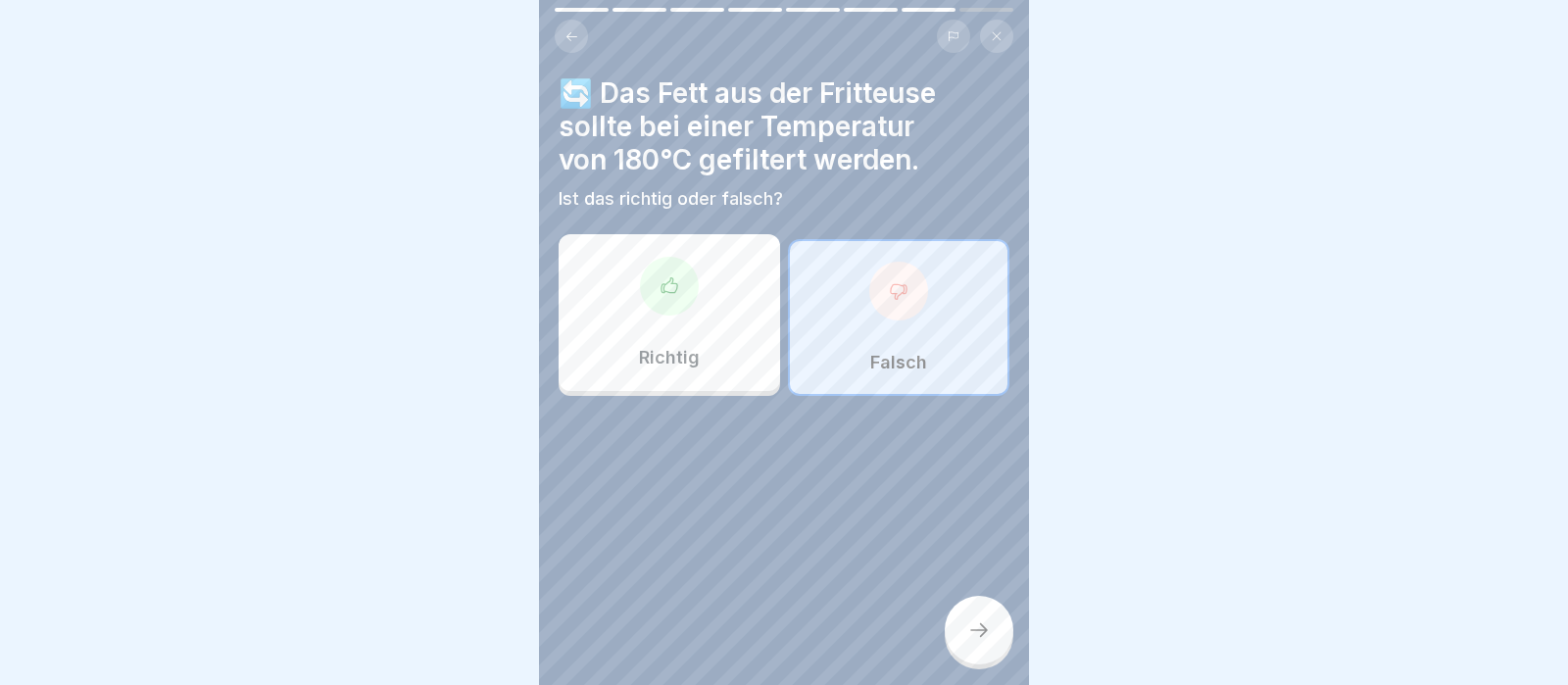 click at bounding box center (979, 630) 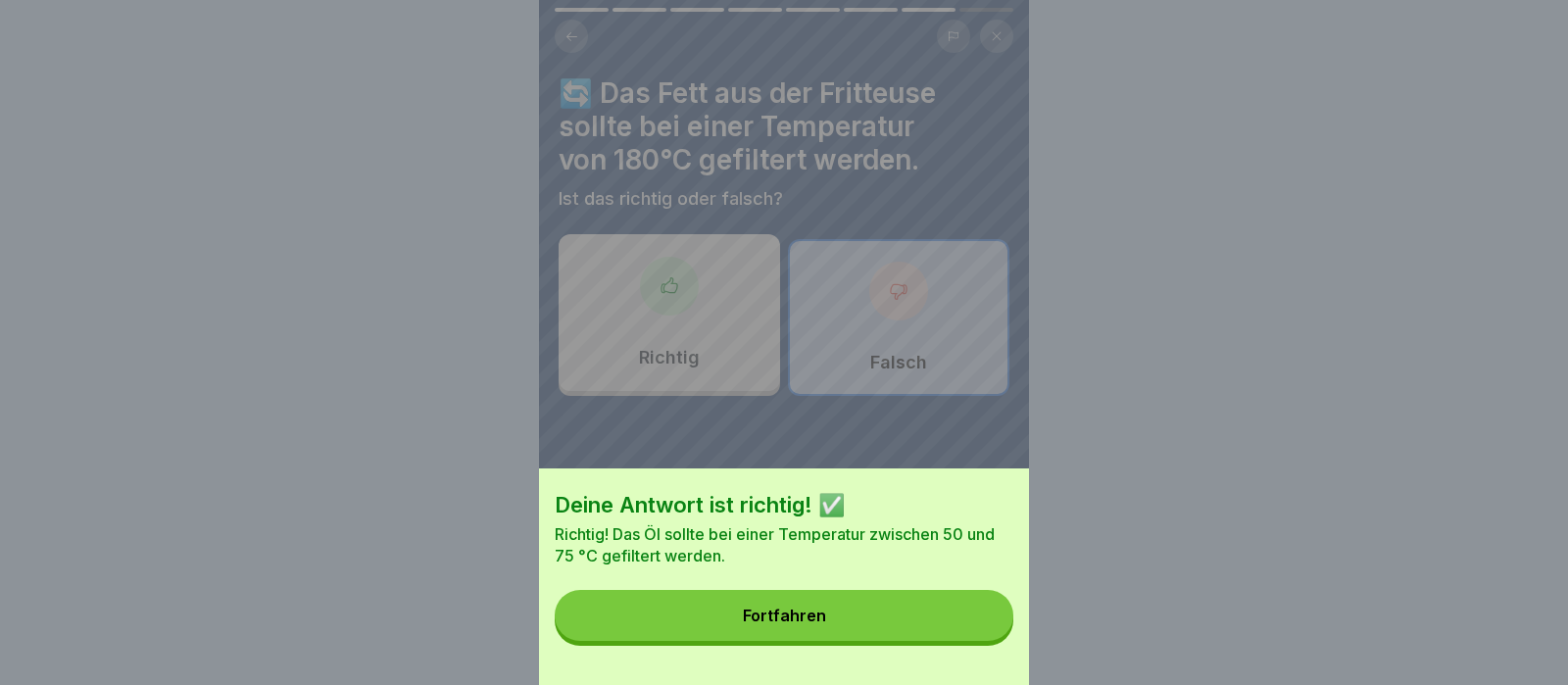 click on "Fortfahren" at bounding box center [784, 615] 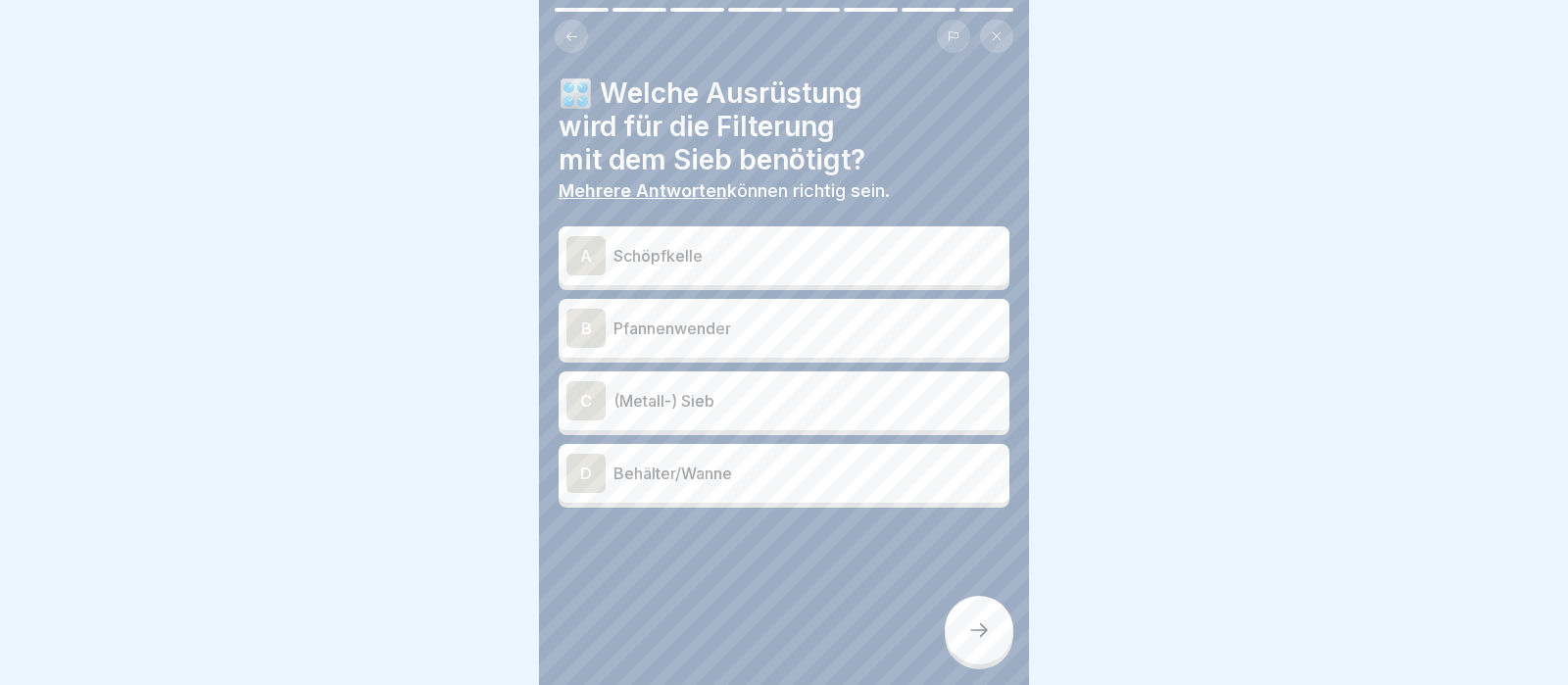 click on "A" at bounding box center [586, 256] 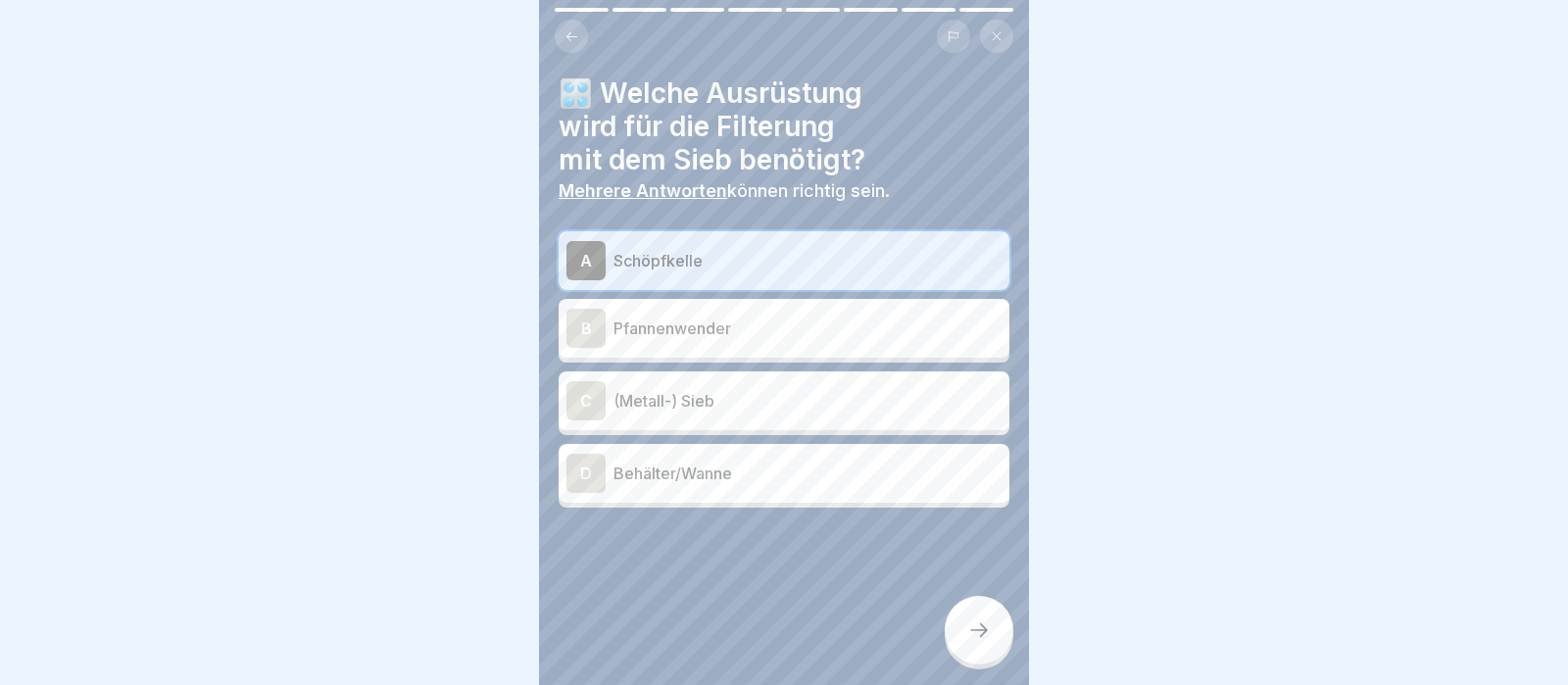 click on "C" at bounding box center [586, 401] 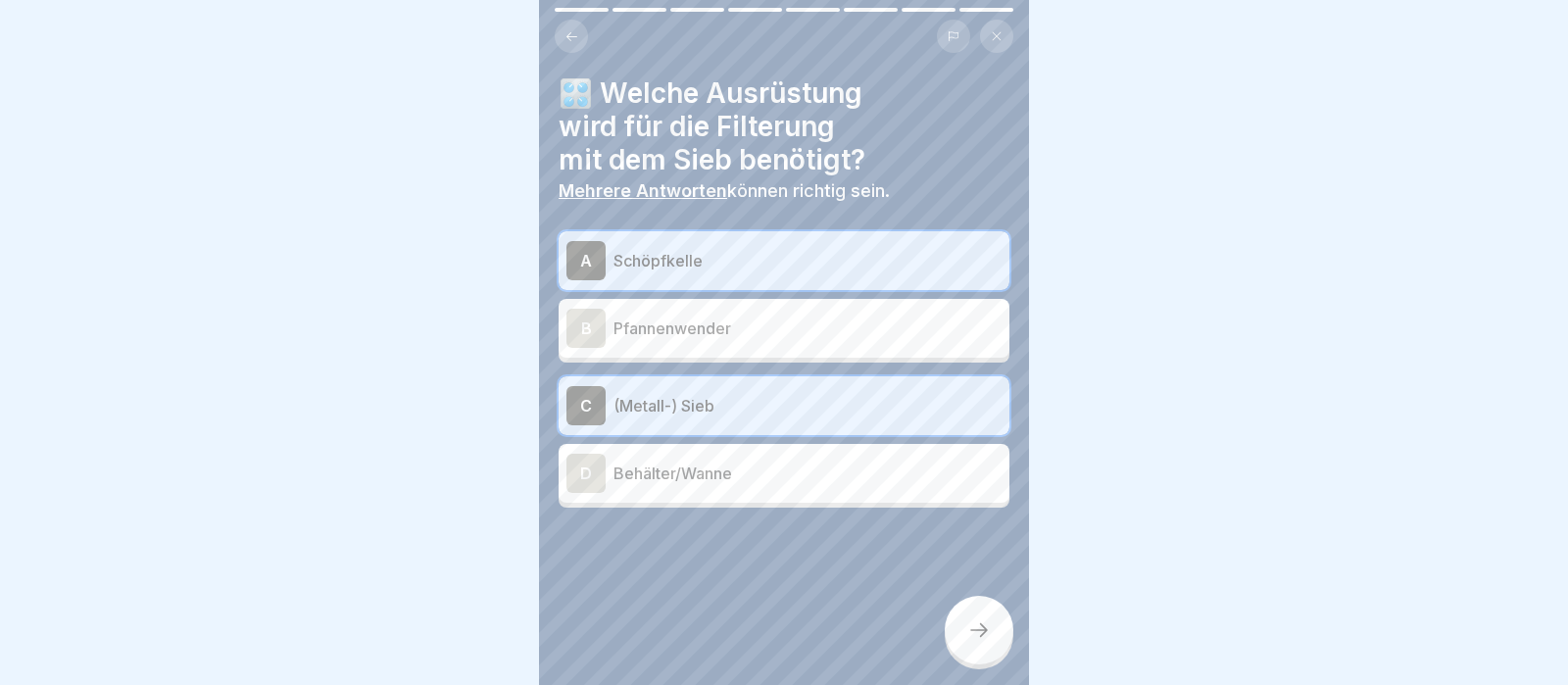click on "D" at bounding box center [586, 473] 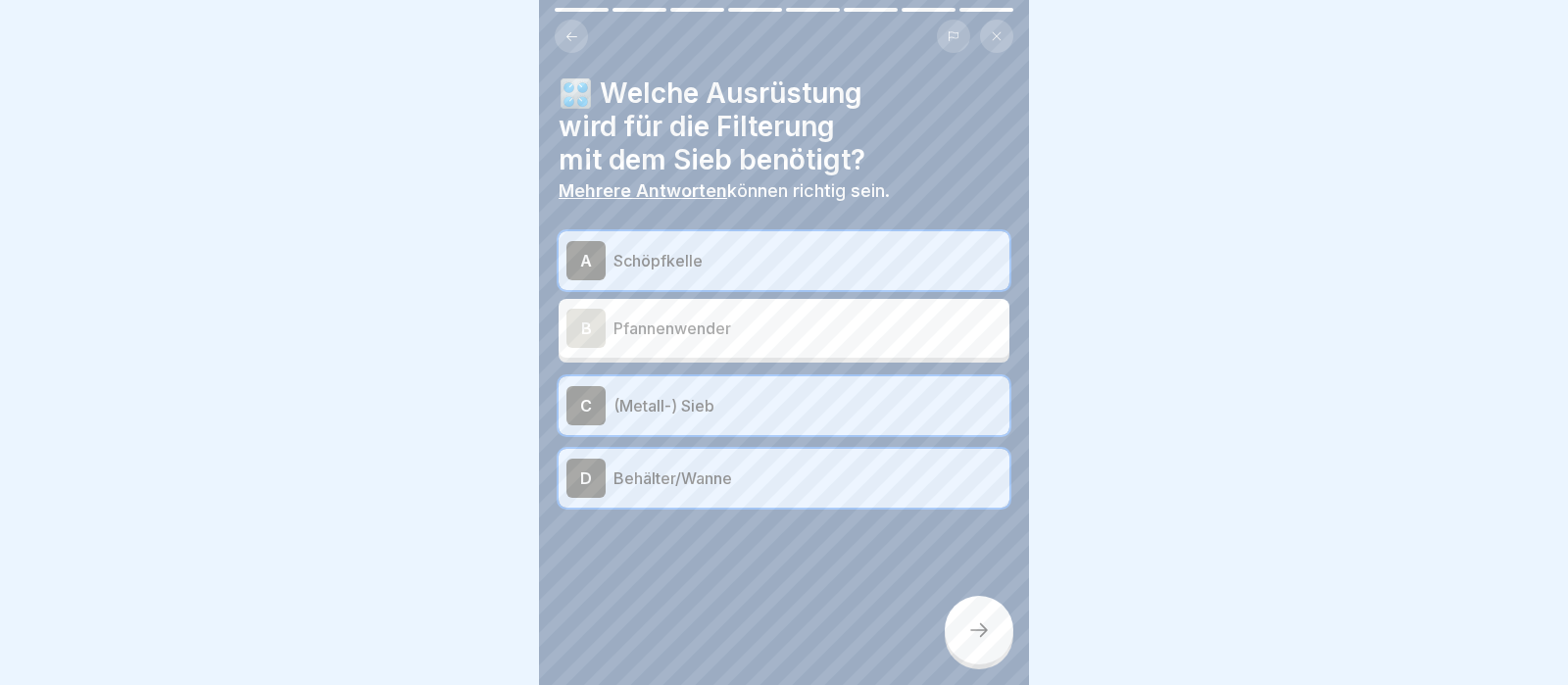 click 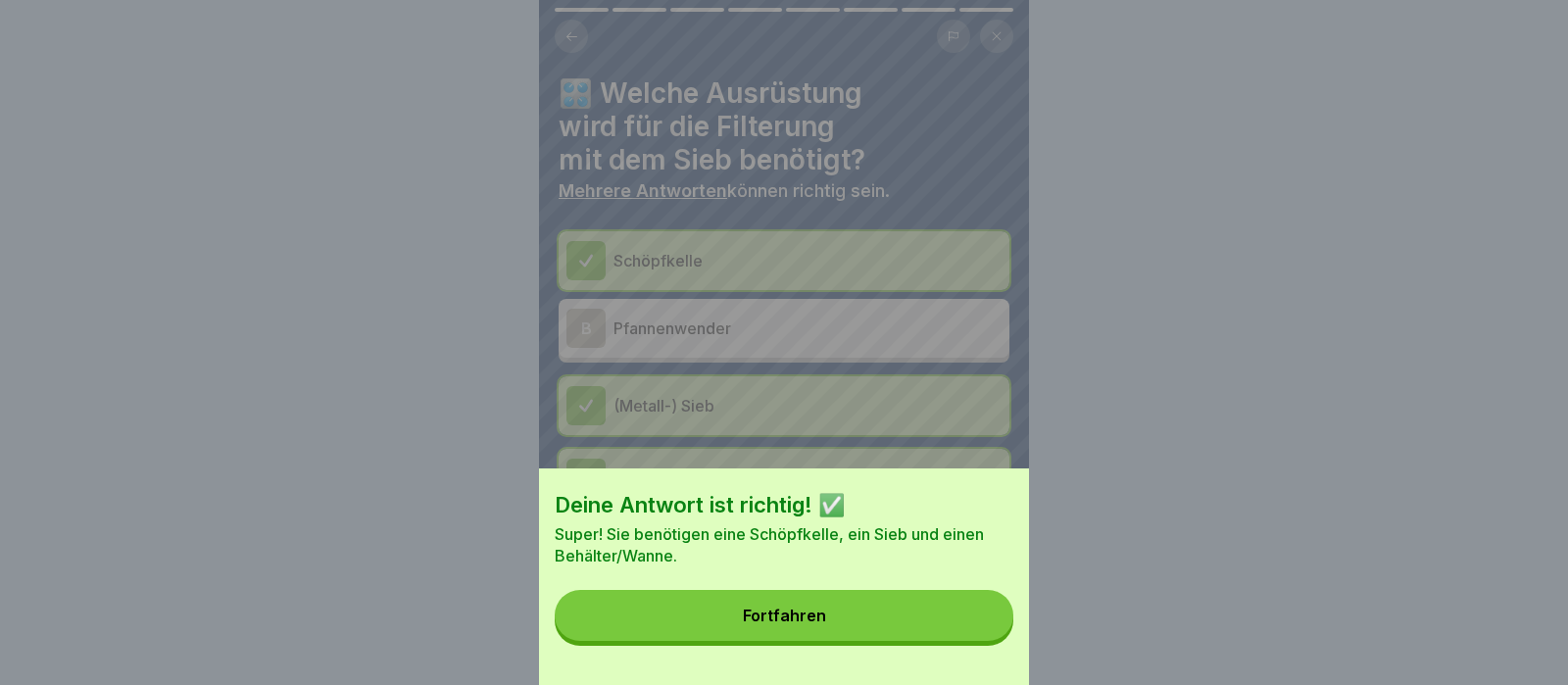 click on "Fortfahren" at bounding box center [784, 615] 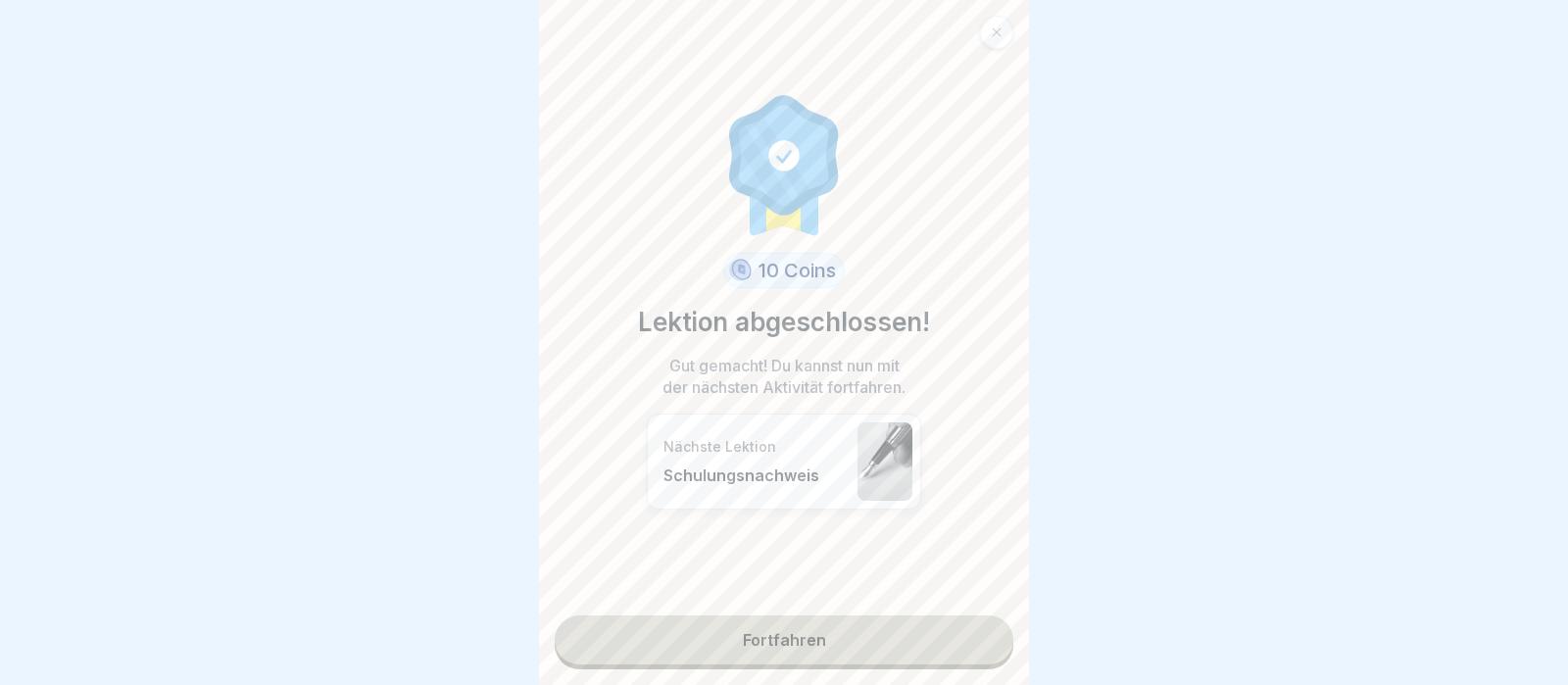 click on "Fortfahren" at bounding box center (784, 640) 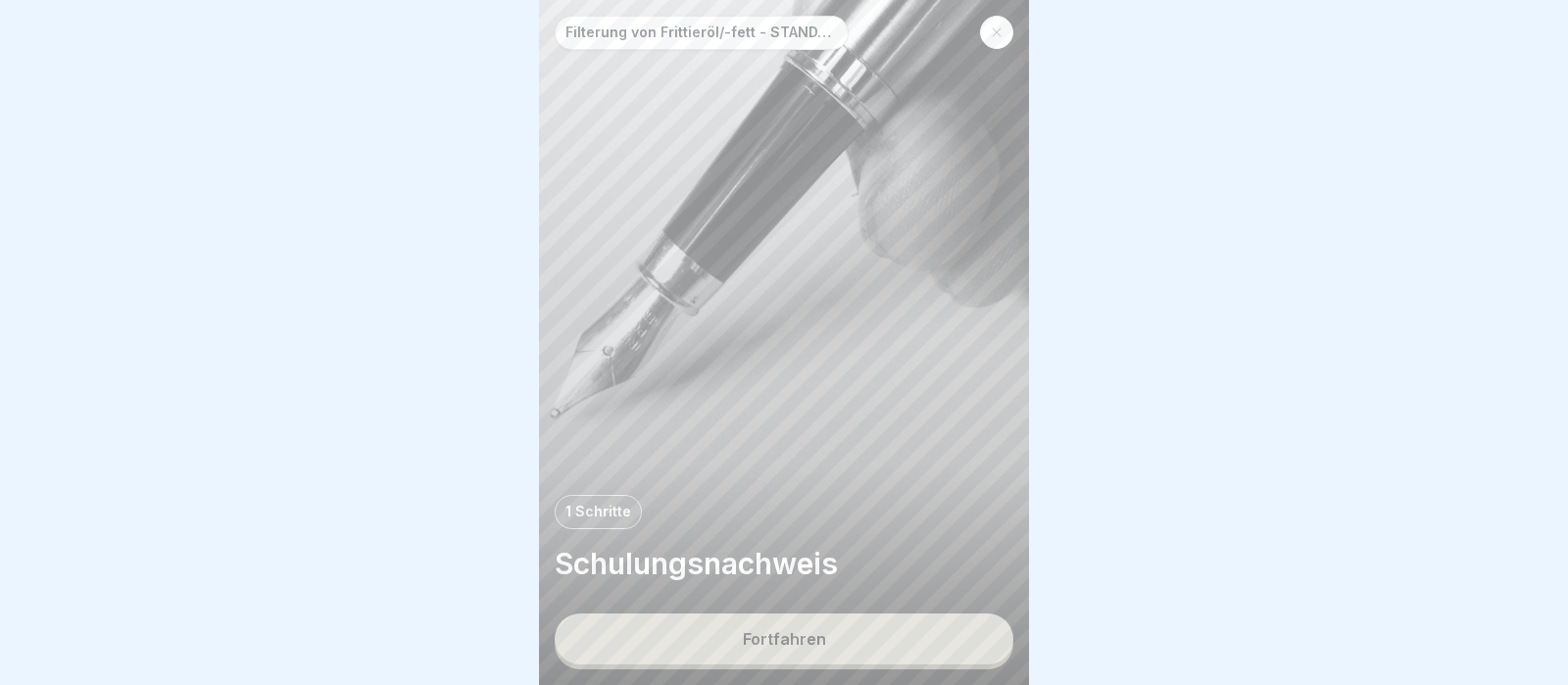click on "Fortfahren" at bounding box center [784, 639] 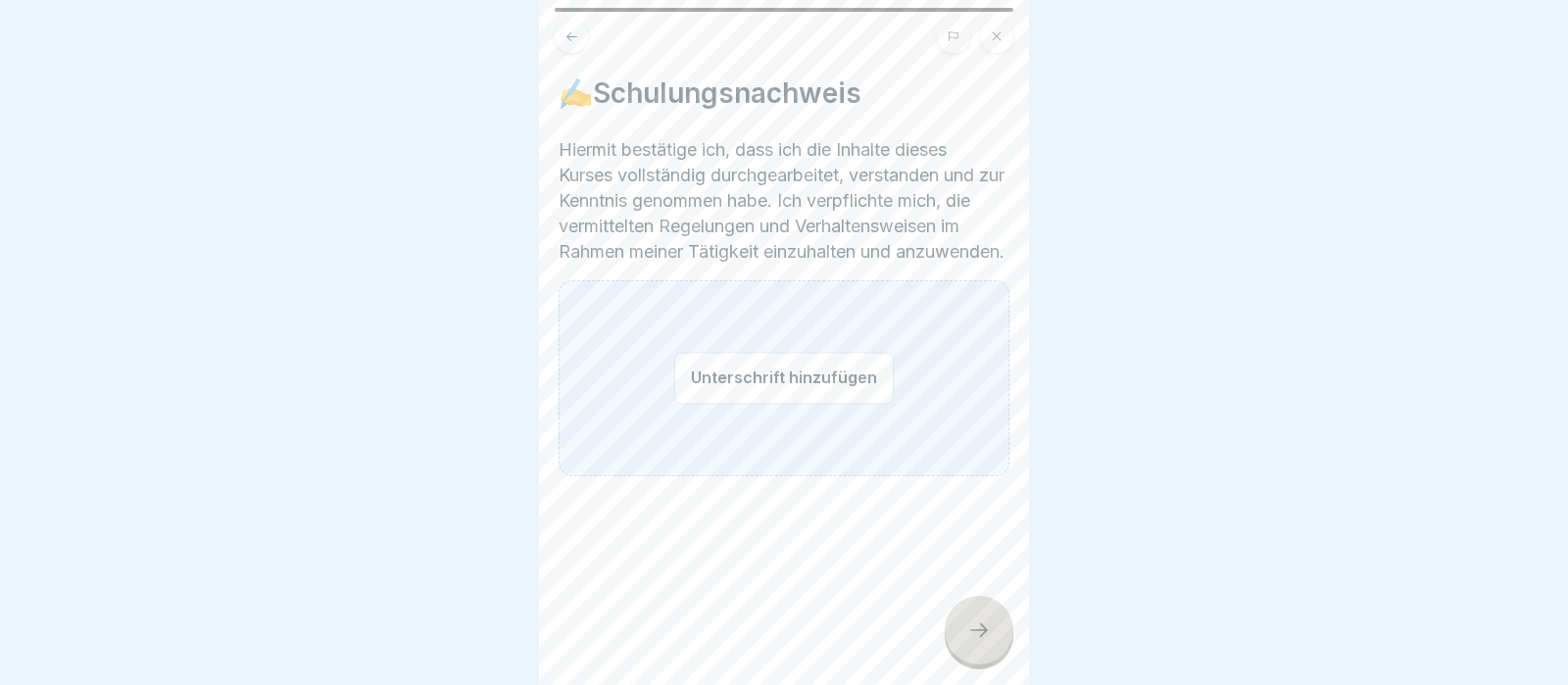 click on "Unterschrift hinzufügen" at bounding box center (784, 377) 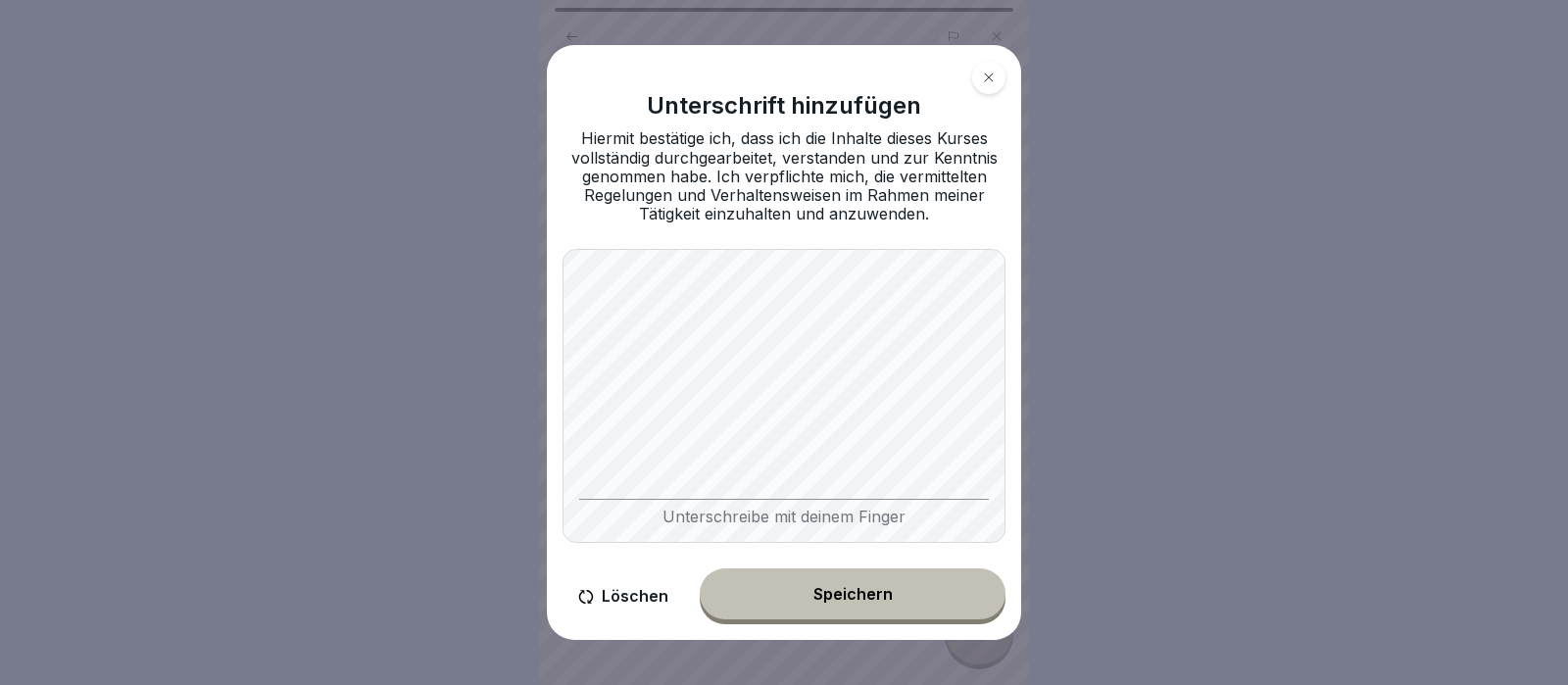 click on "Unterschreibe mit deinem Finger" at bounding box center (784, 396) 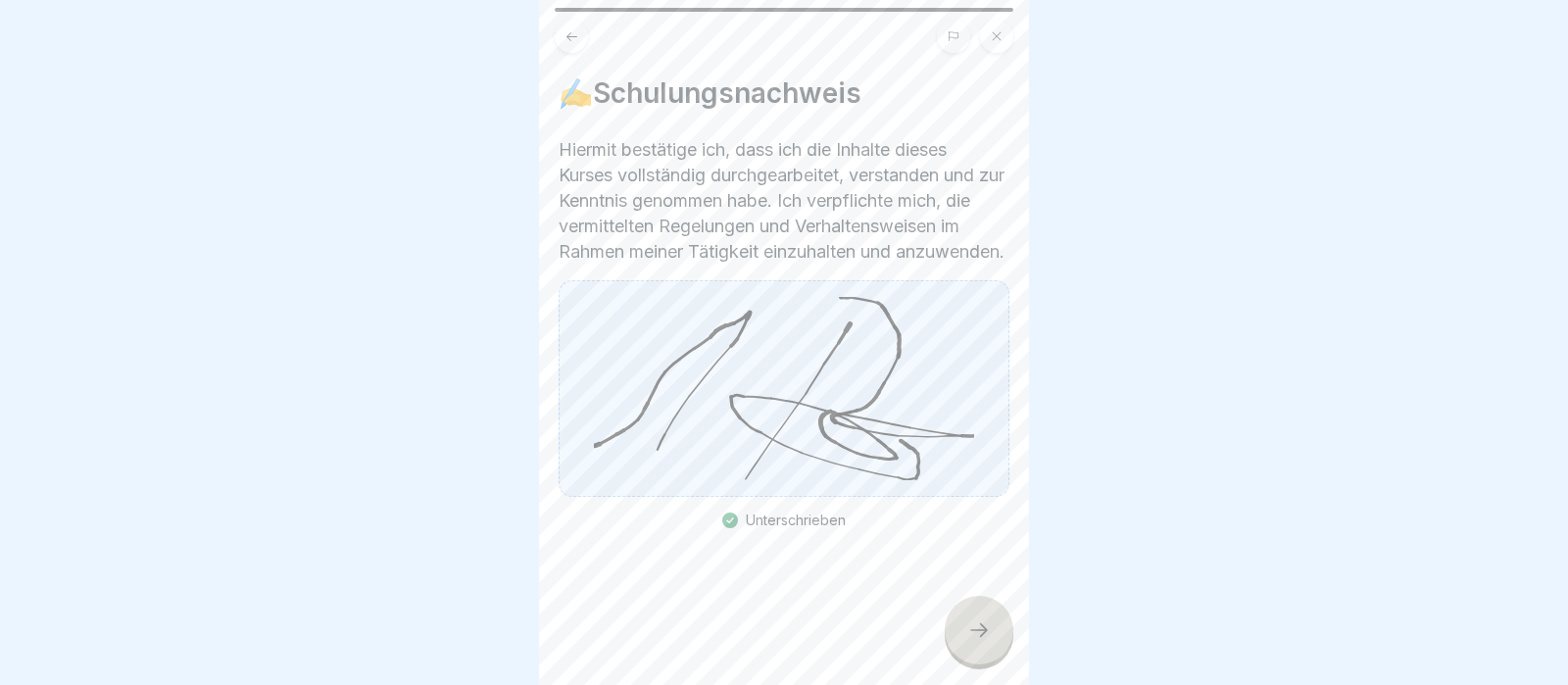 click at bounding box center (979, 630) 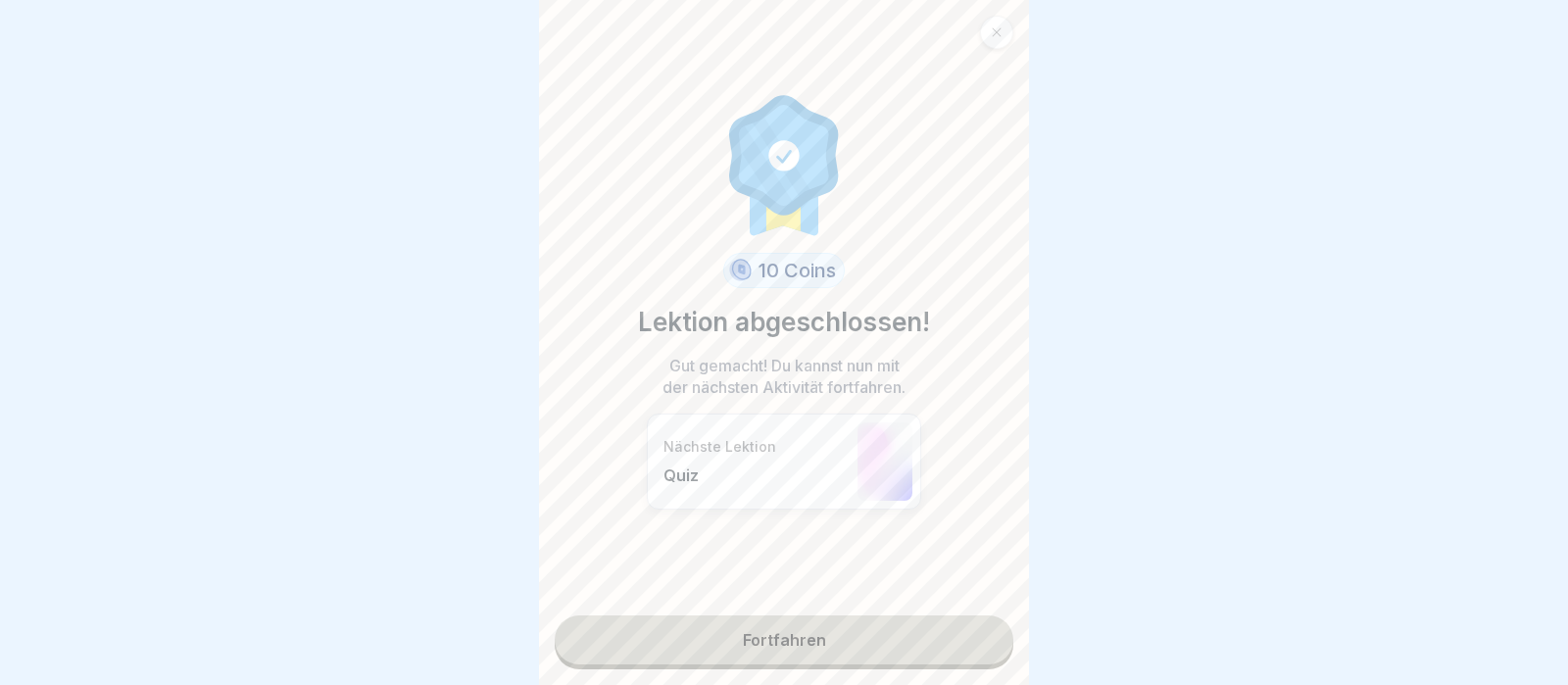 click on "Fortfahren" at bounding box center (784, 640) 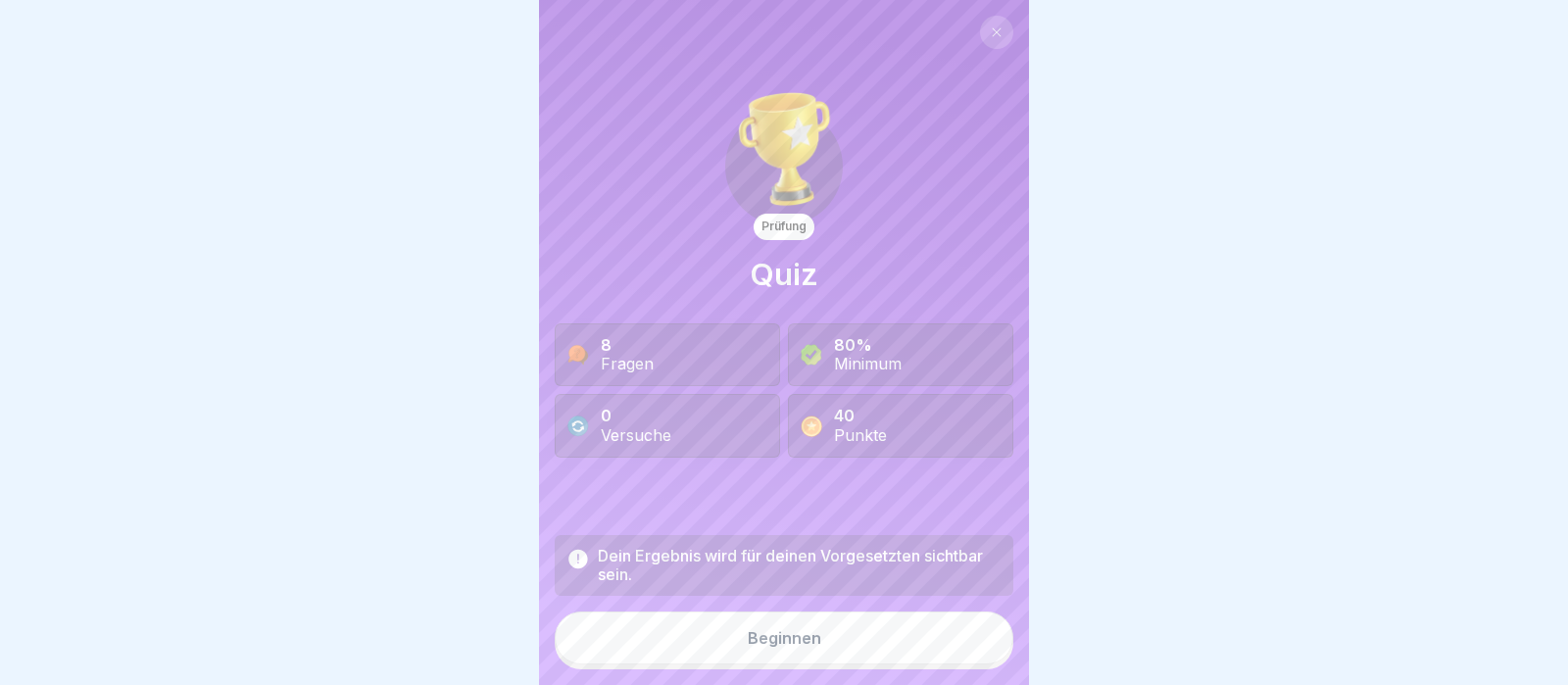 click on "Beginnen" at bounding box center [784, 638] 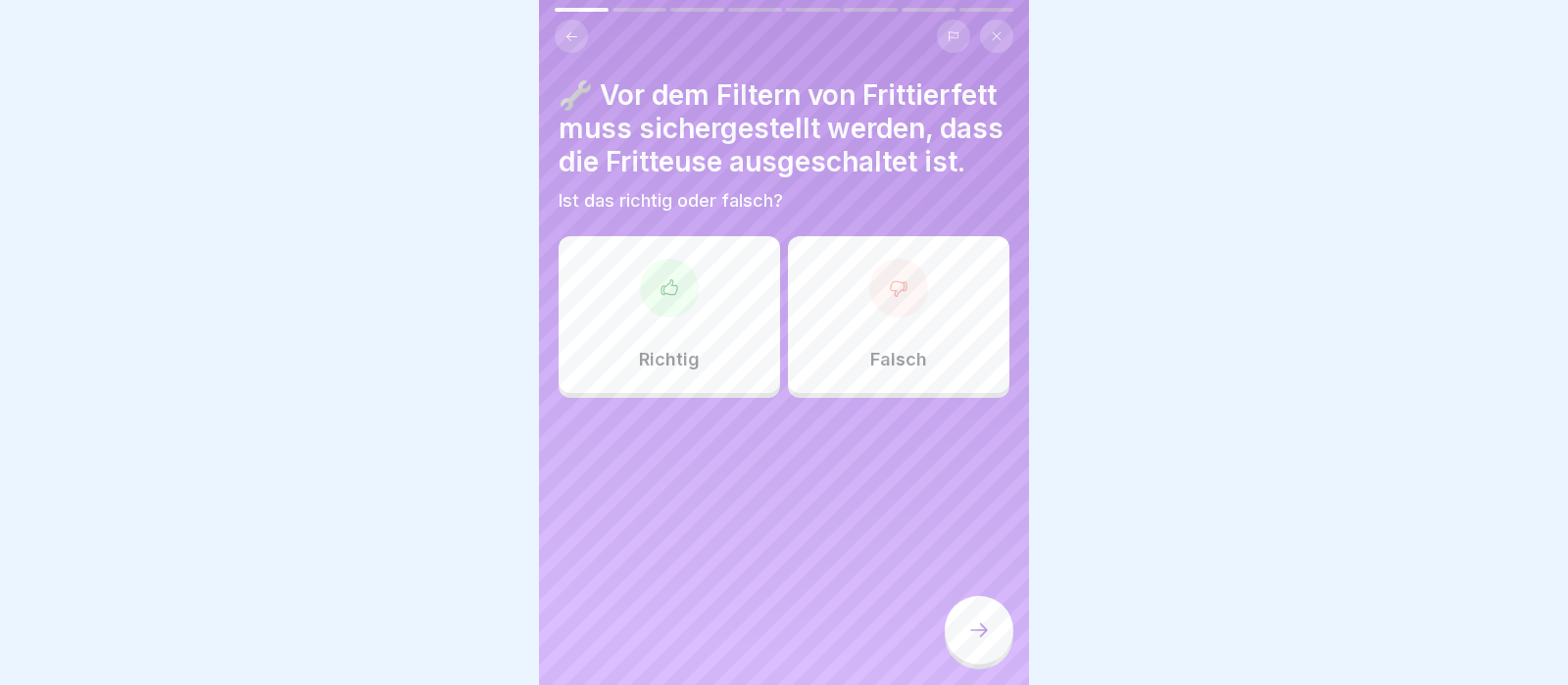 click on "Richtig" at bounding box center [669, 315] 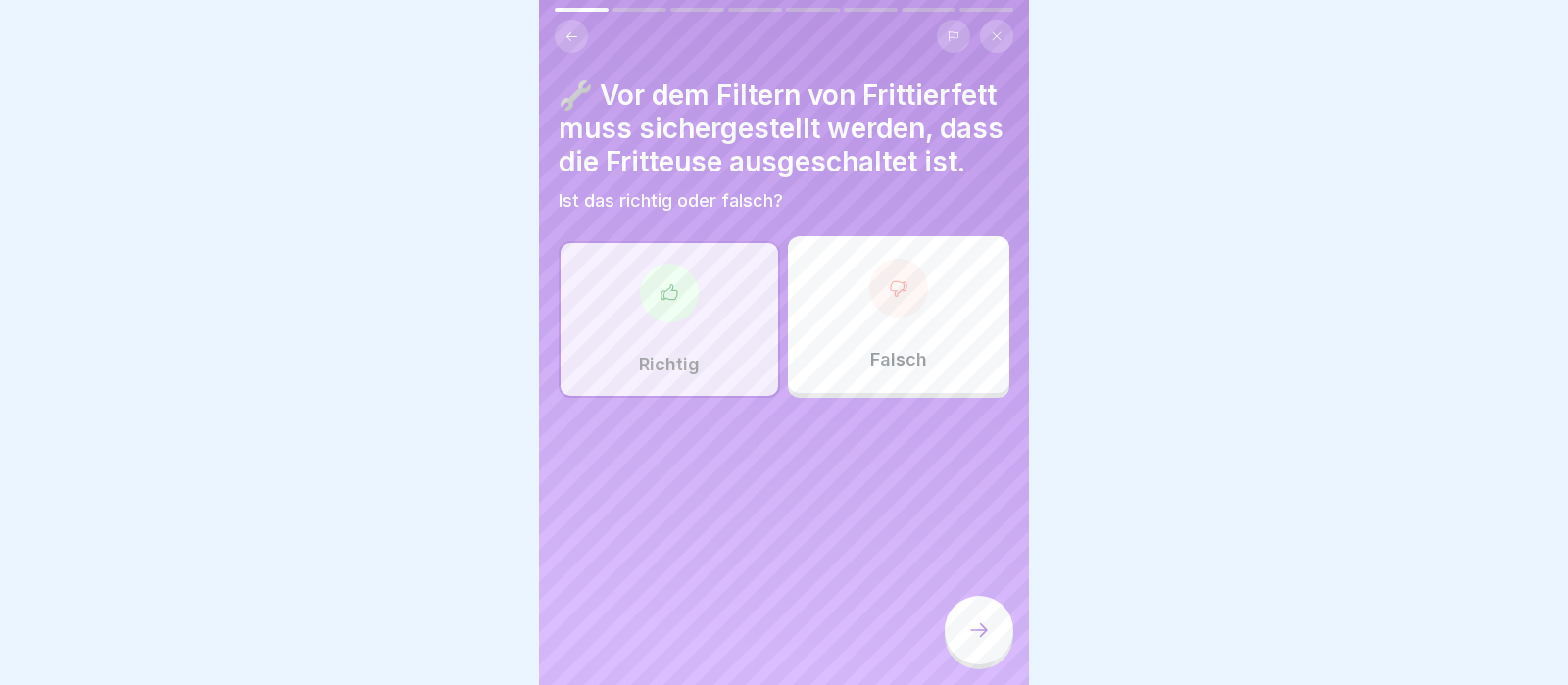 click 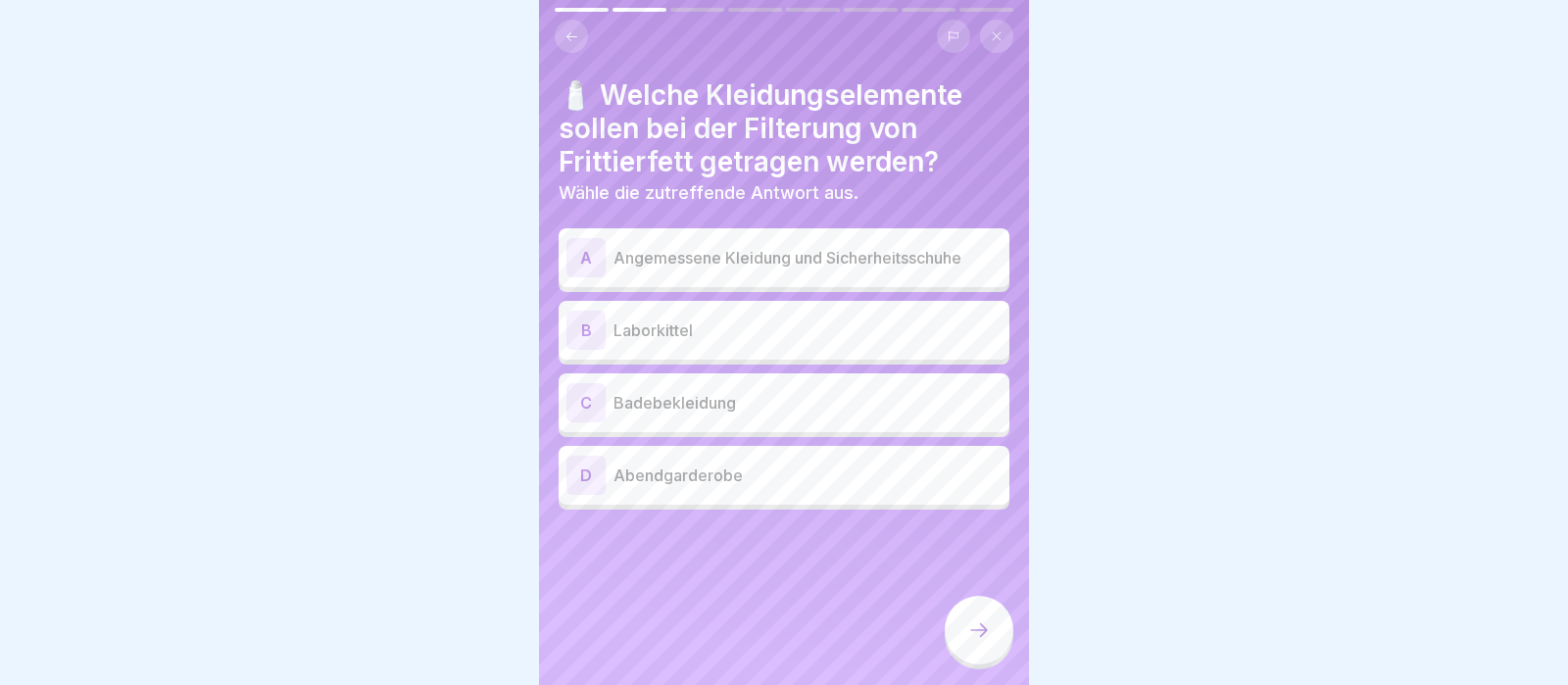 click on "A" at bounding box center (586, 258) 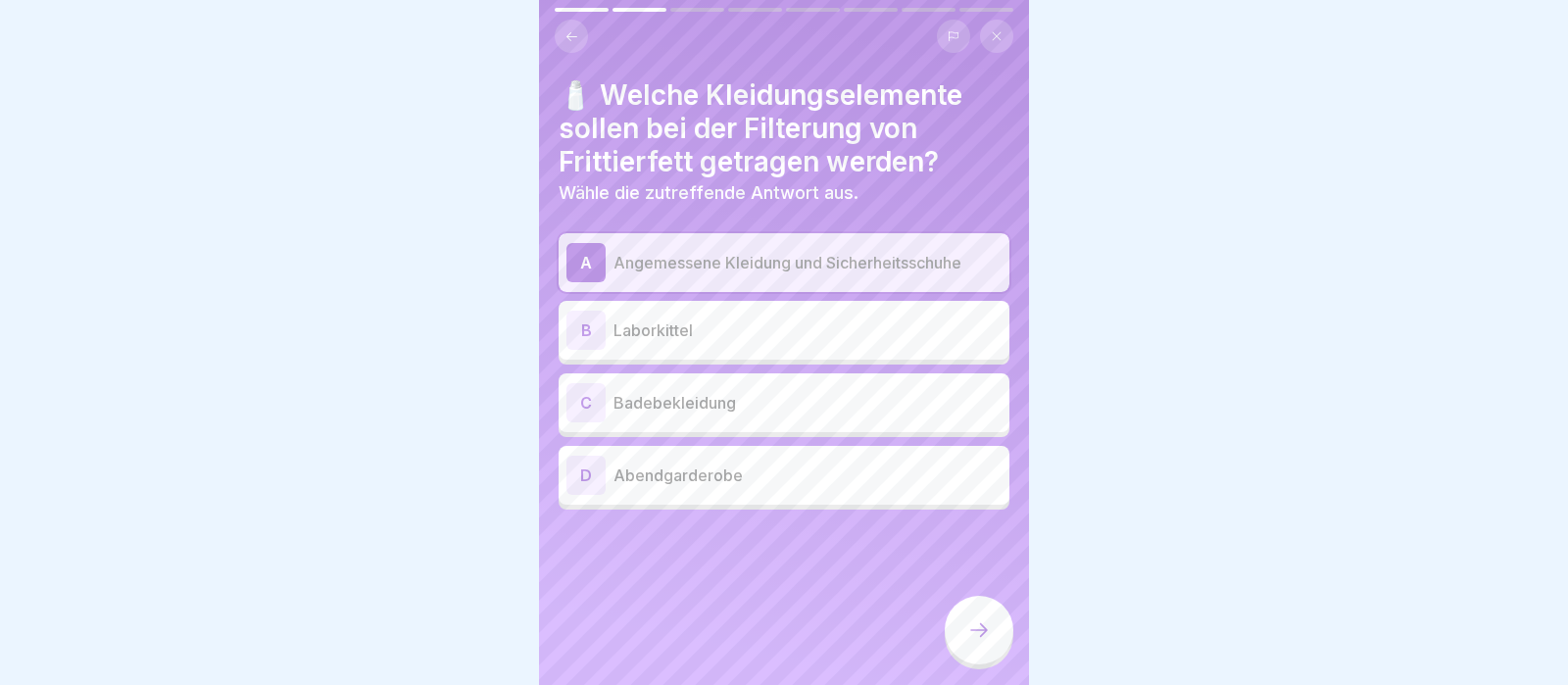 click 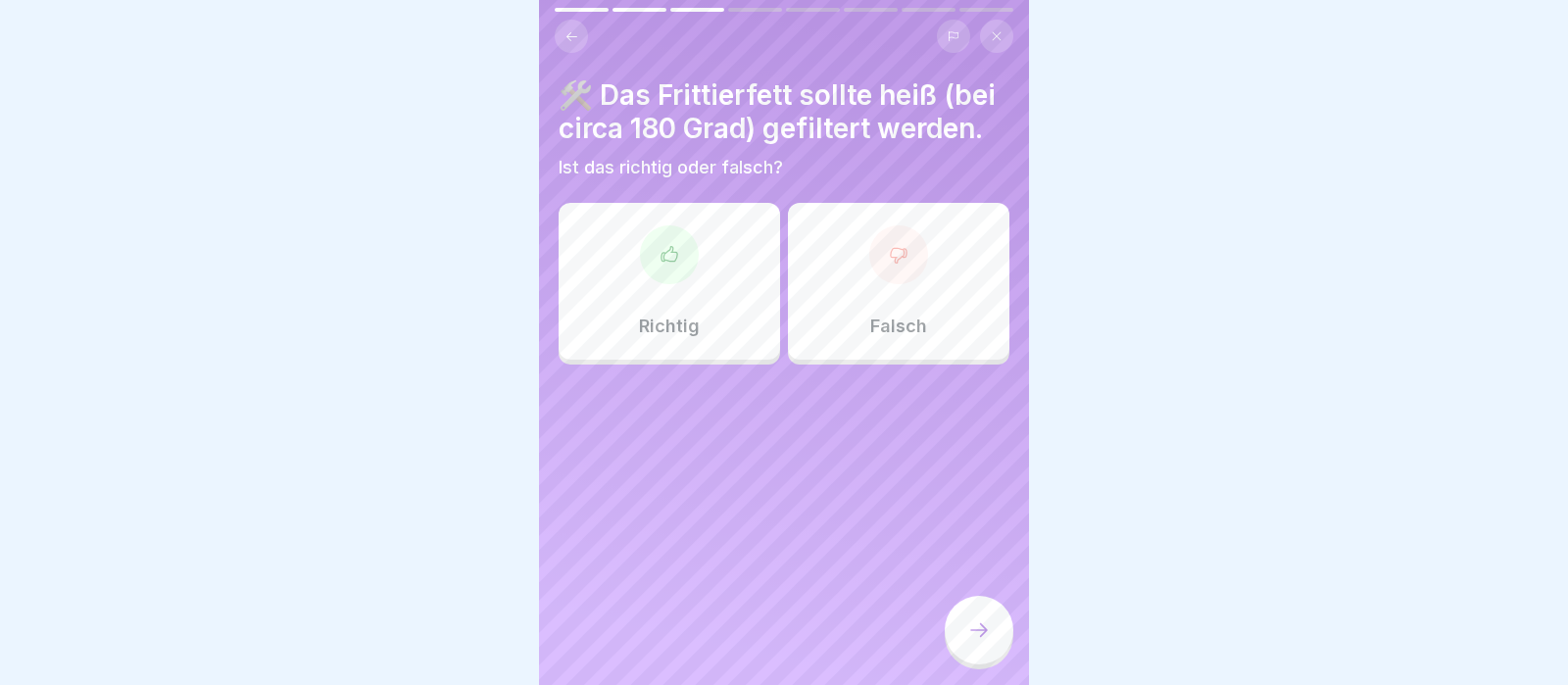 click on "Falsch" at bounding box center [899, 281] 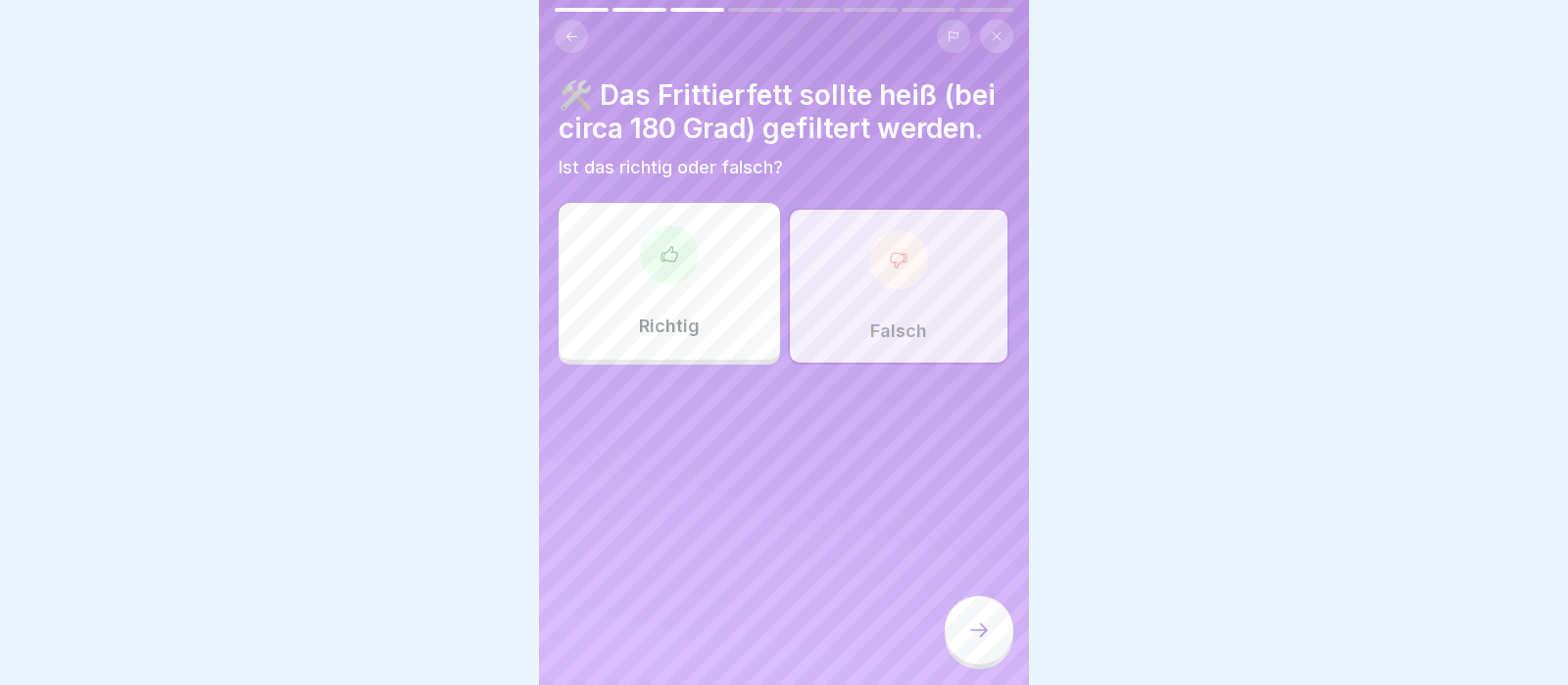click at bounding box center [979, 630] 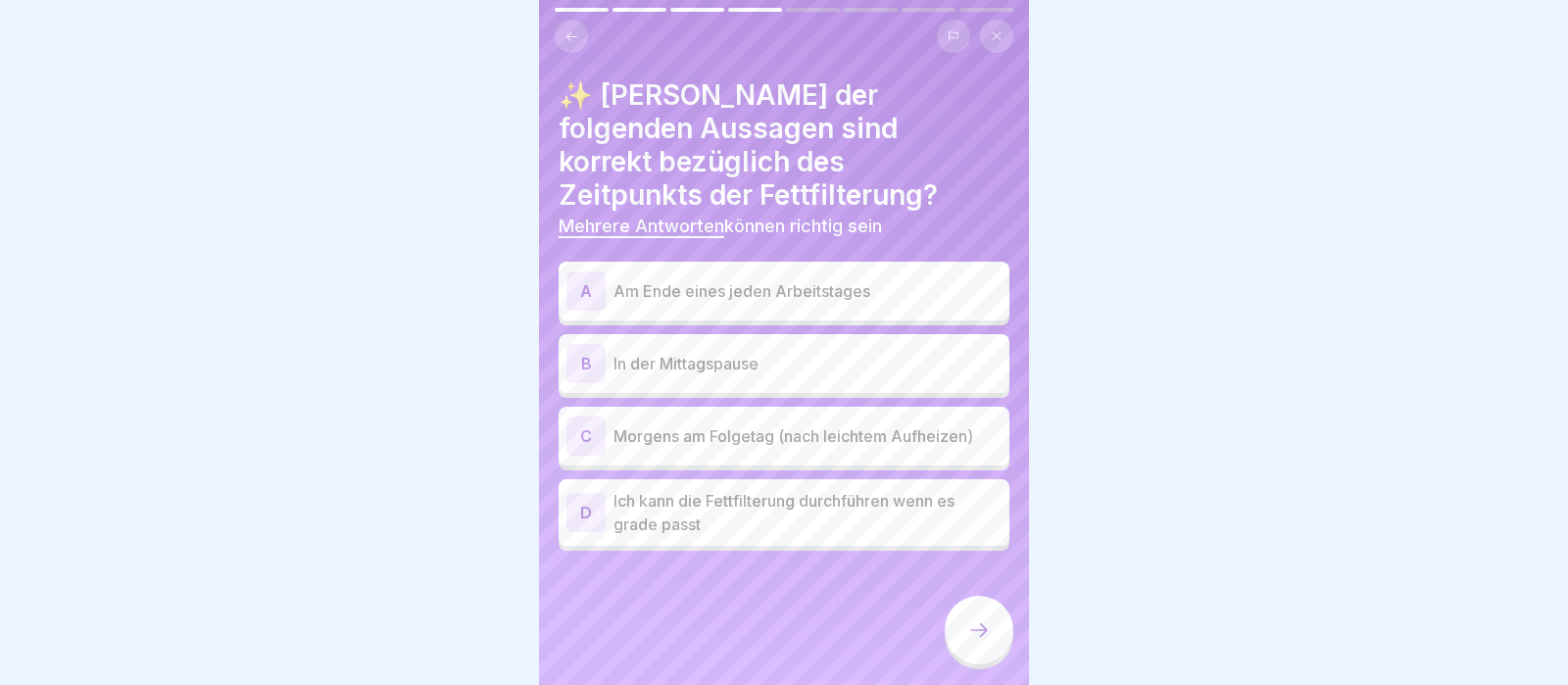 click on "A" at bounding box center (586, 291) 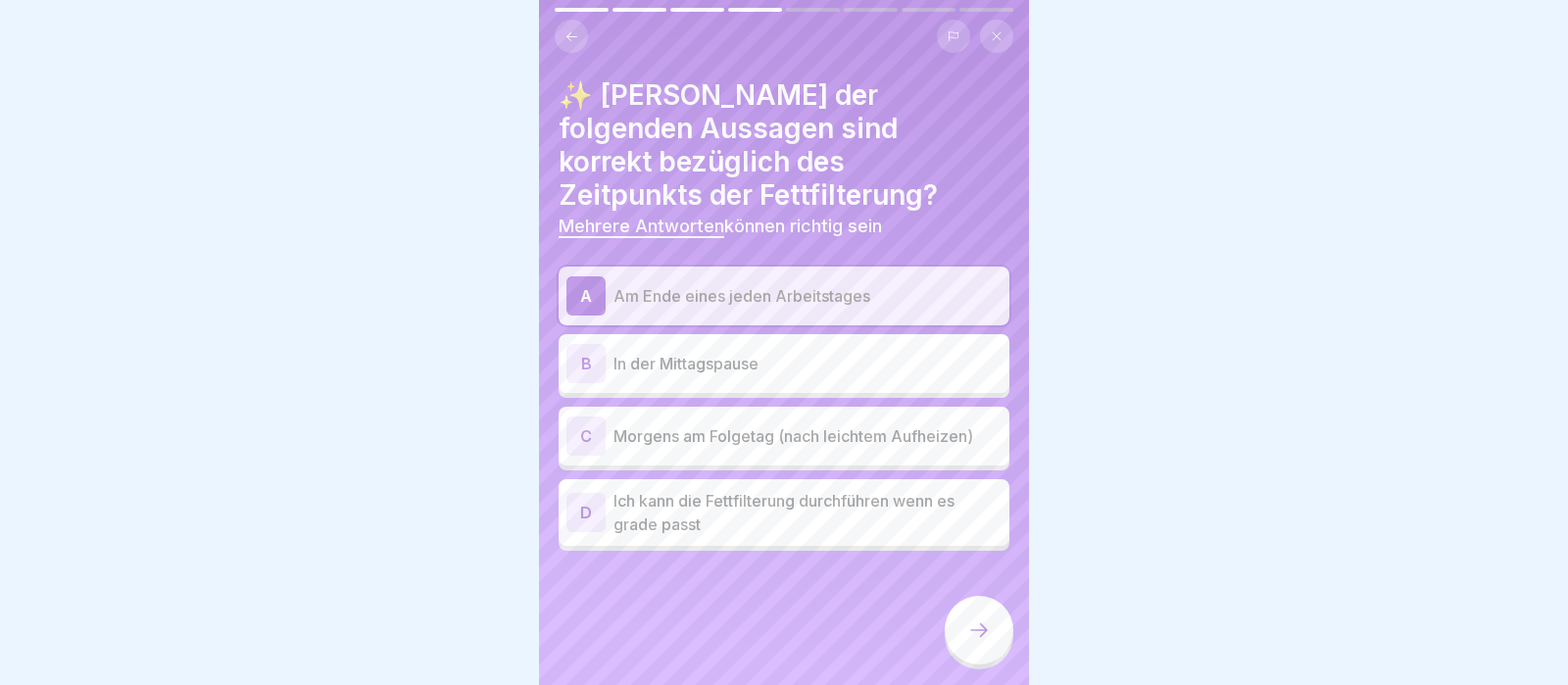 click on "C" at bounding box center [586, 436] 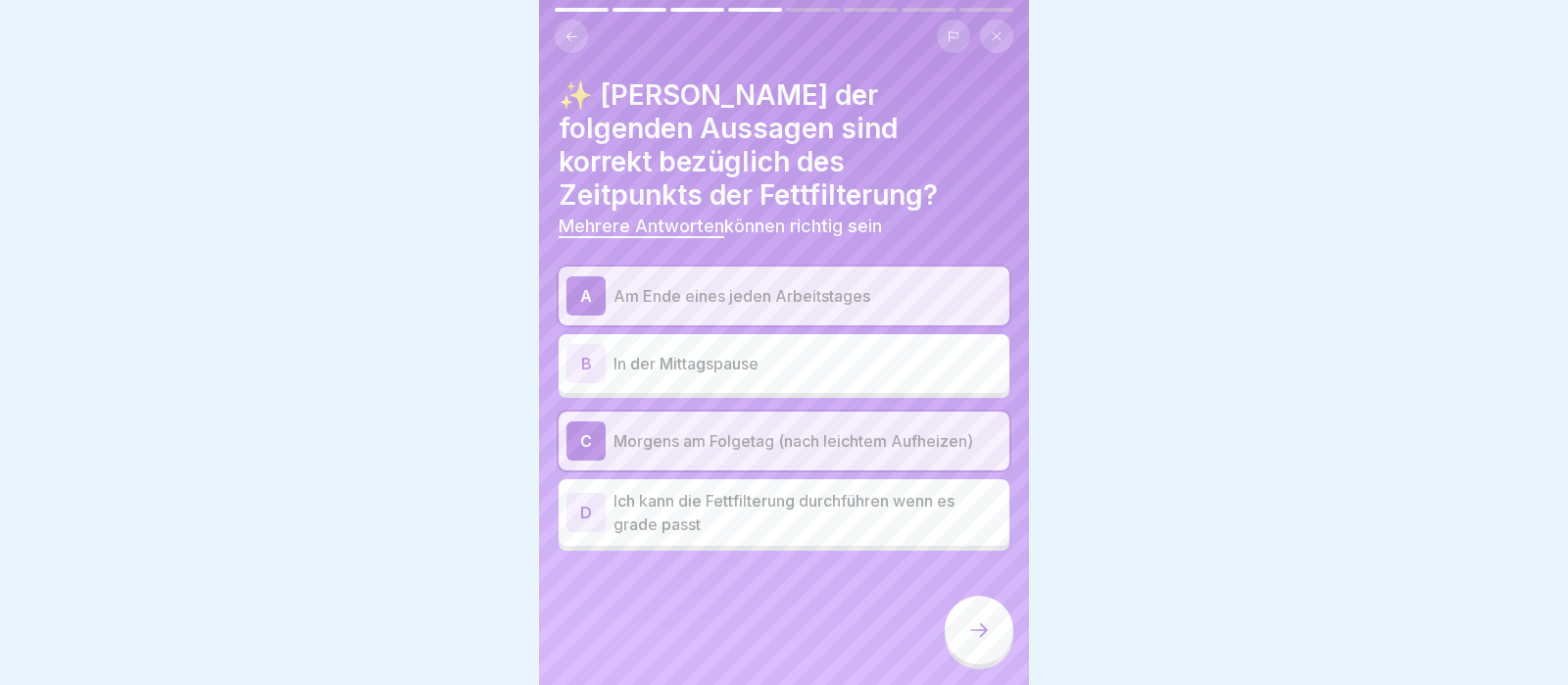 click 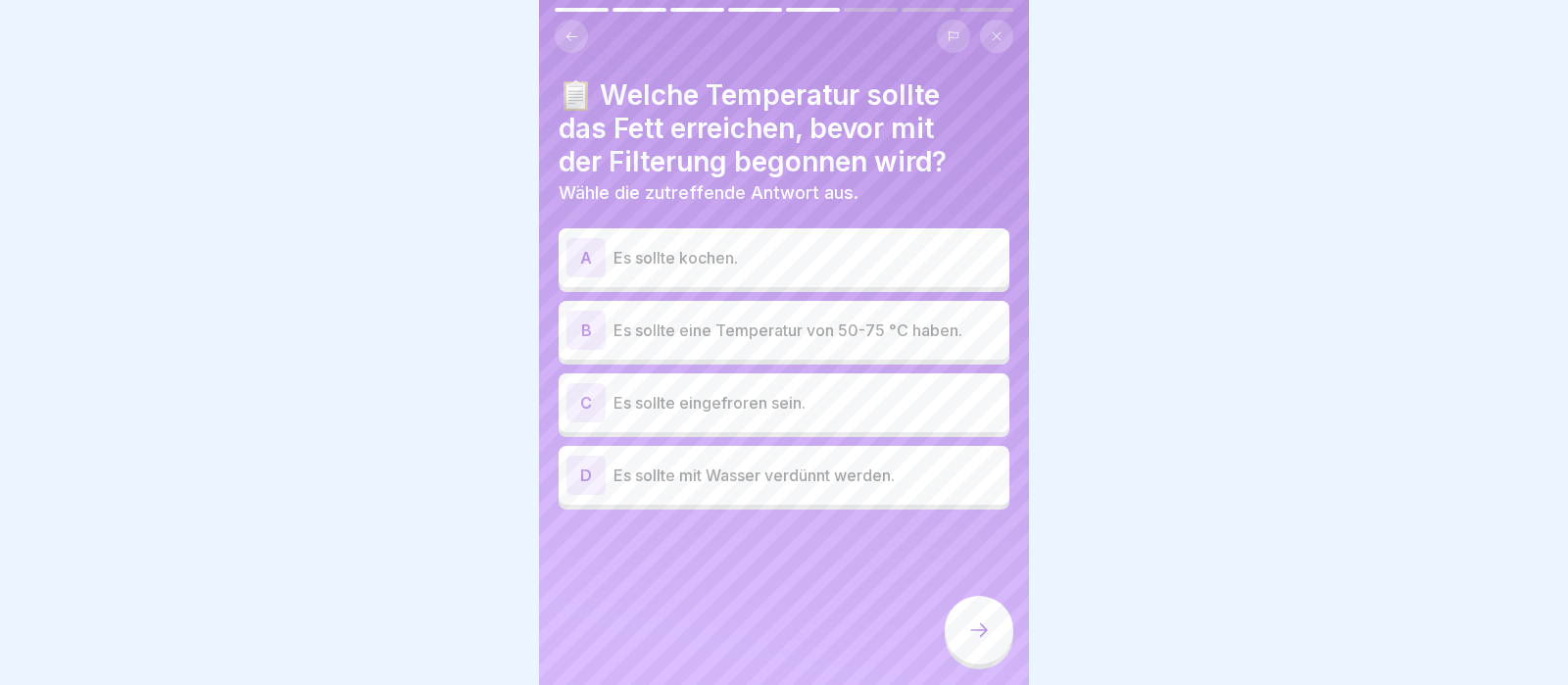 click on "B" at bounding box center [586, 330] 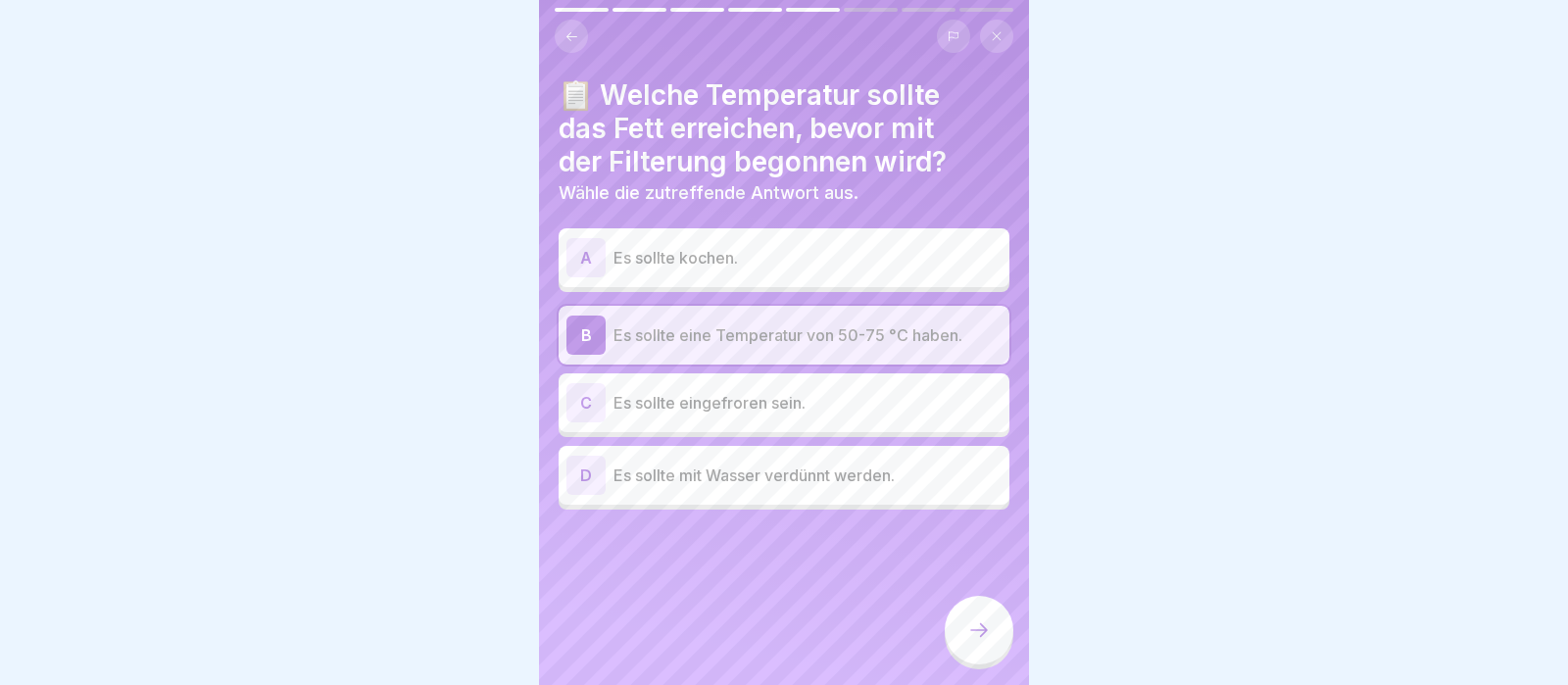 click at bounding box center (979, 630) 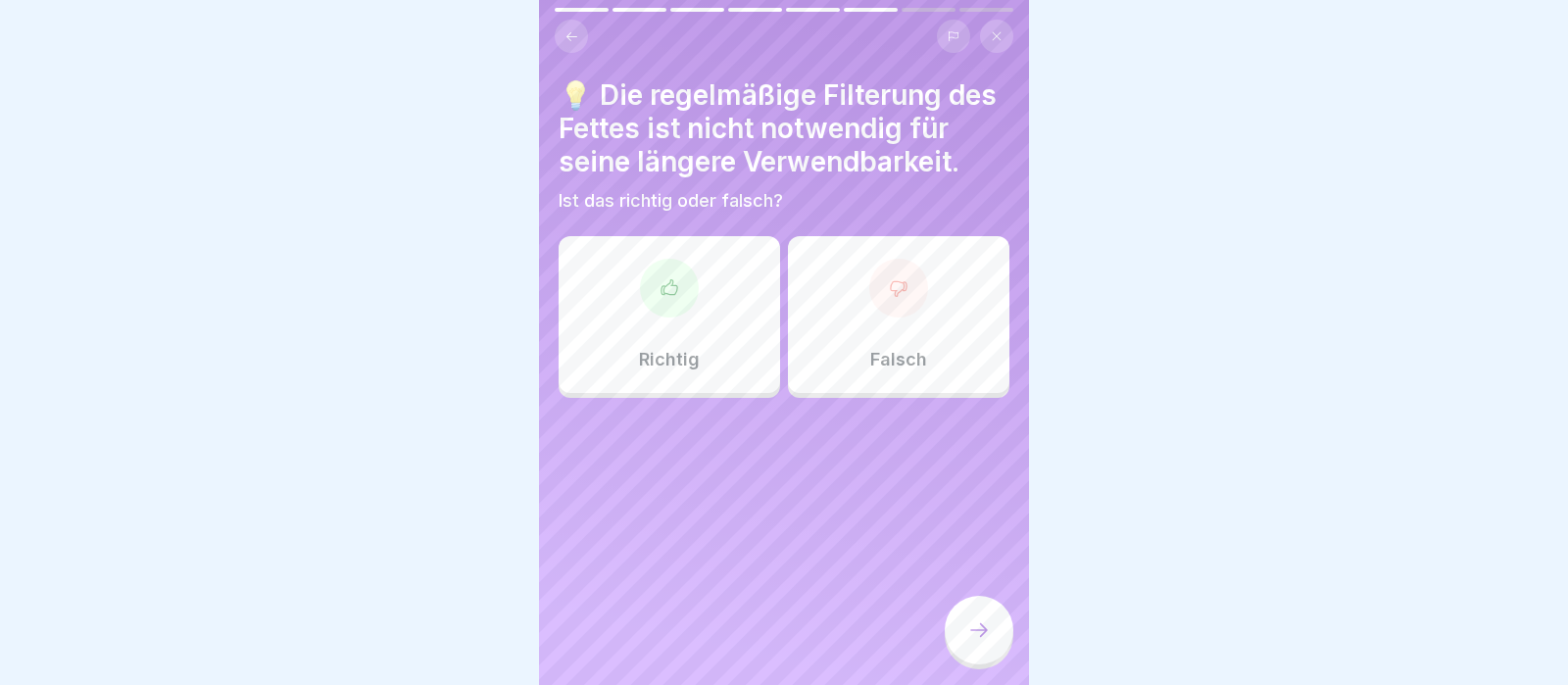 click on "Richtig" at bounding box center [669, 315] 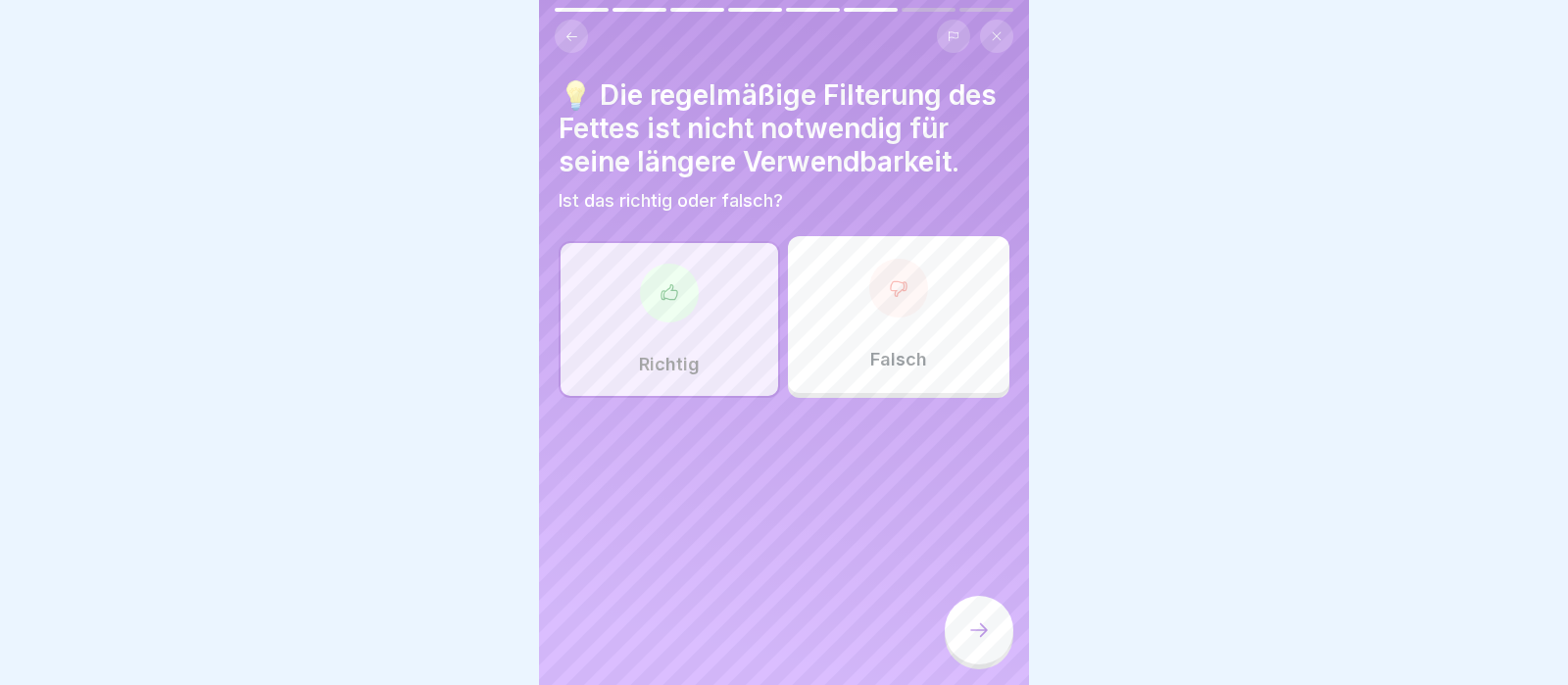 click 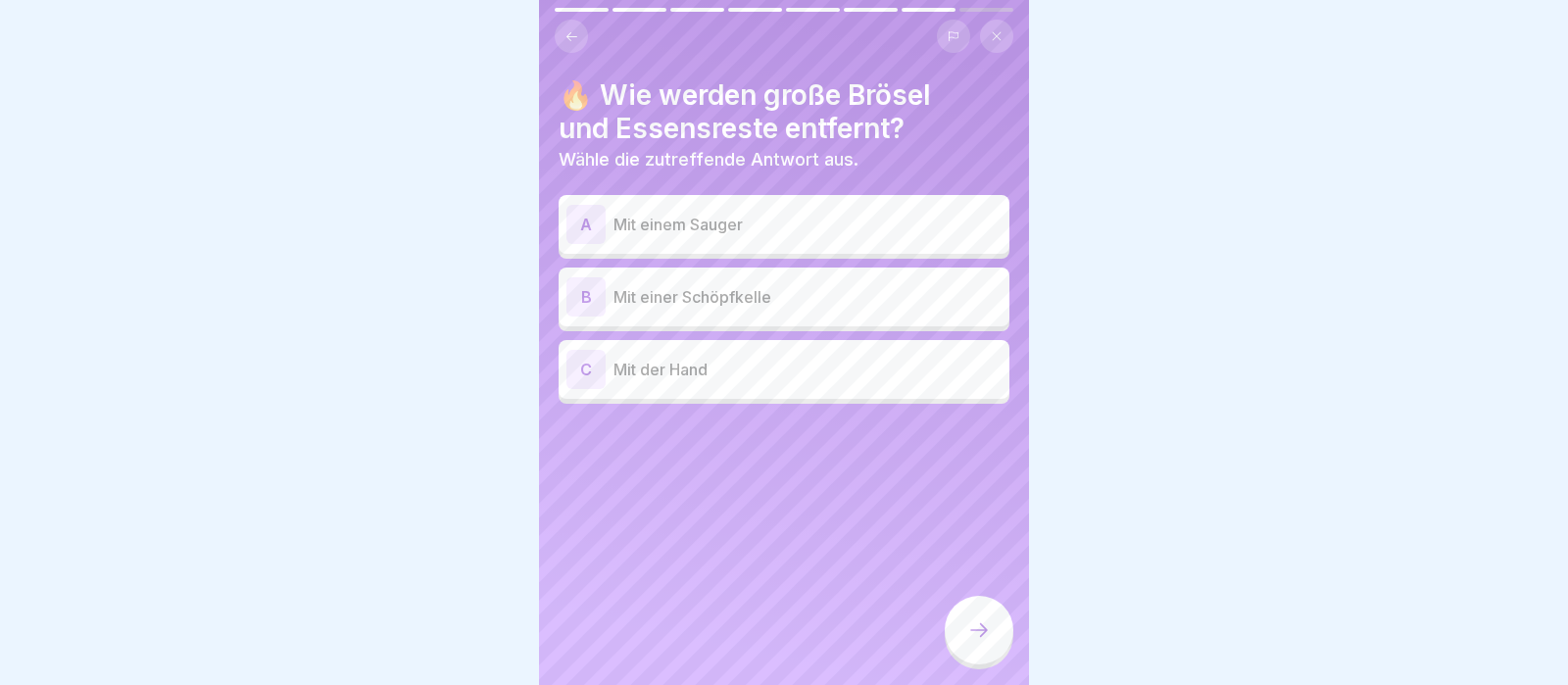 click on "B" at bounding box center (586, 297) 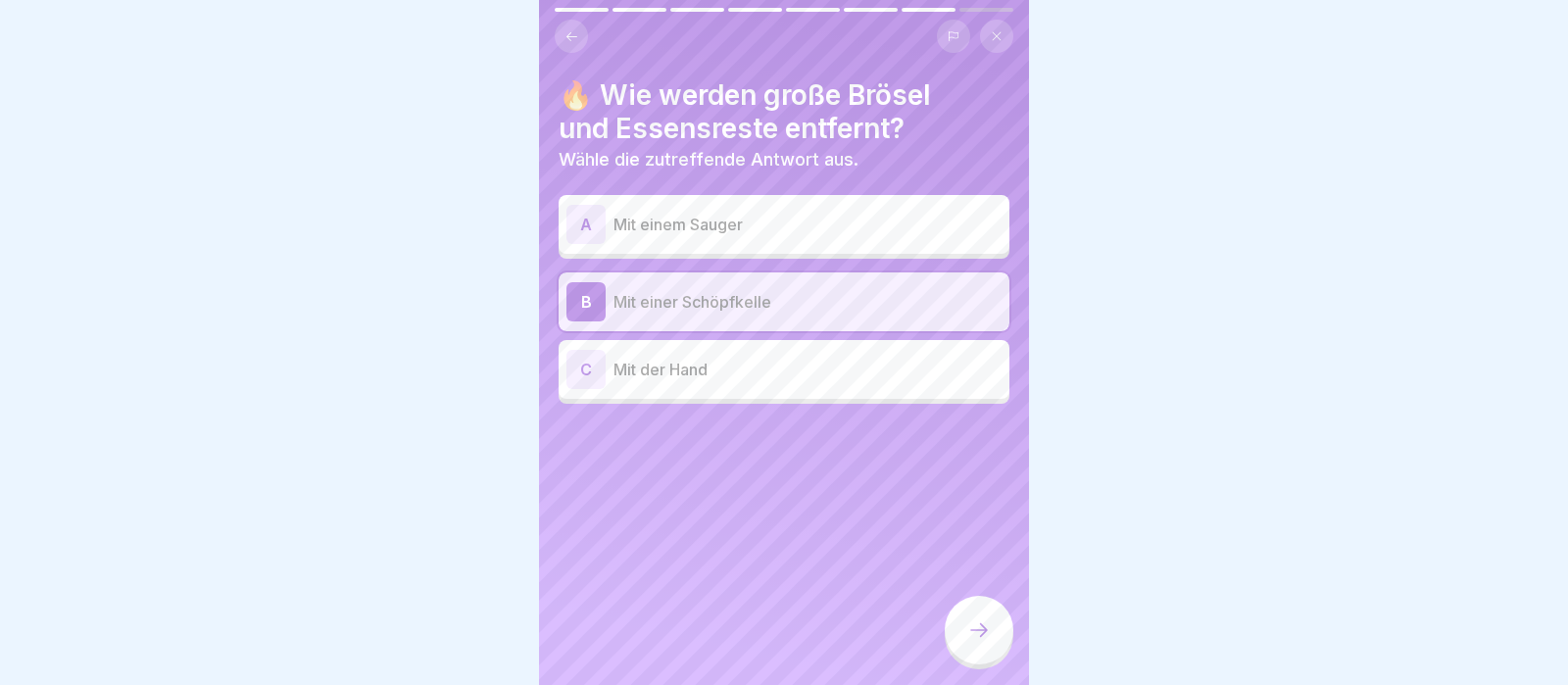 click 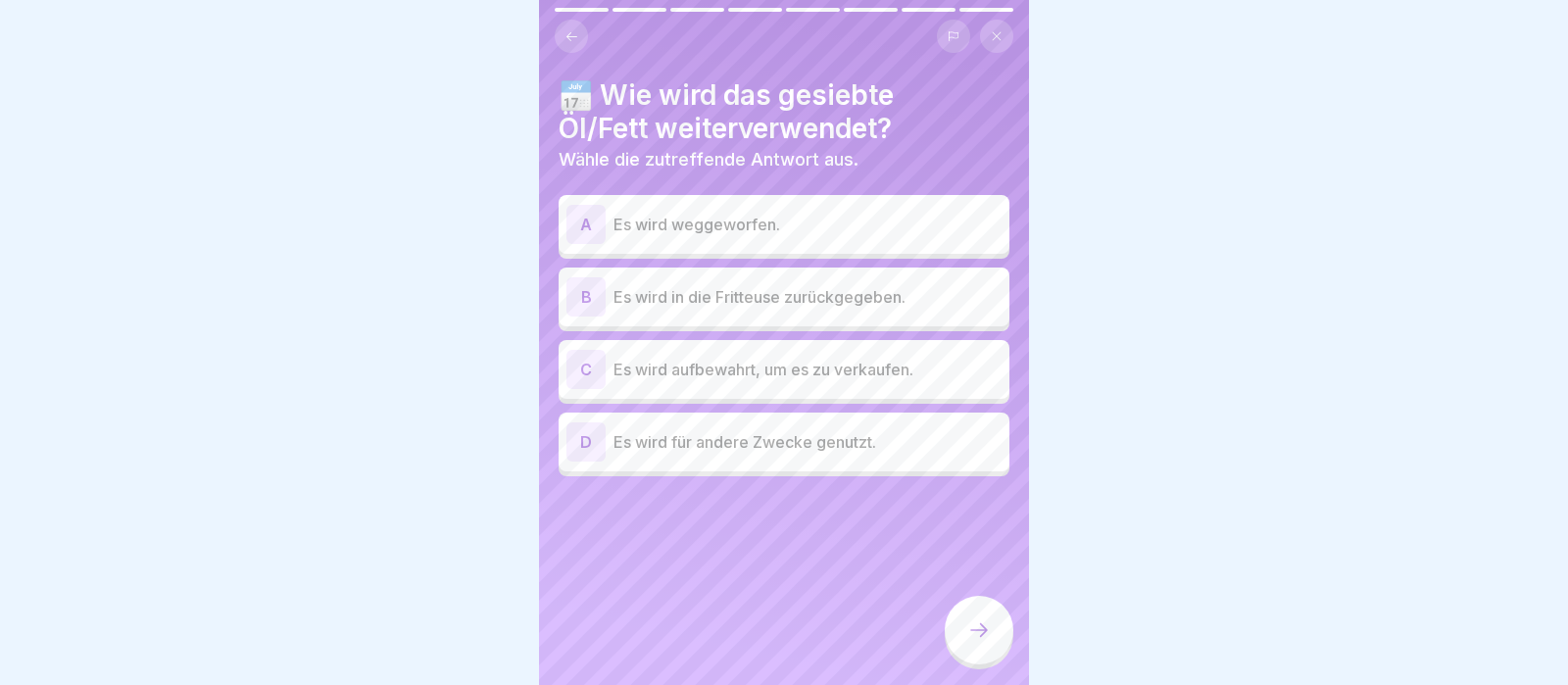 click on "B" at bounding box center (586, 297) 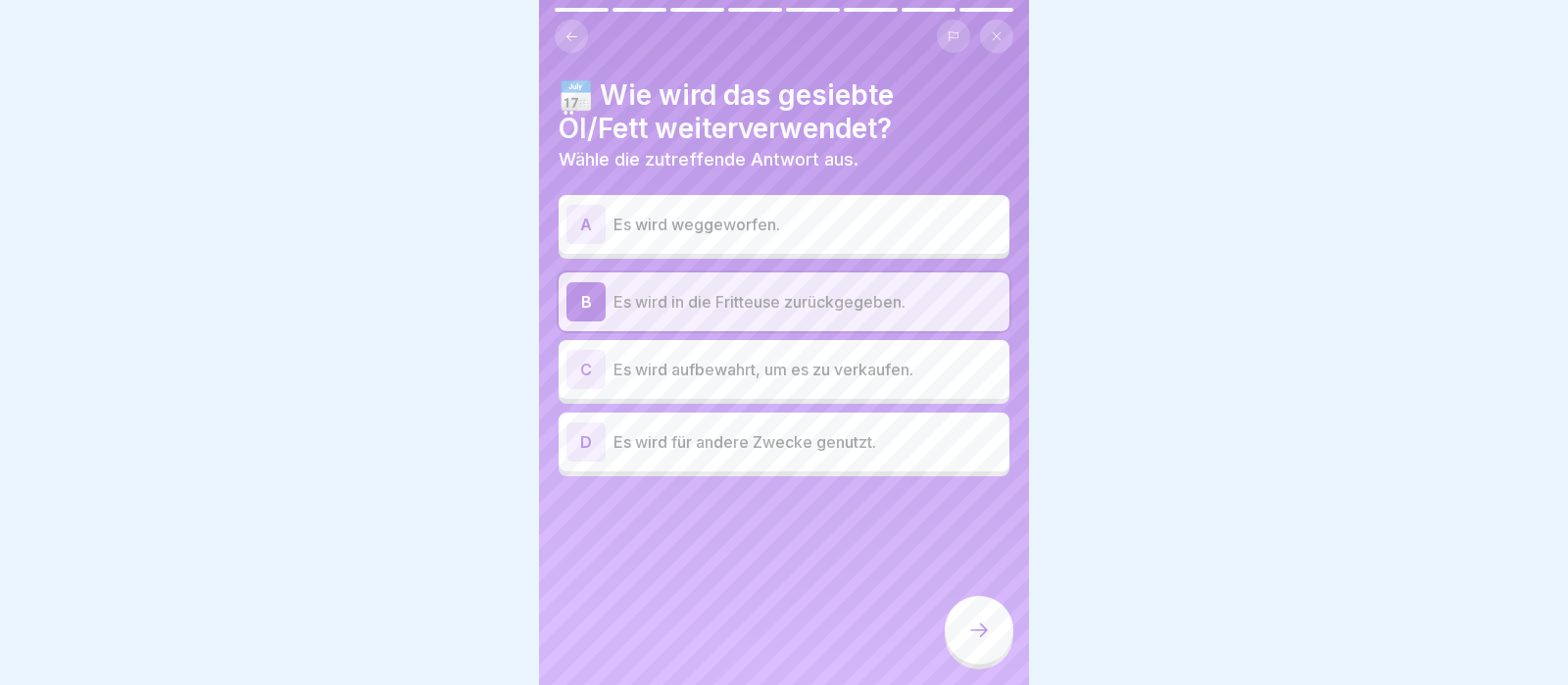 click 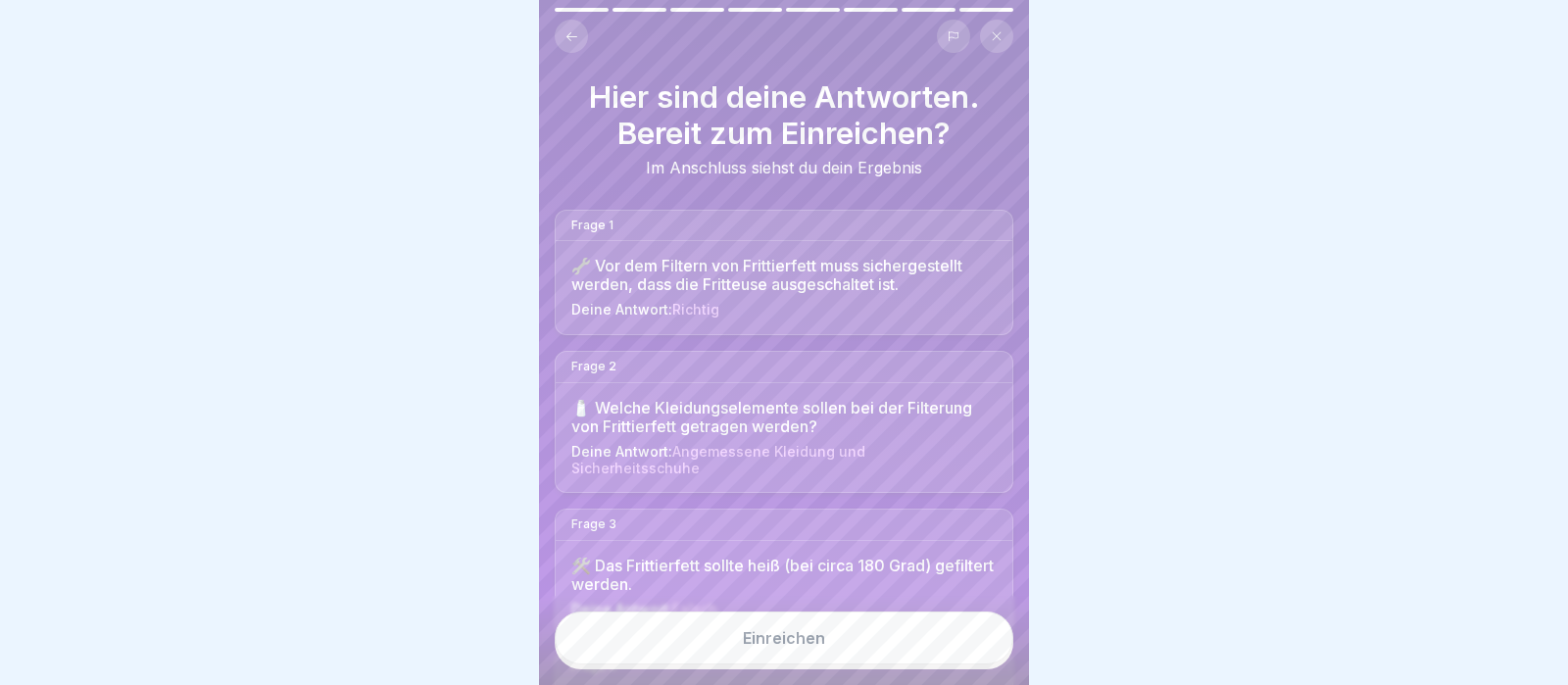 click on "Einreichen" at bounding box center [784, 638] 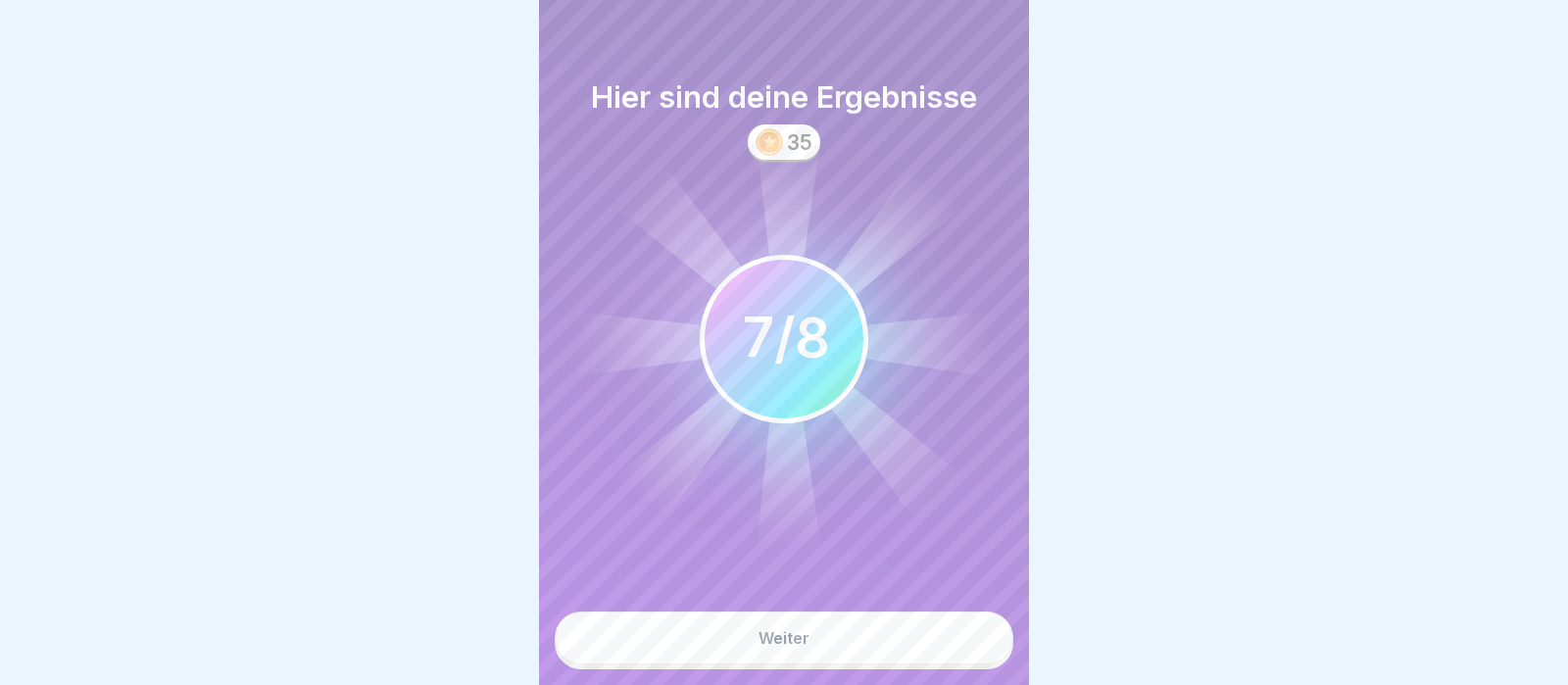 click on "Weiter" at bounding box center [784, 638] 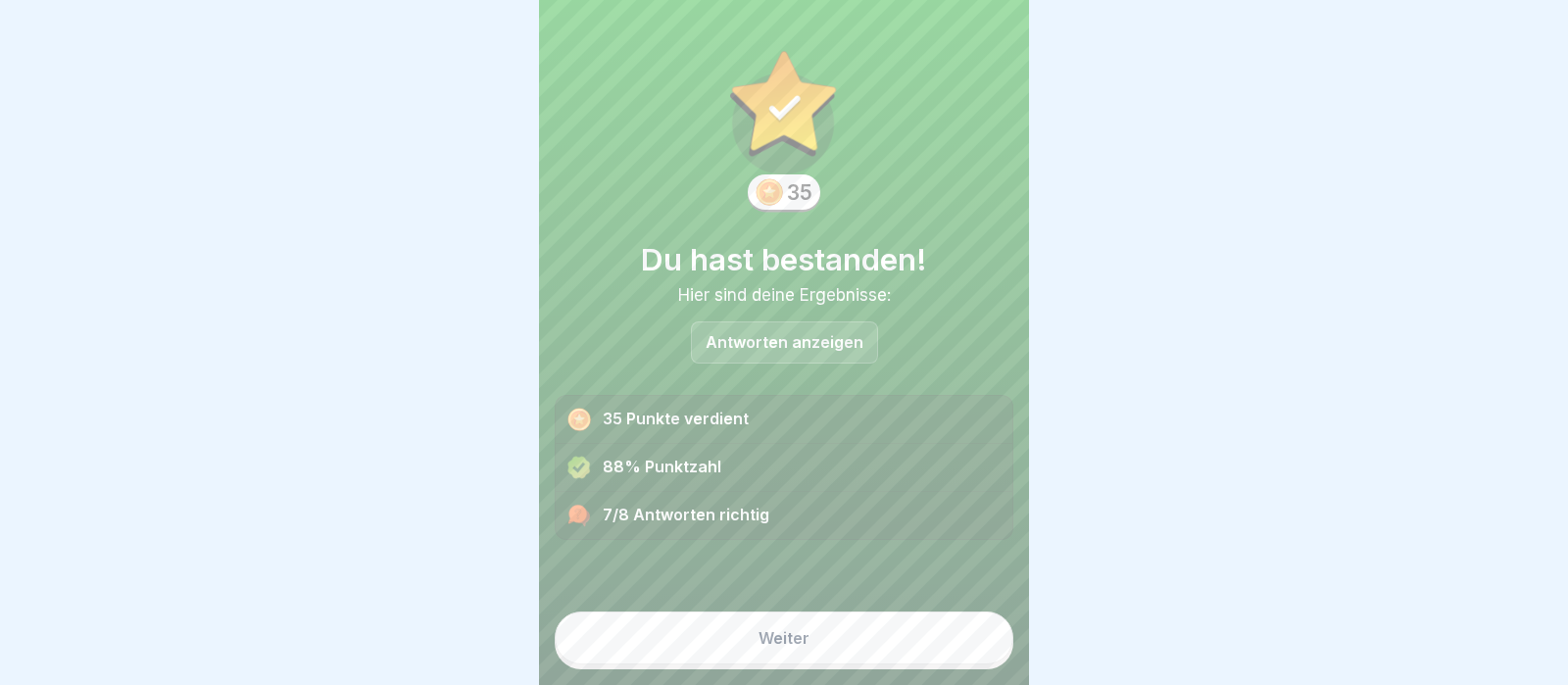 click on "Weiter" at bounding box center [784, 638] 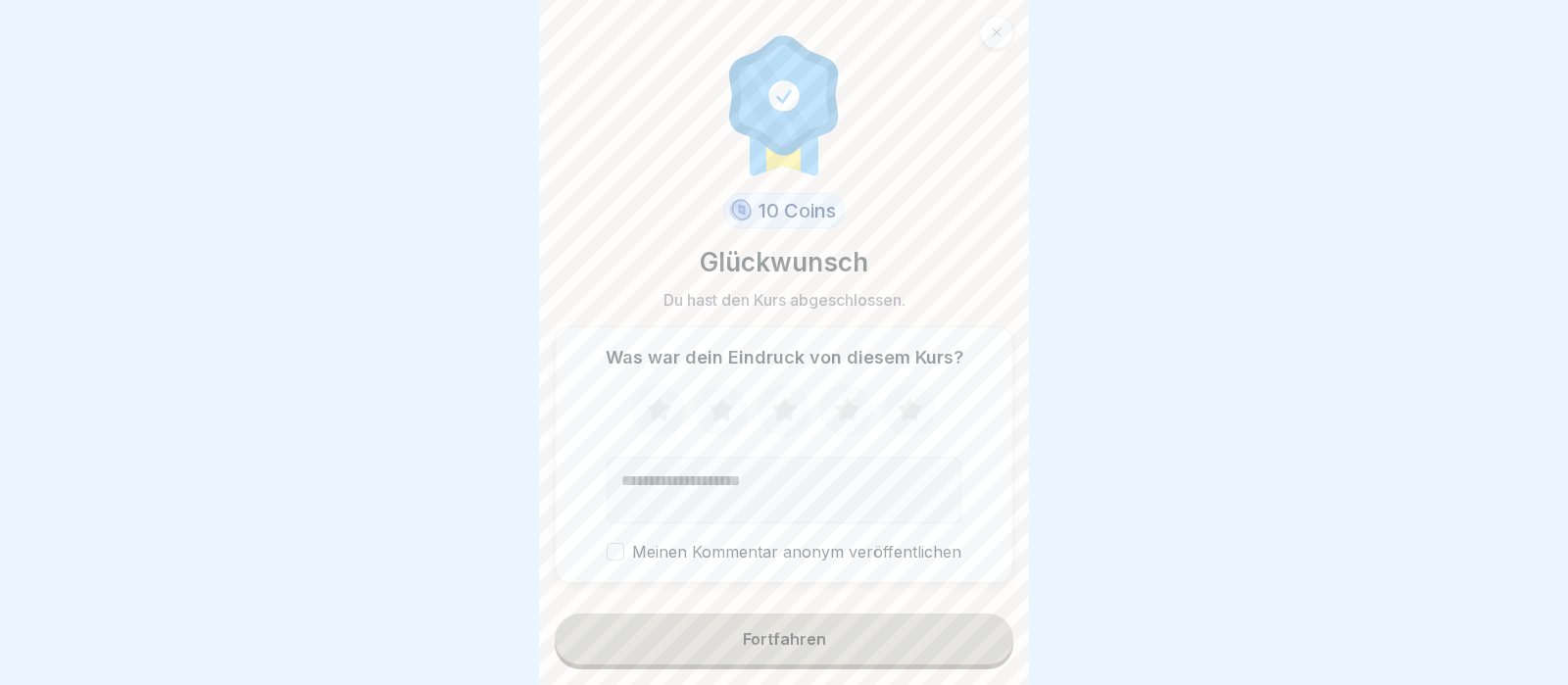 click on "Fortfahren" at bounding box center [784, 639] 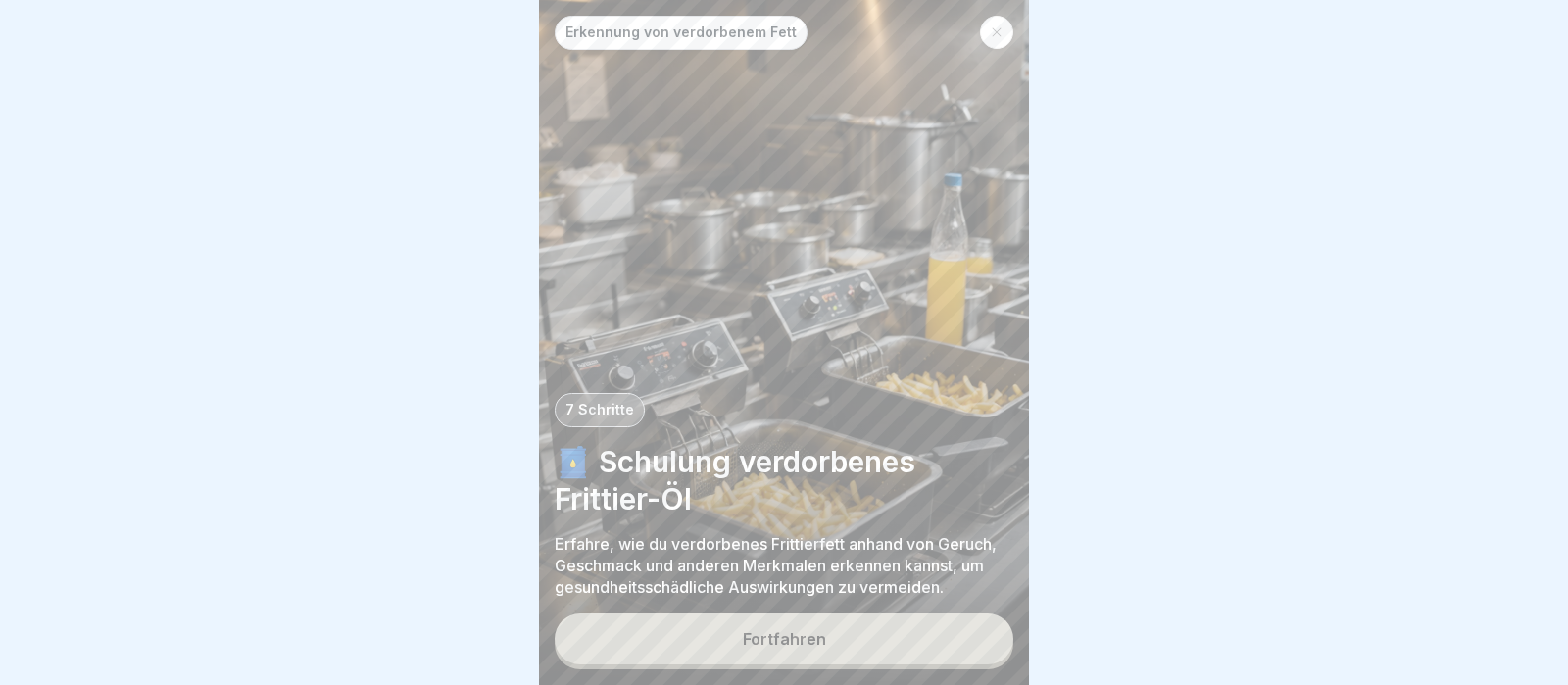 click on "Fortfahren" at bounding box center [784, 641] 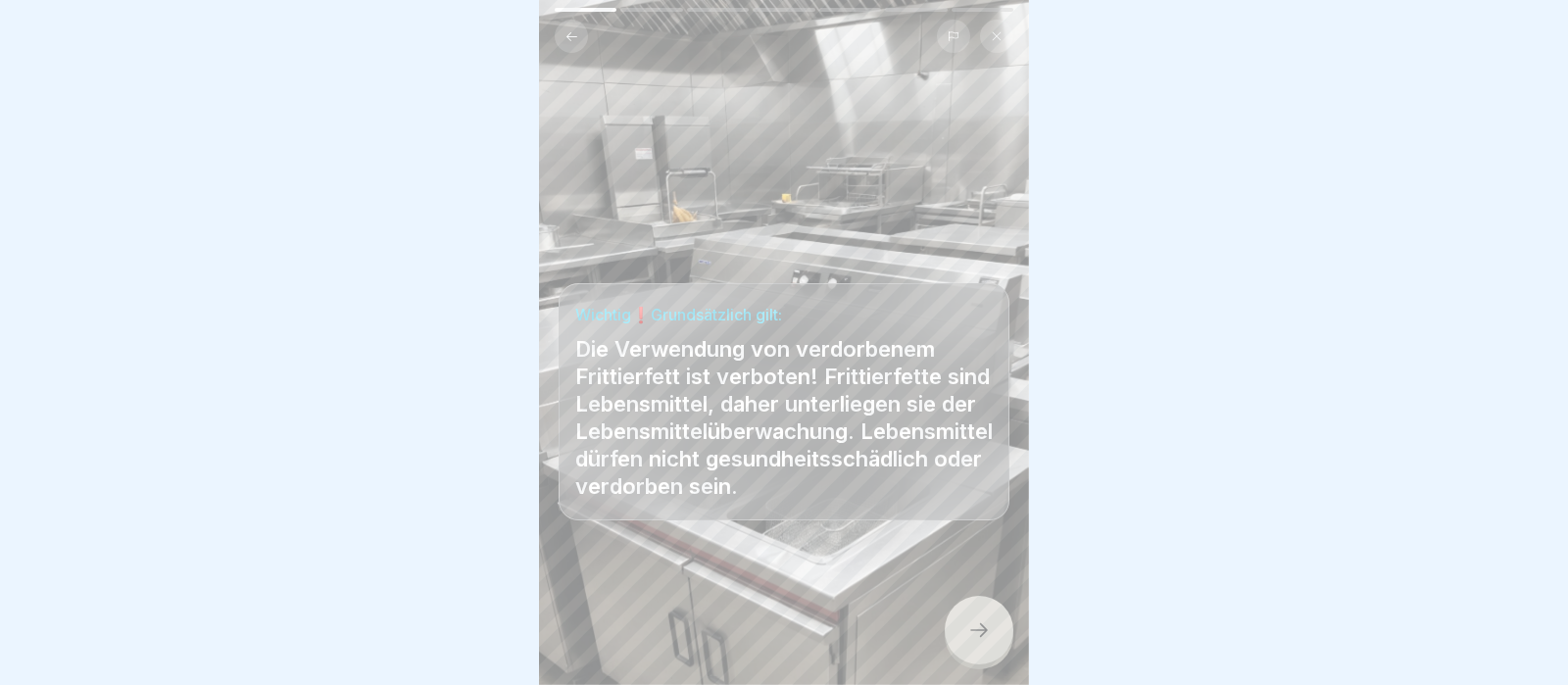click 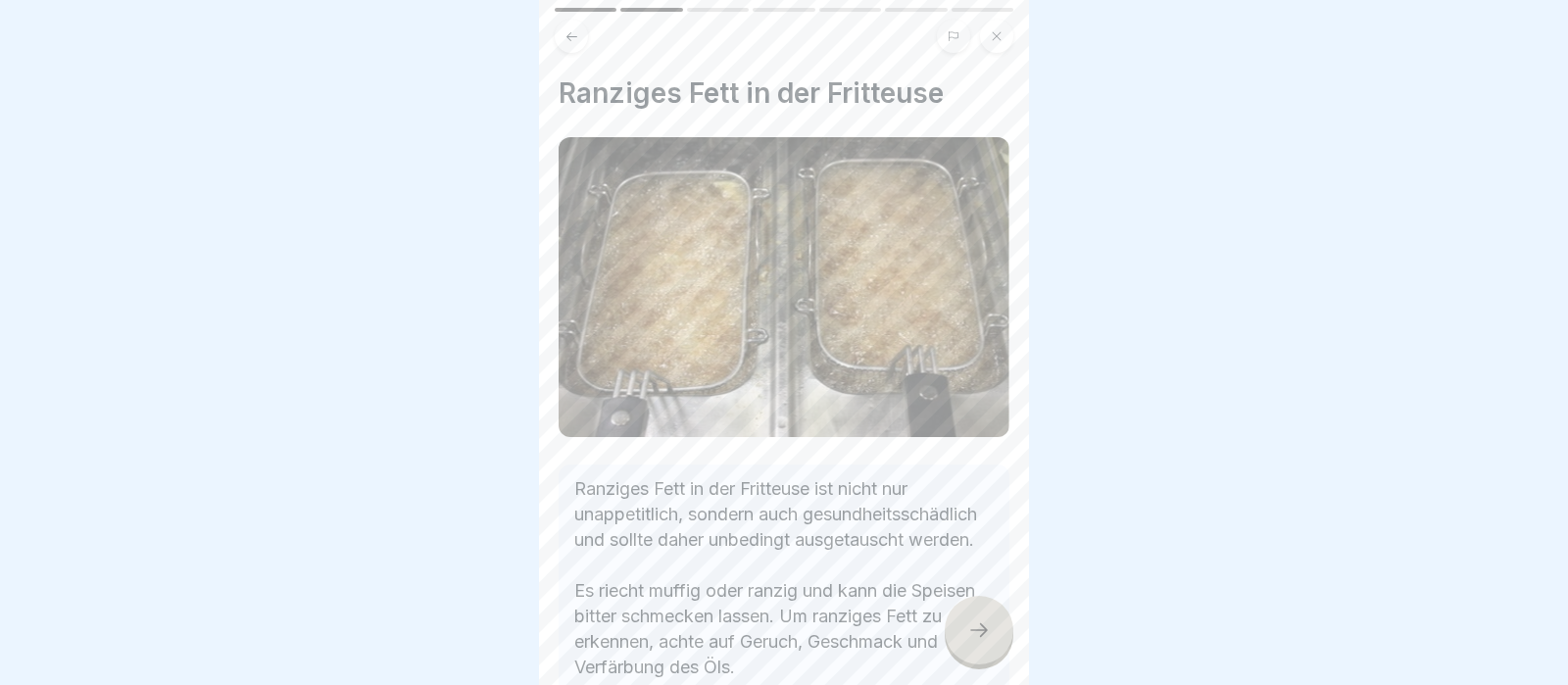 scroll, scrollTop: 226, scrollLeft: 0, axis: vertical 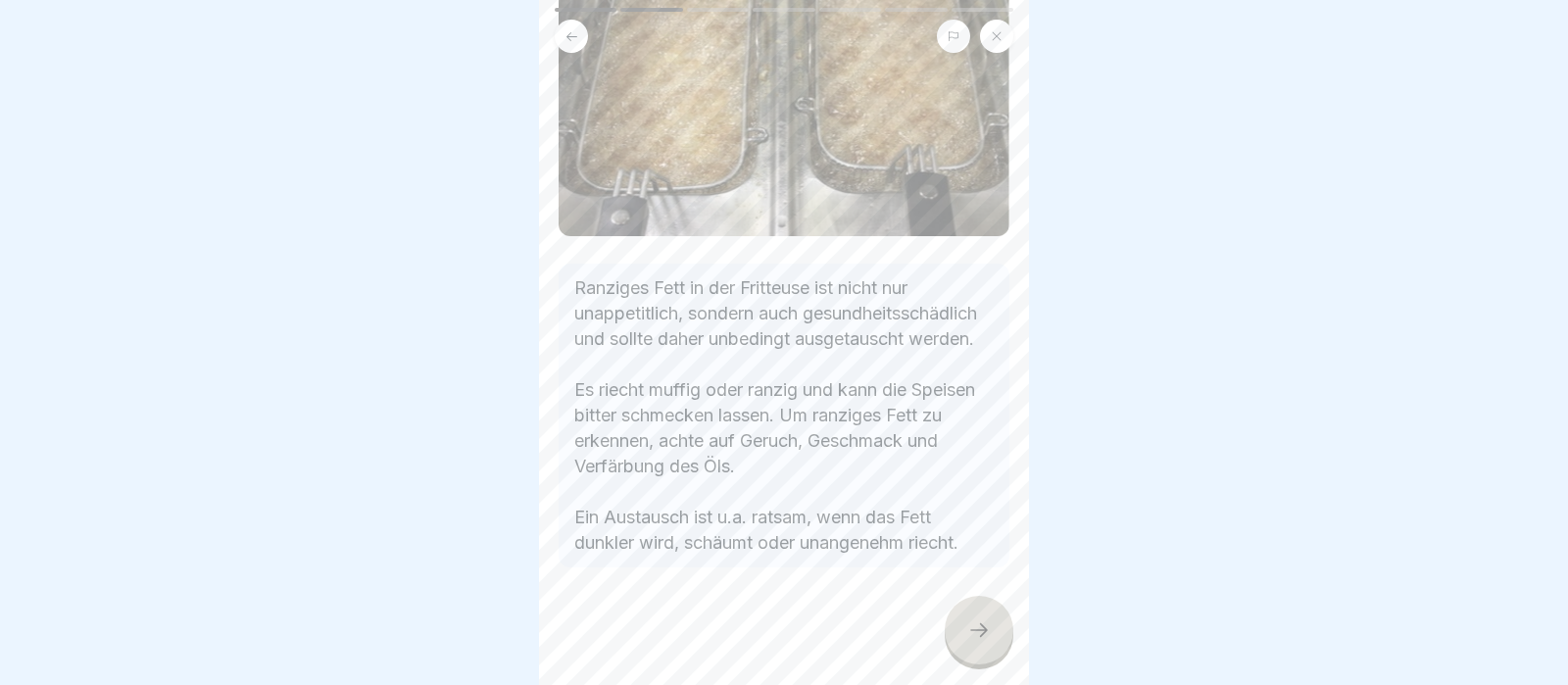click at bounding box center (979, 630) 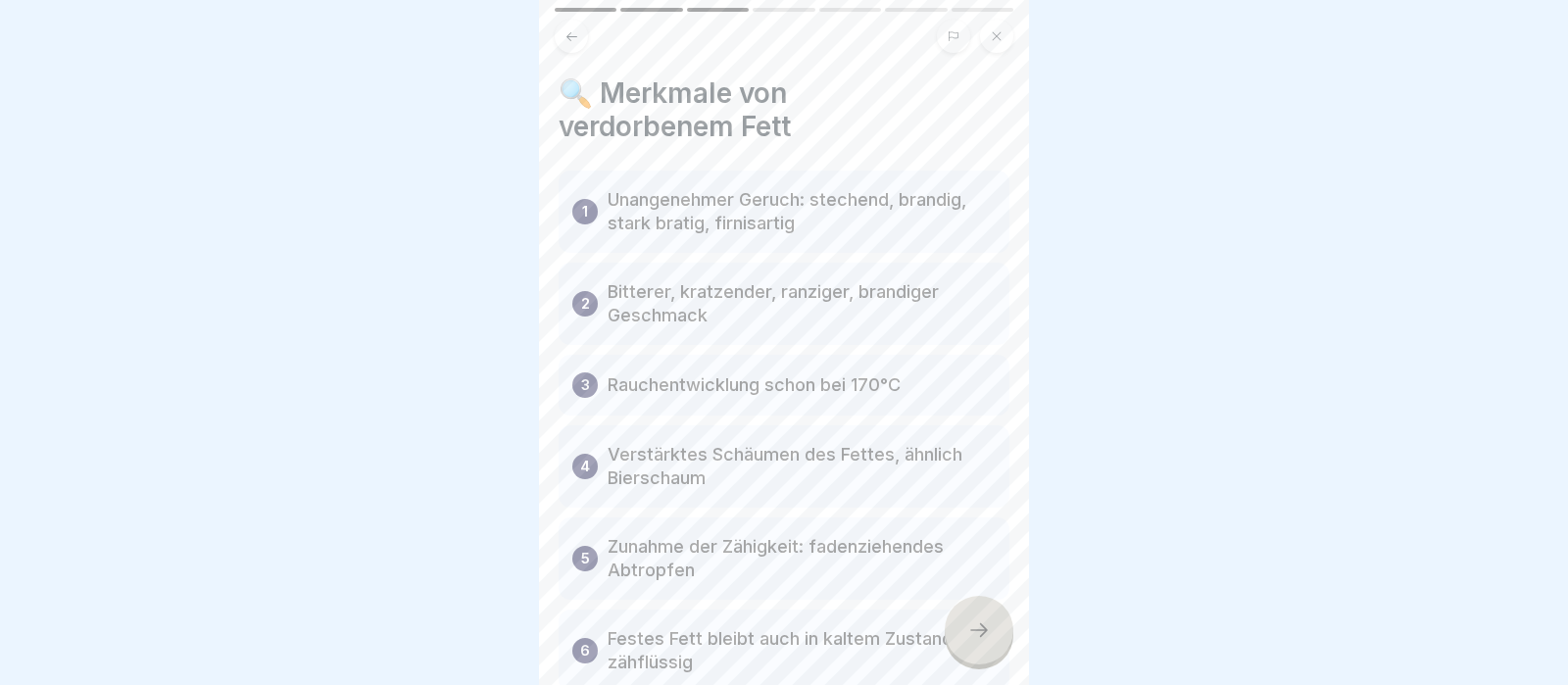 scroll, scrollTop: 118, scrollLeft: 0, axis: vertical 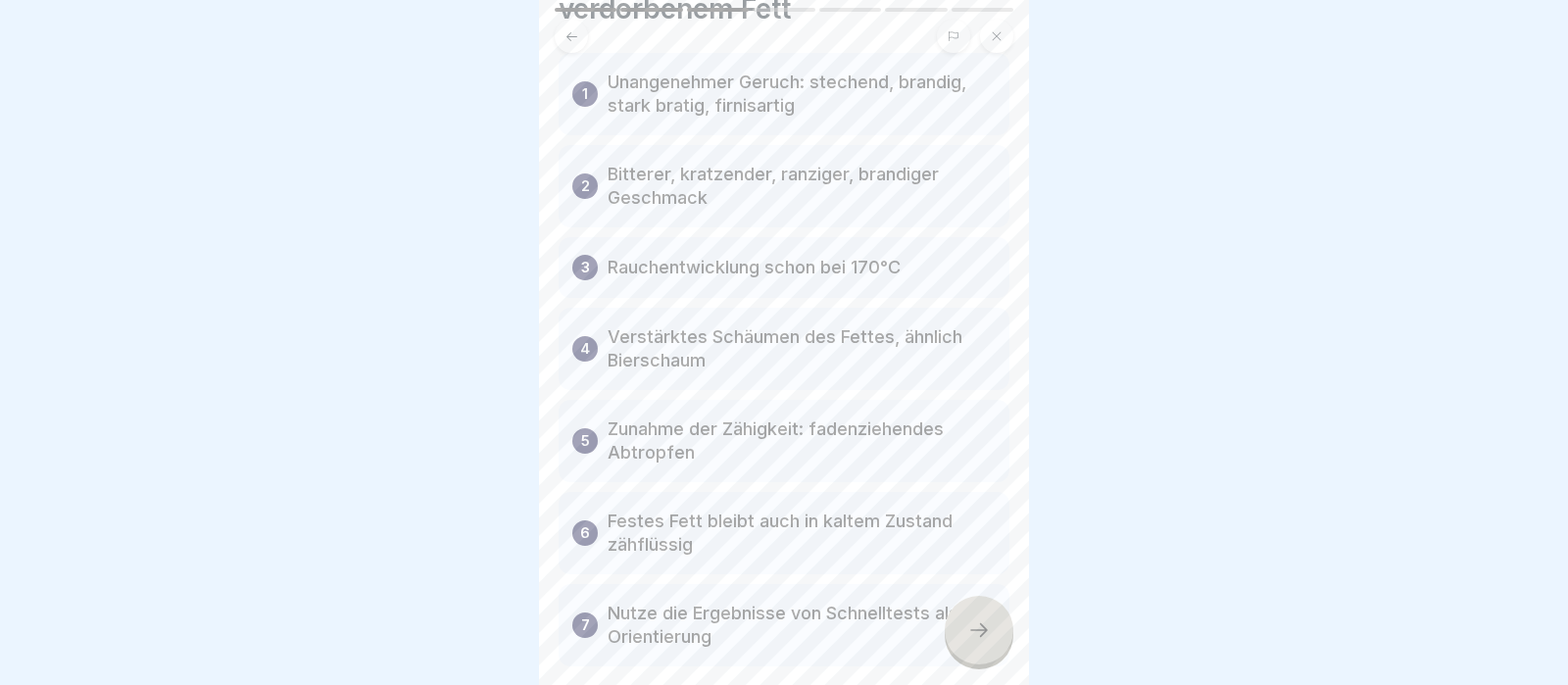 click on "🔍 Merkmale von verdorbenem Fett 1 Unangenehmer Geruch: stechend, brandig, stark bratig, firnisartig 2 Bitterer, kratzender, ranziger, brandiger Geschmack 3 Rauchentwicklung schon bei 170°C 4 Verstärktes Schäumen des Fettes, ähnlich Bierschaum 5 Zunahme der Zähigkeit: fadenziehendes Abtropfen 6 Festes Fett bleibt auch in kaltem Zustand zähflüssig  7 Nutze die Ergebnisse von Schnelltests als Orientierung" at bounding box center [784, 342] 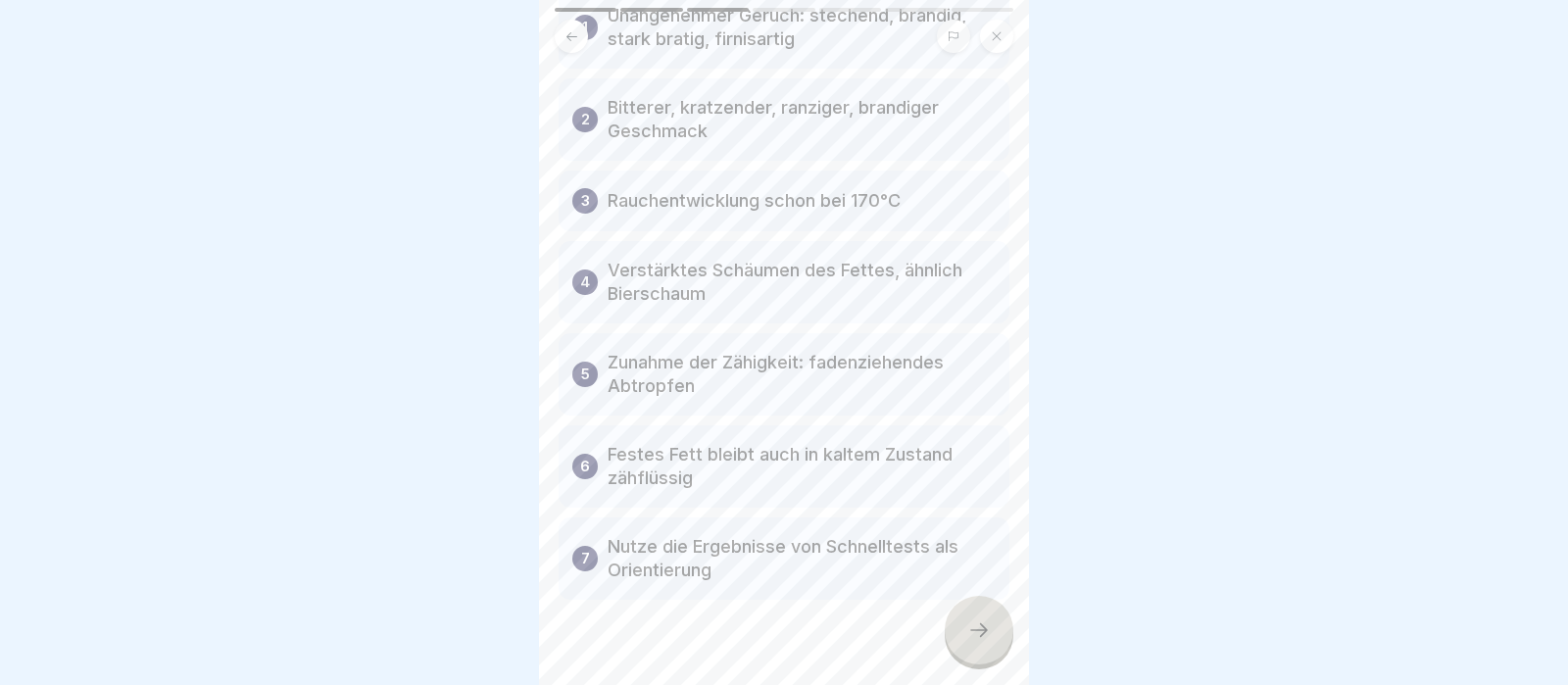 click on "🔍 Merkmale von verdorbenem Fett 1 Unangenehmer Geruch: stechend, brandig, stark bratig, firnisartig 2 Bitterer, kratzender, ranziger, brandiger Geschmack 3 Rauchentwicklung schon bei 170°C 4 Verstärktes Schäumen des Fettes, ähnlich Bierschaum 5 Zunahme der Zähigkeit: fadenziehendes Abtropfen 6 Festes Fett bleibt auch in kaltem Zustand zähflüssig  7 Nutze die Ergebnisse von Schnelltests als Orientierung" at bounding box center [784, 342] 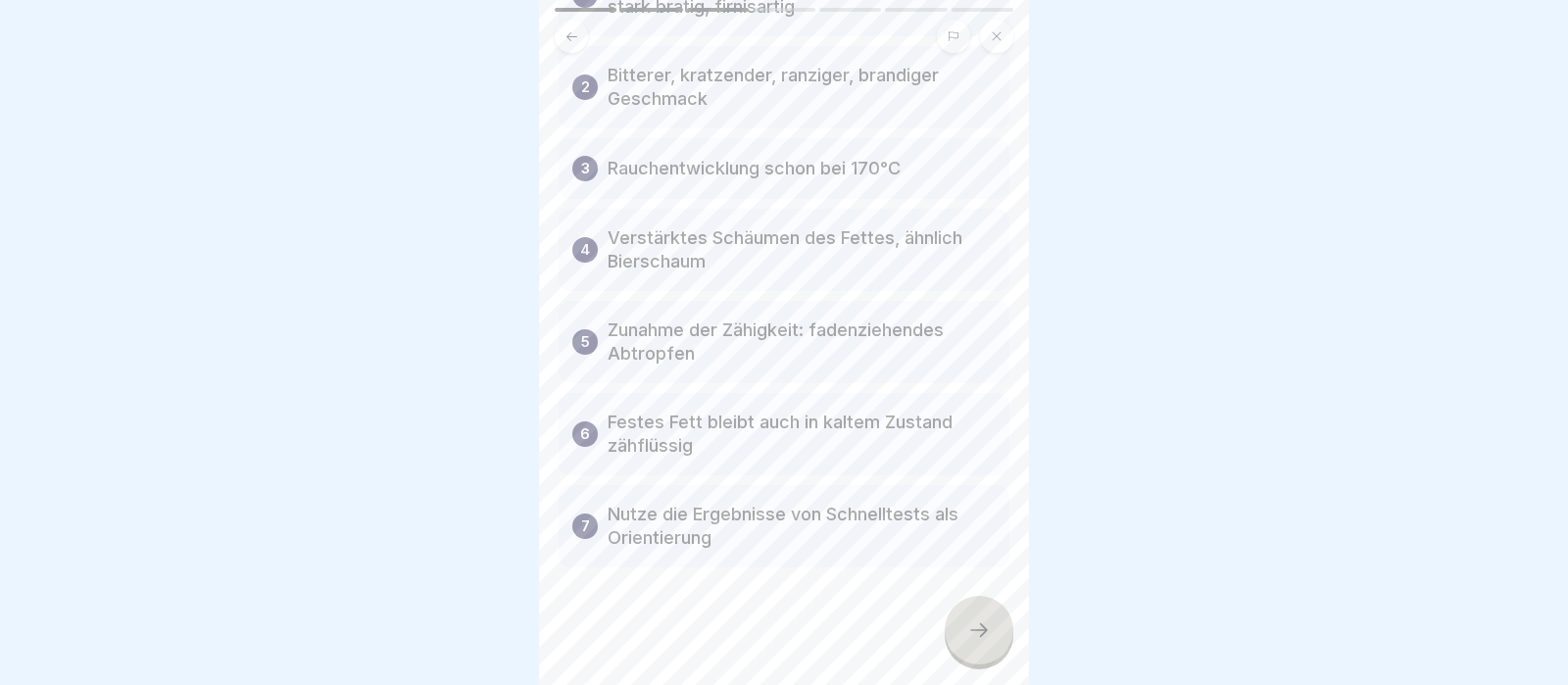 scroll, scrollTop: 0, scrollLeft: 0, axis: both 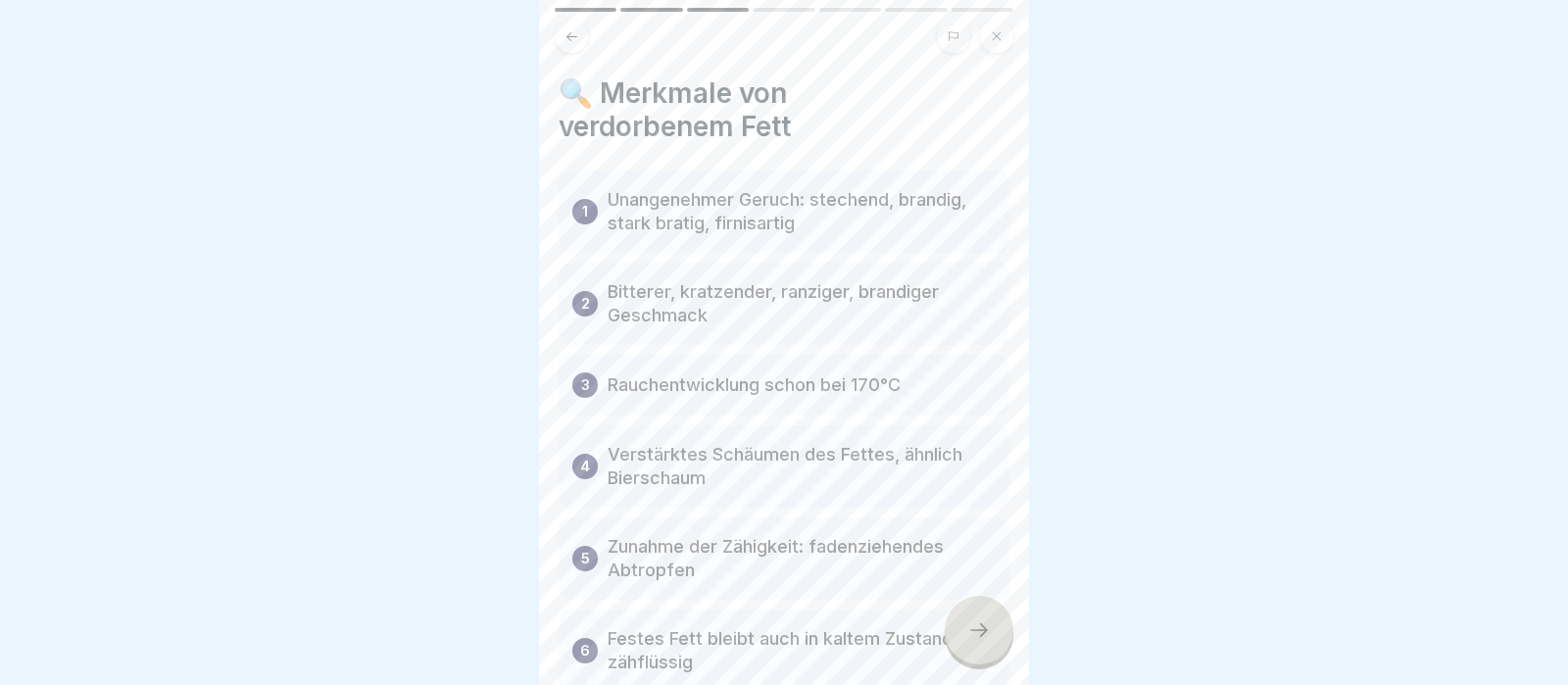click 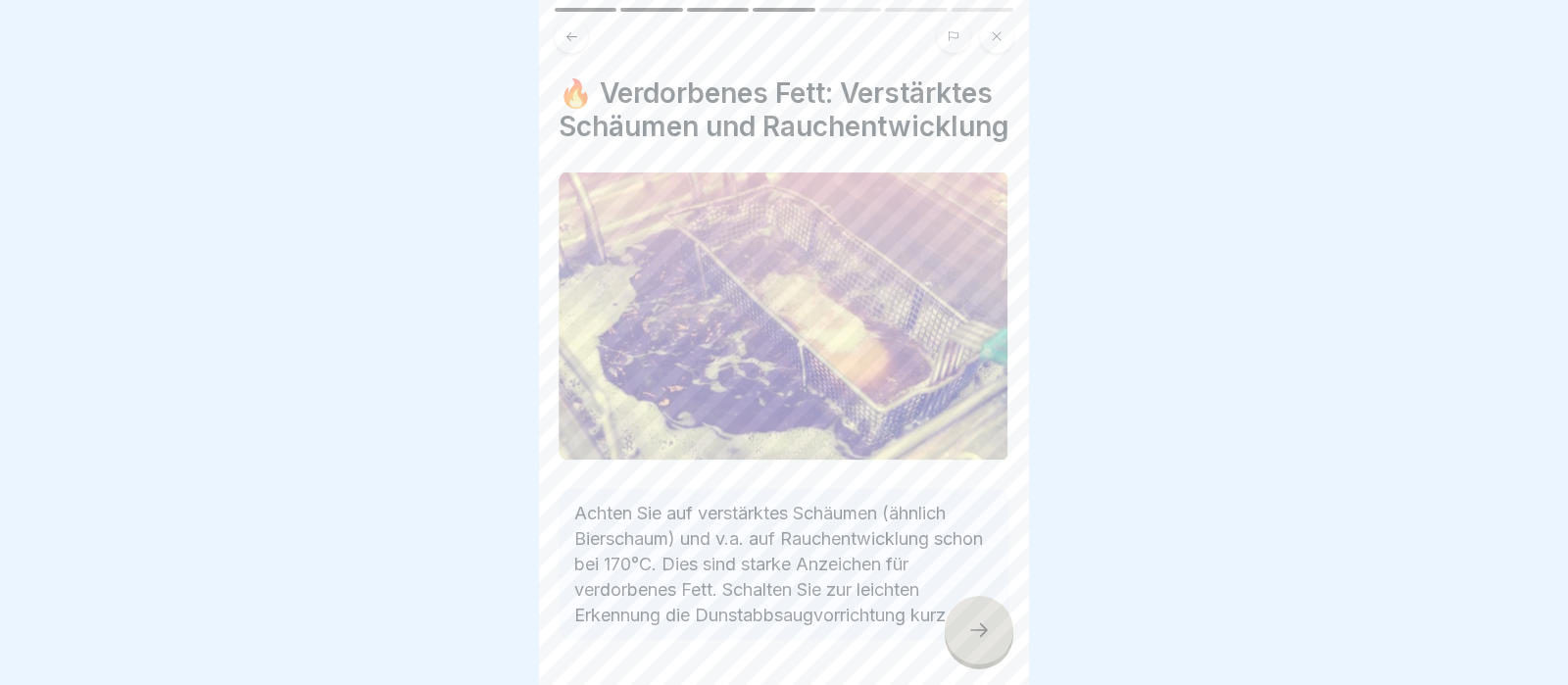 click at bounding box center (979, 630) 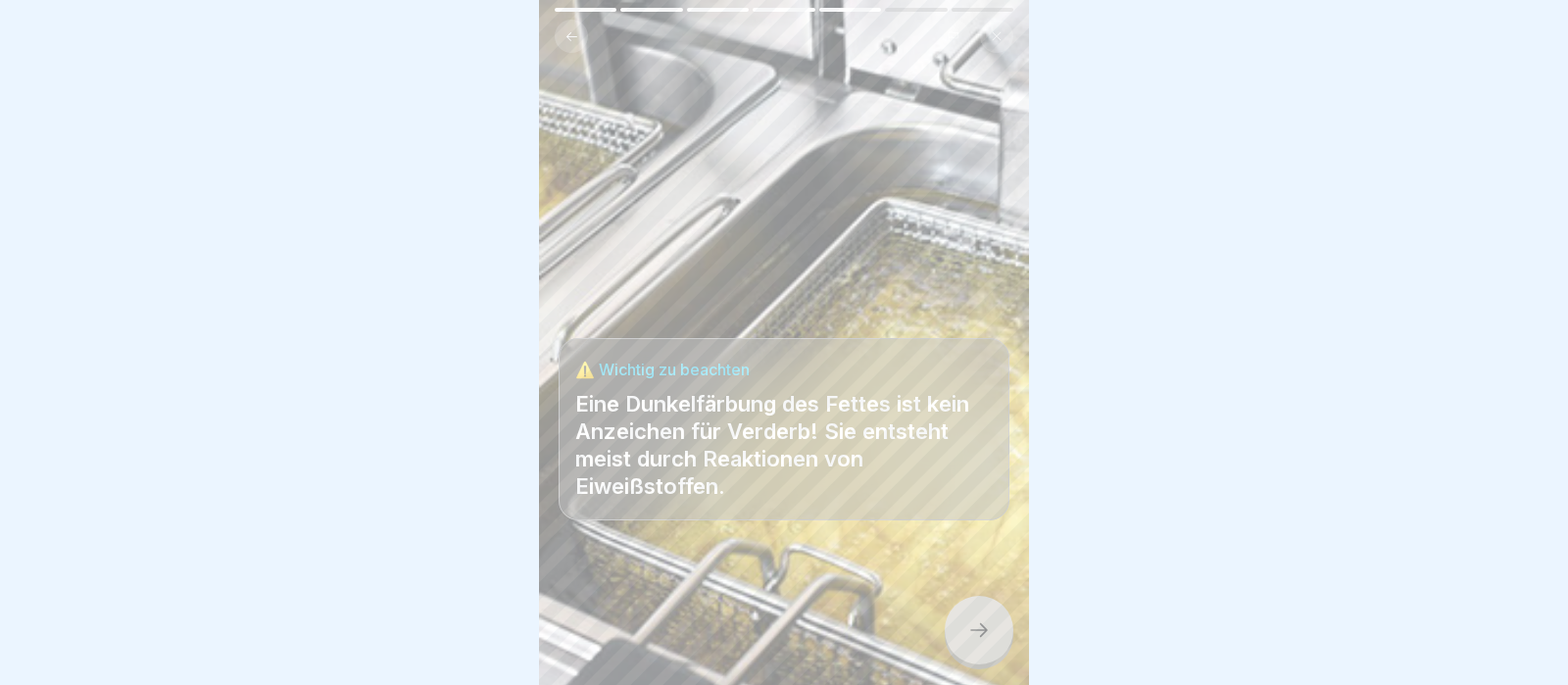 click at bounding box center (979, 630) 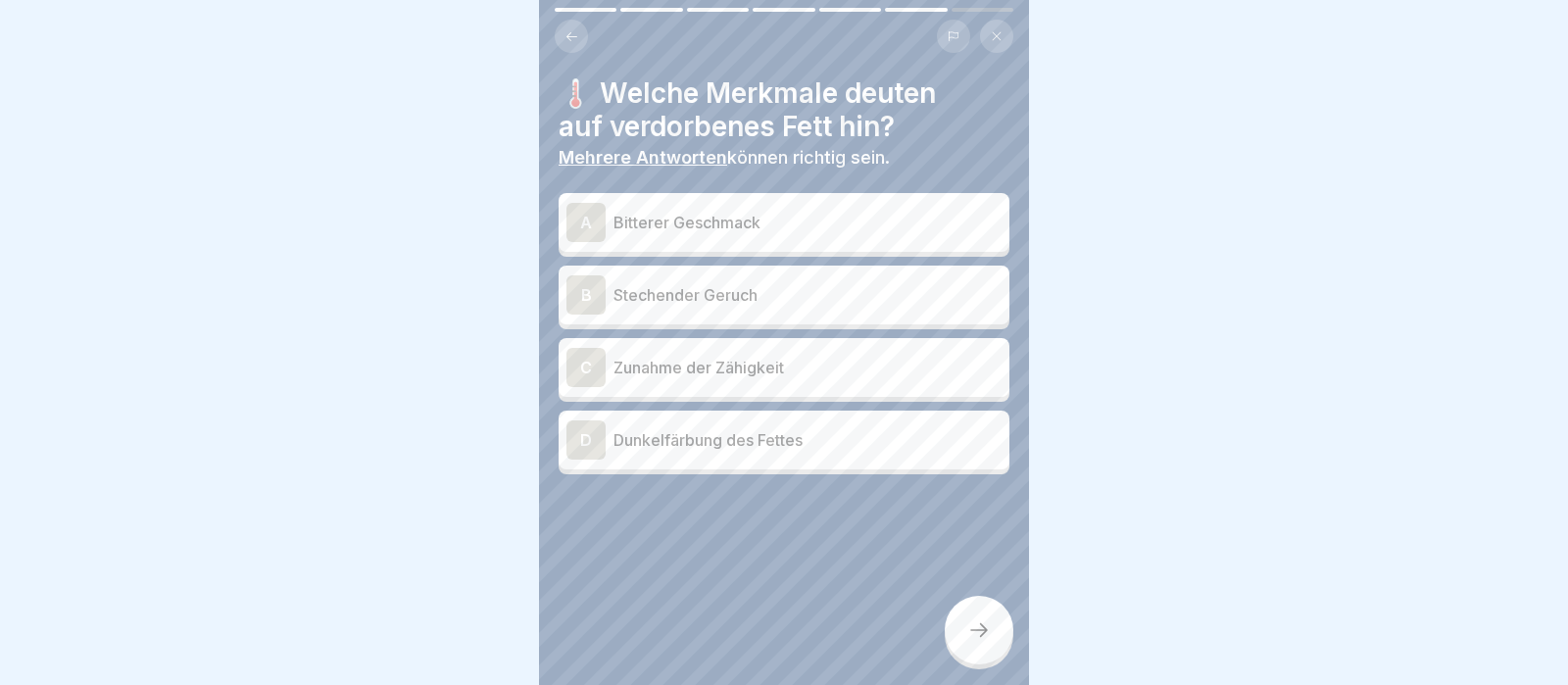 click on "A" at bounding box center [586, 222] 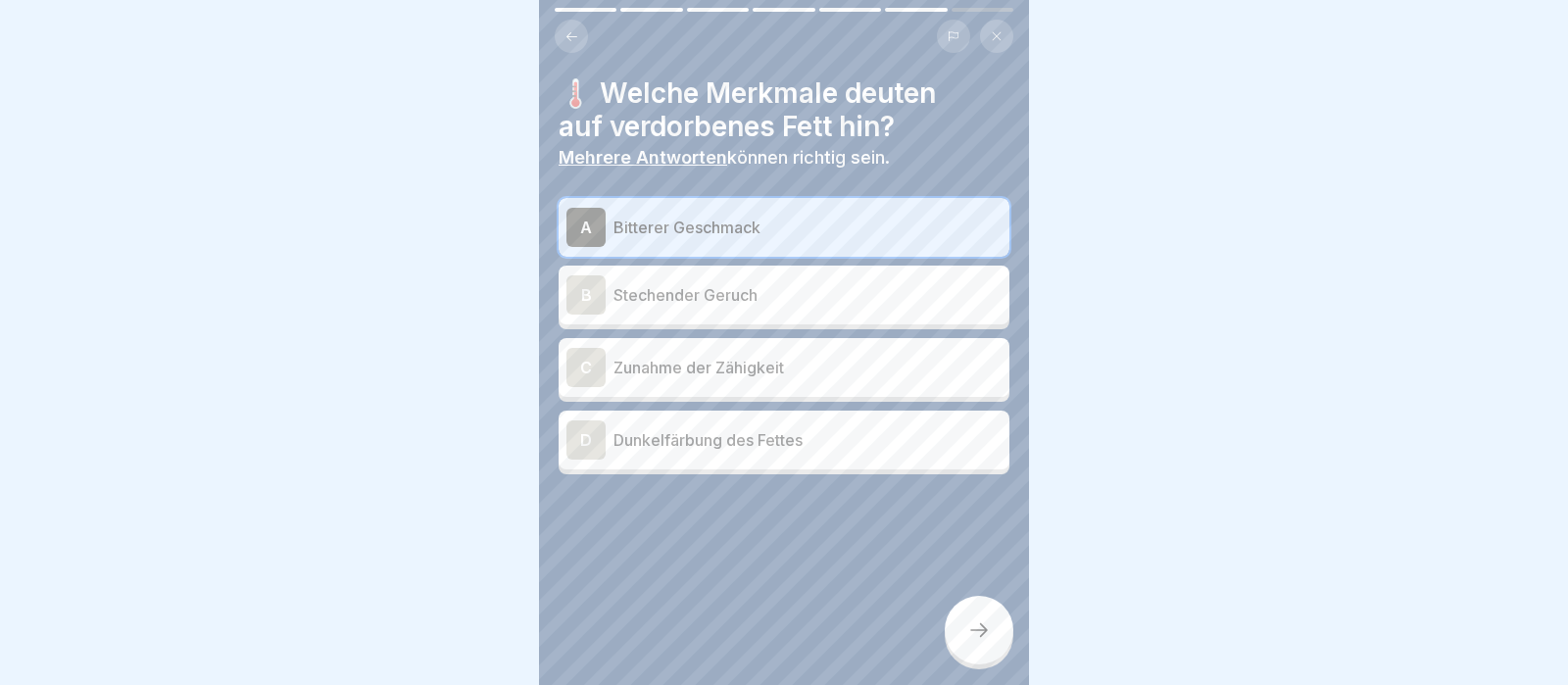 click on "B" at bounding box center [586, 295] 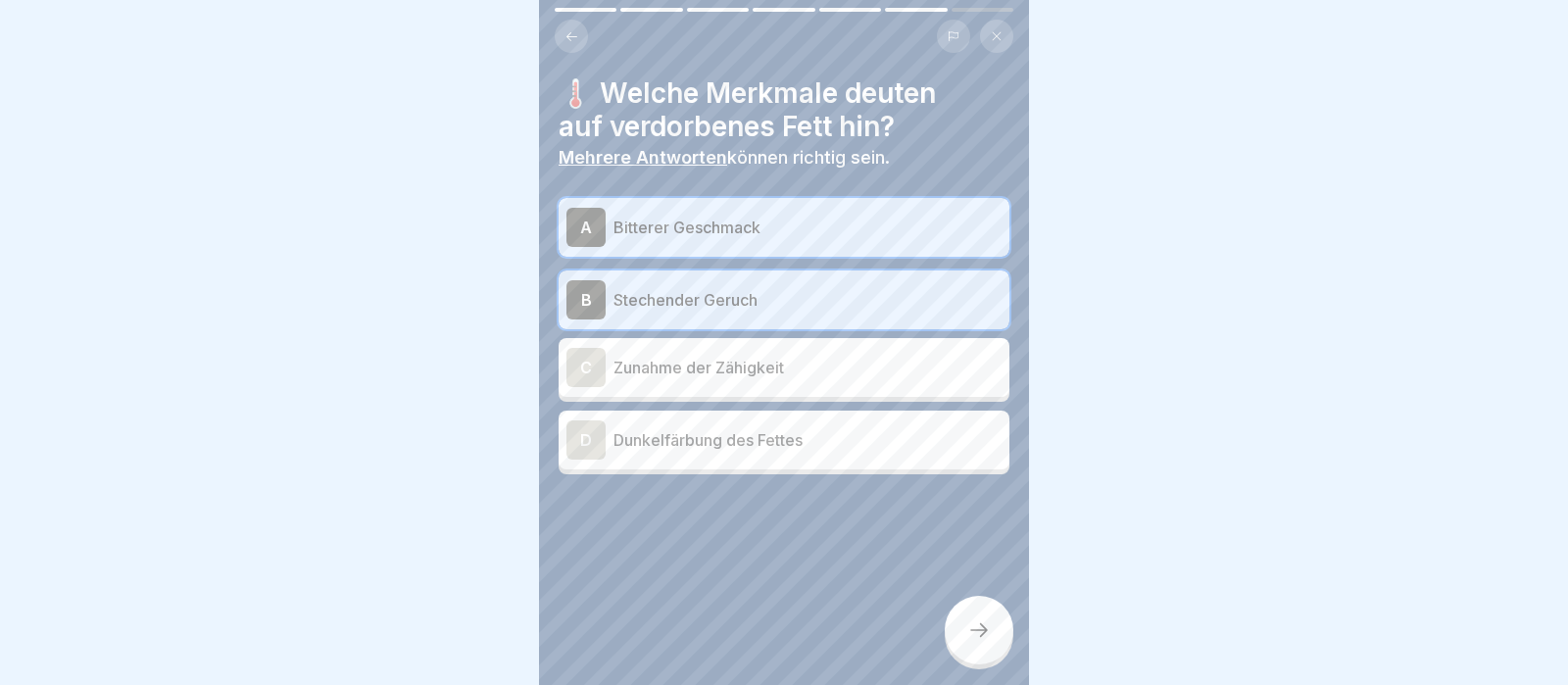 click on "C" at bounding box center [586, 367] 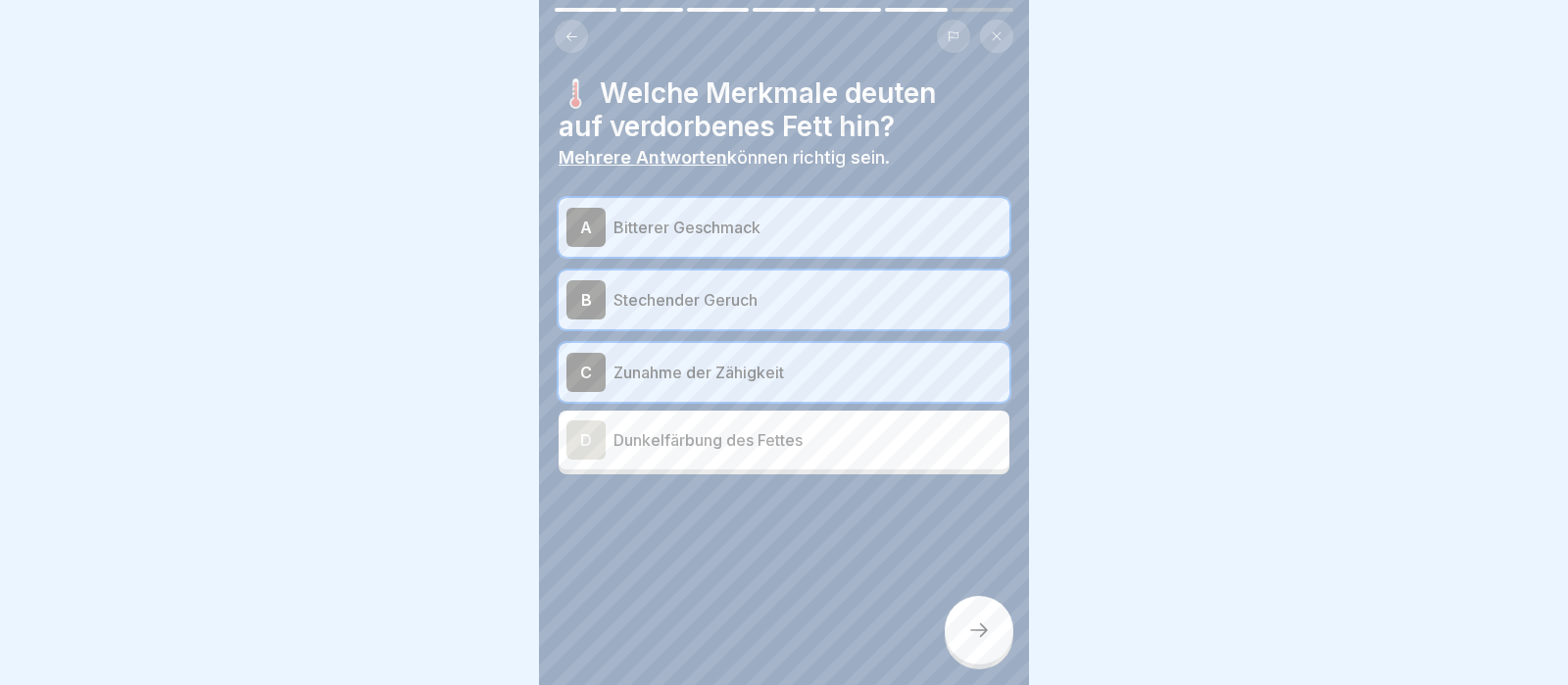 click on "D" at bounding box center [586, 440] 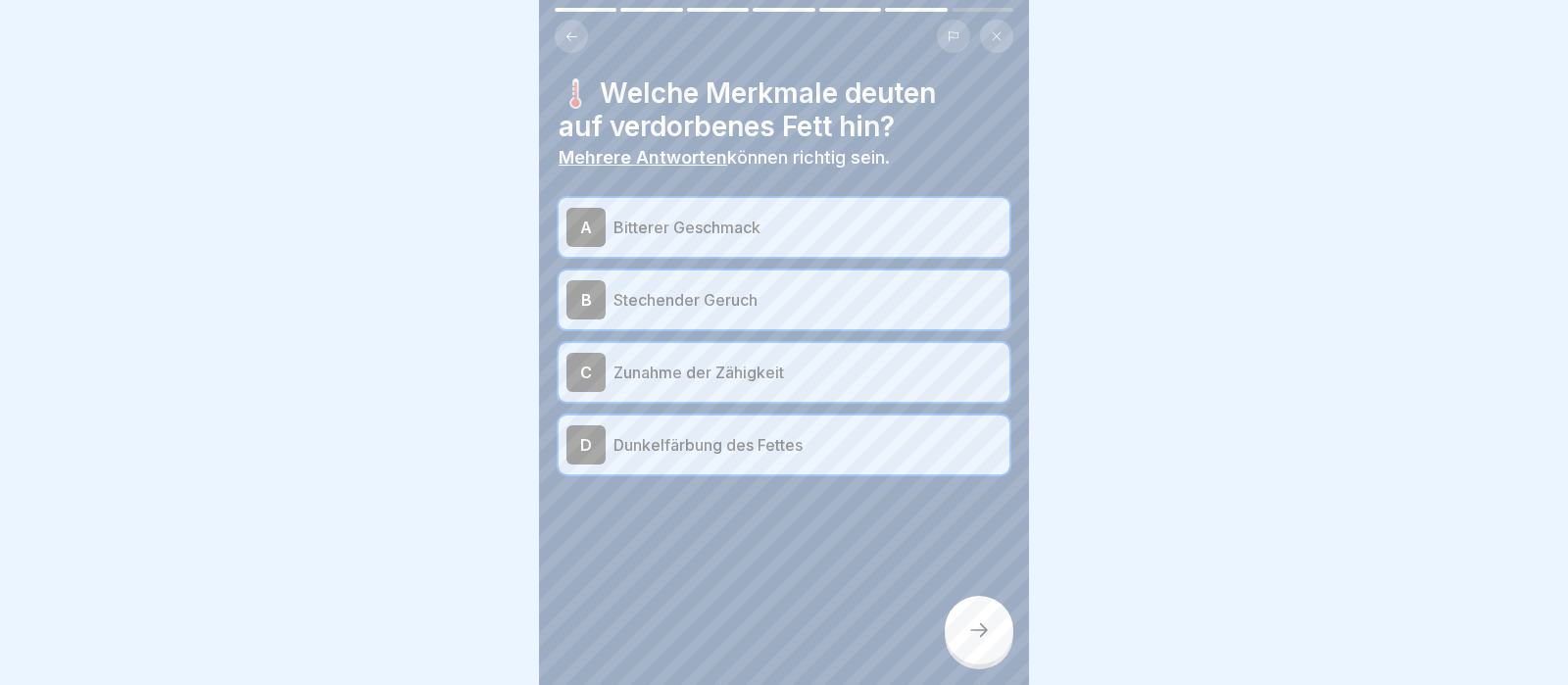 click 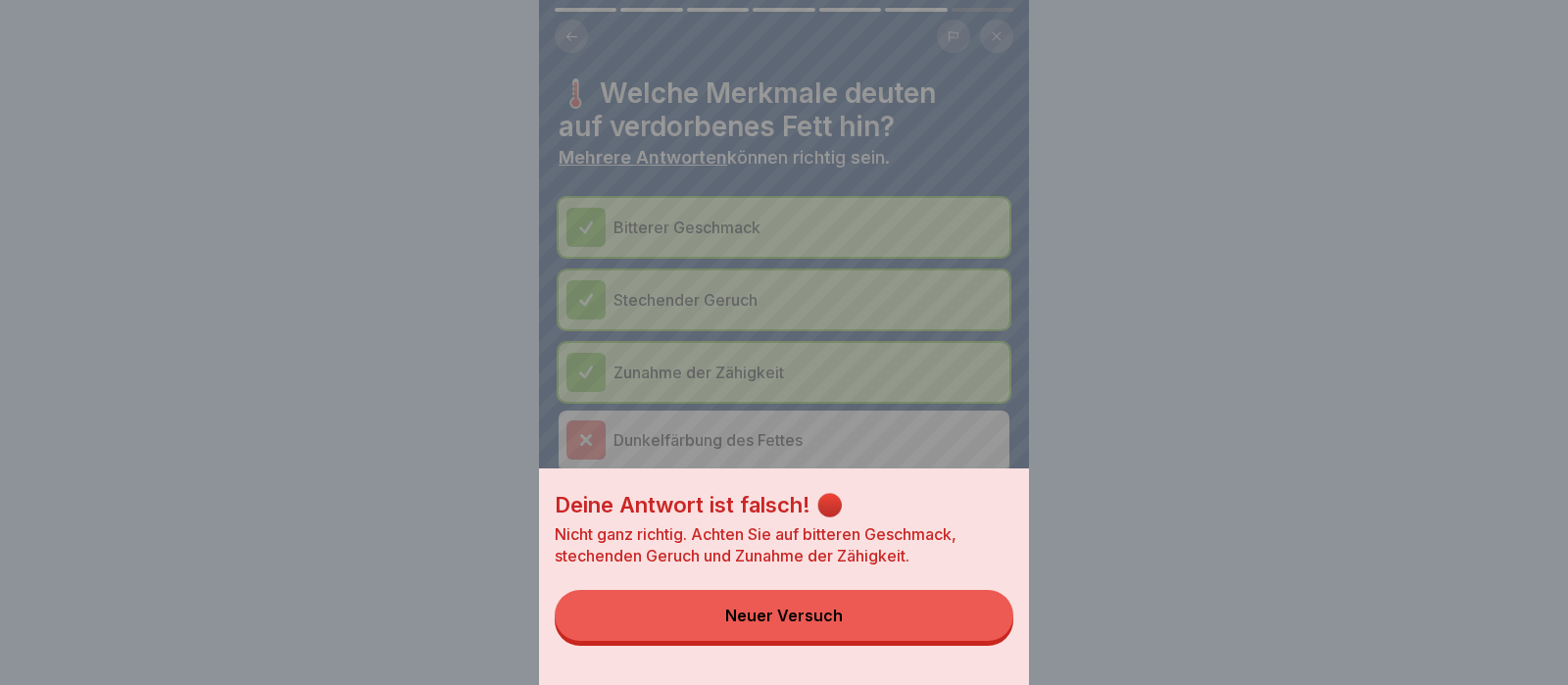click on "Neuer Versuch" at bounding box center [784, 615] 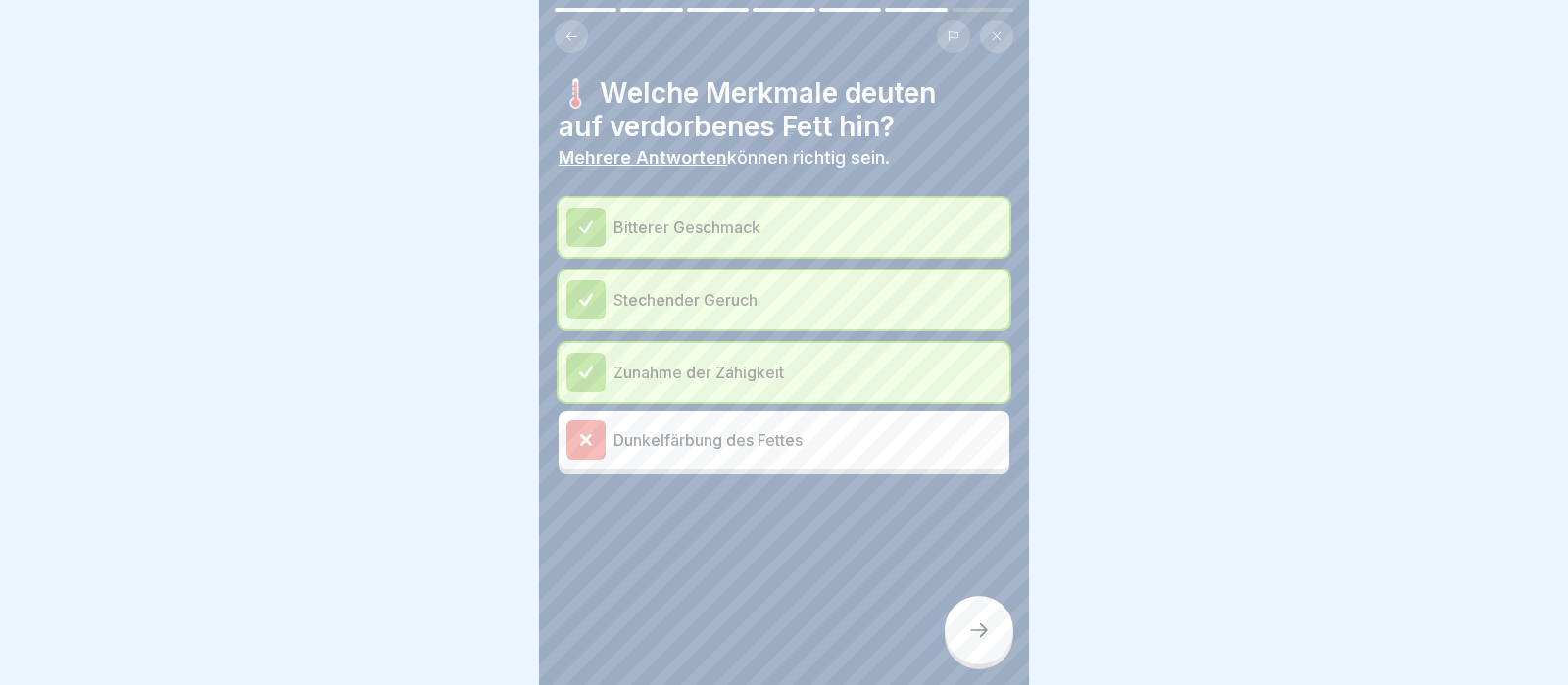 click at bounding box center (586, 440) 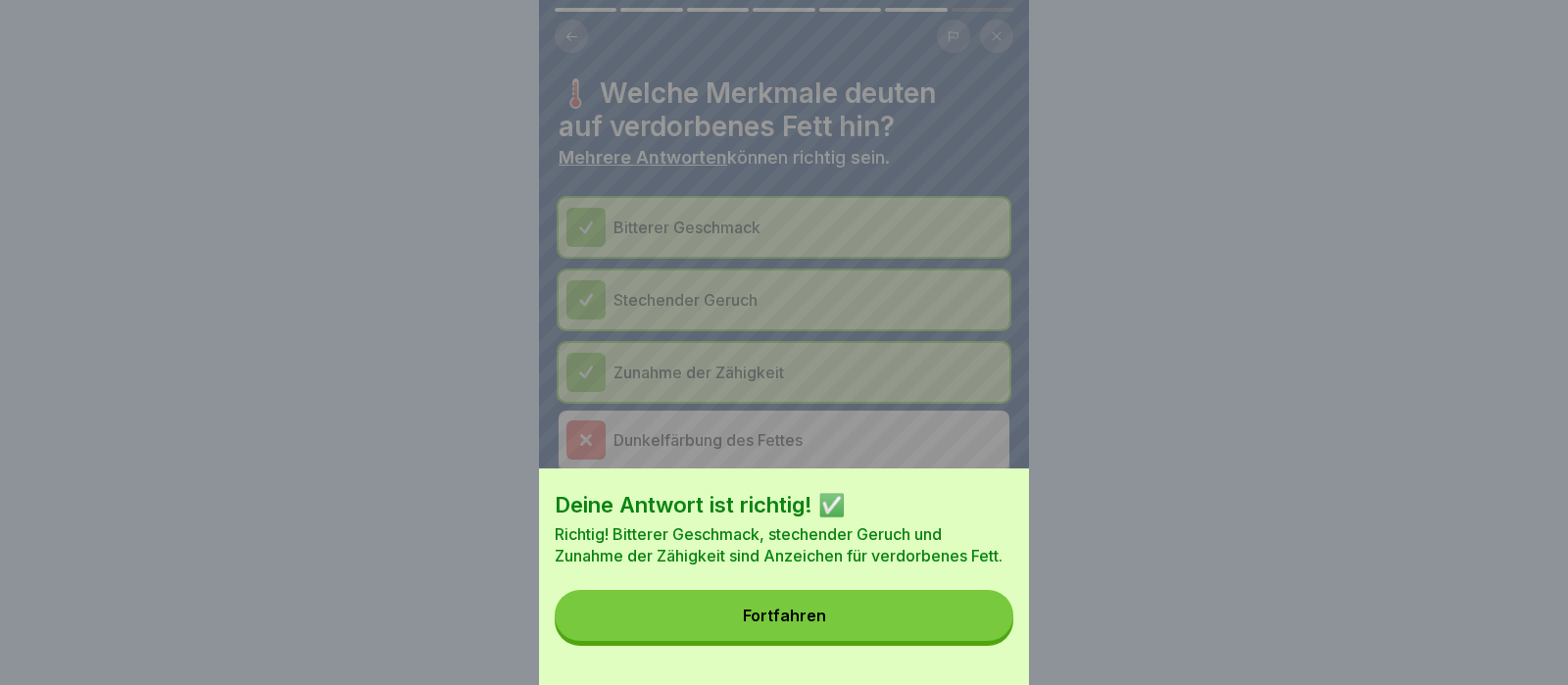 click on "Fortfahren" at bounding box center [784, 615] 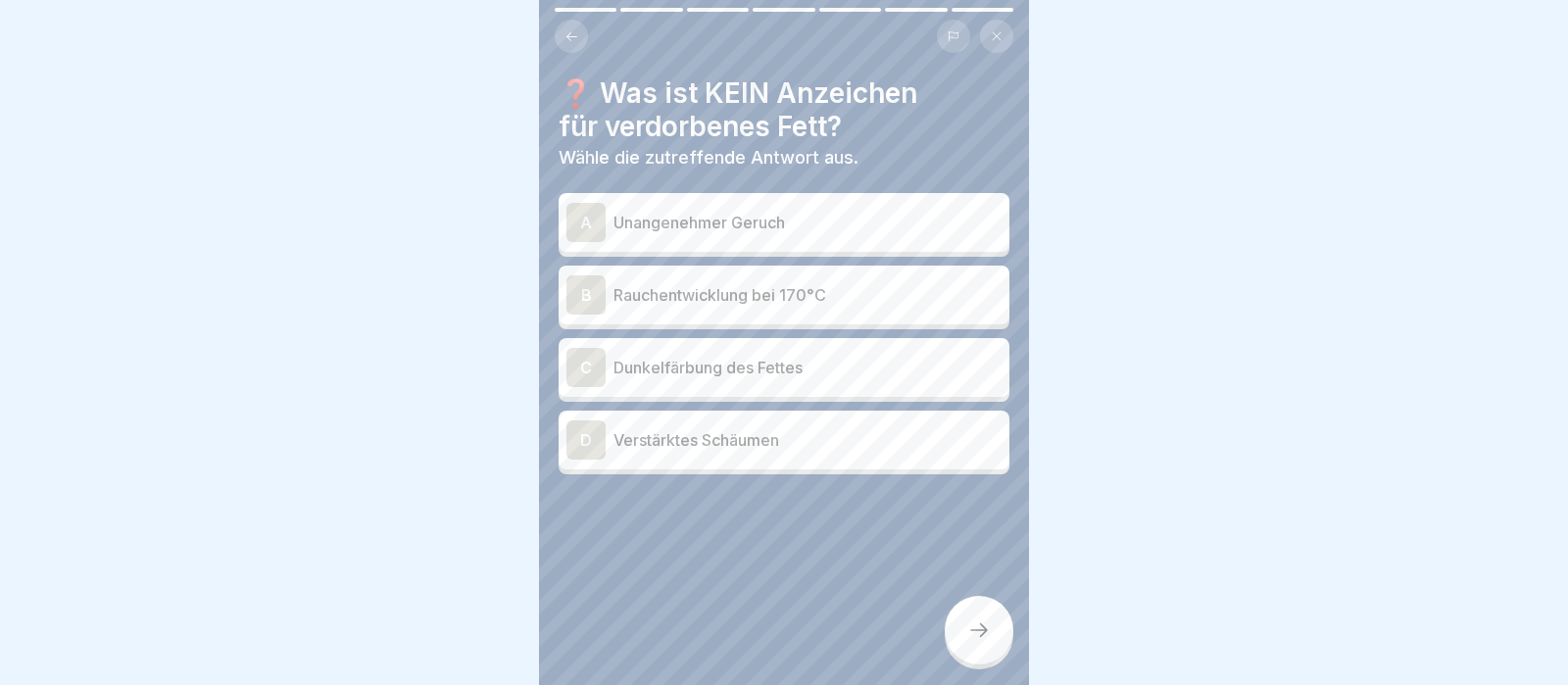 click on "D" at bounding box center (586, 440) 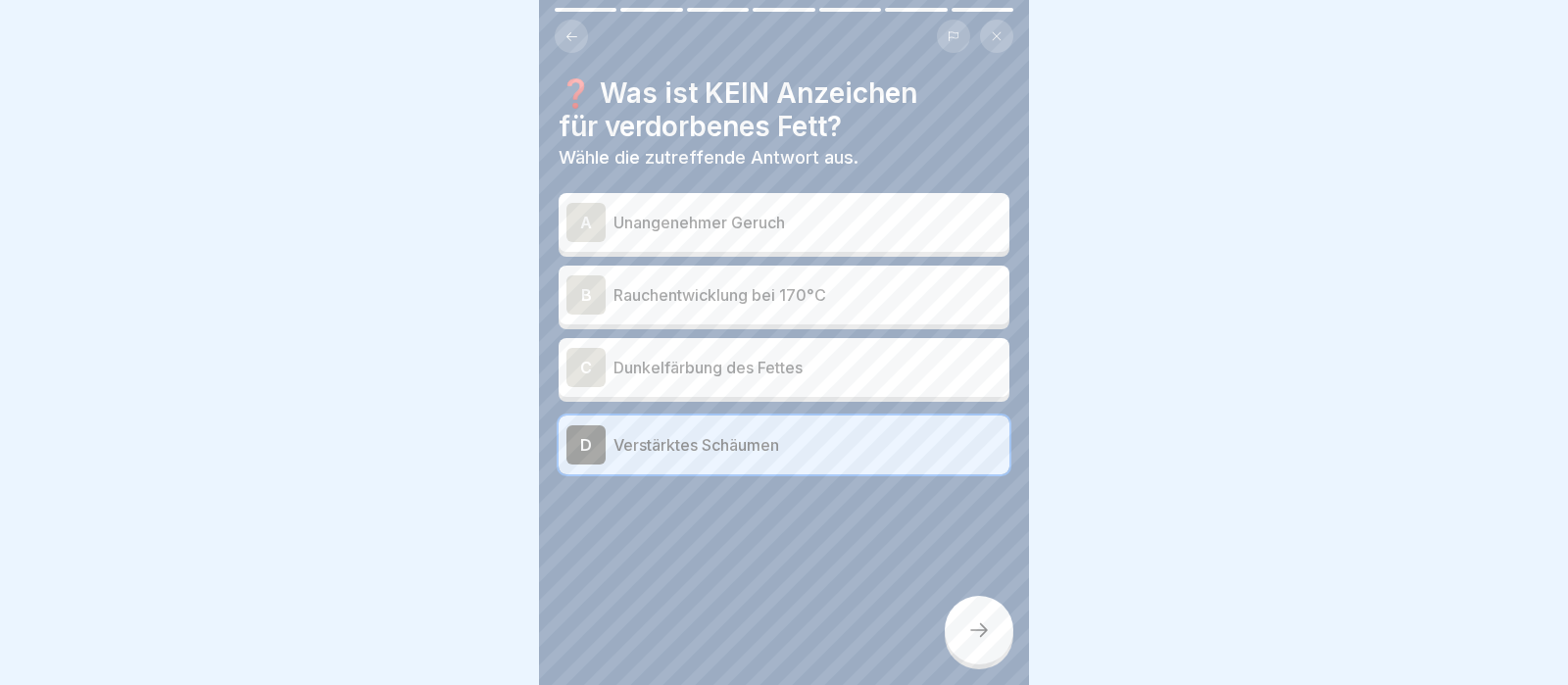 click at bounding box center (979, 630) 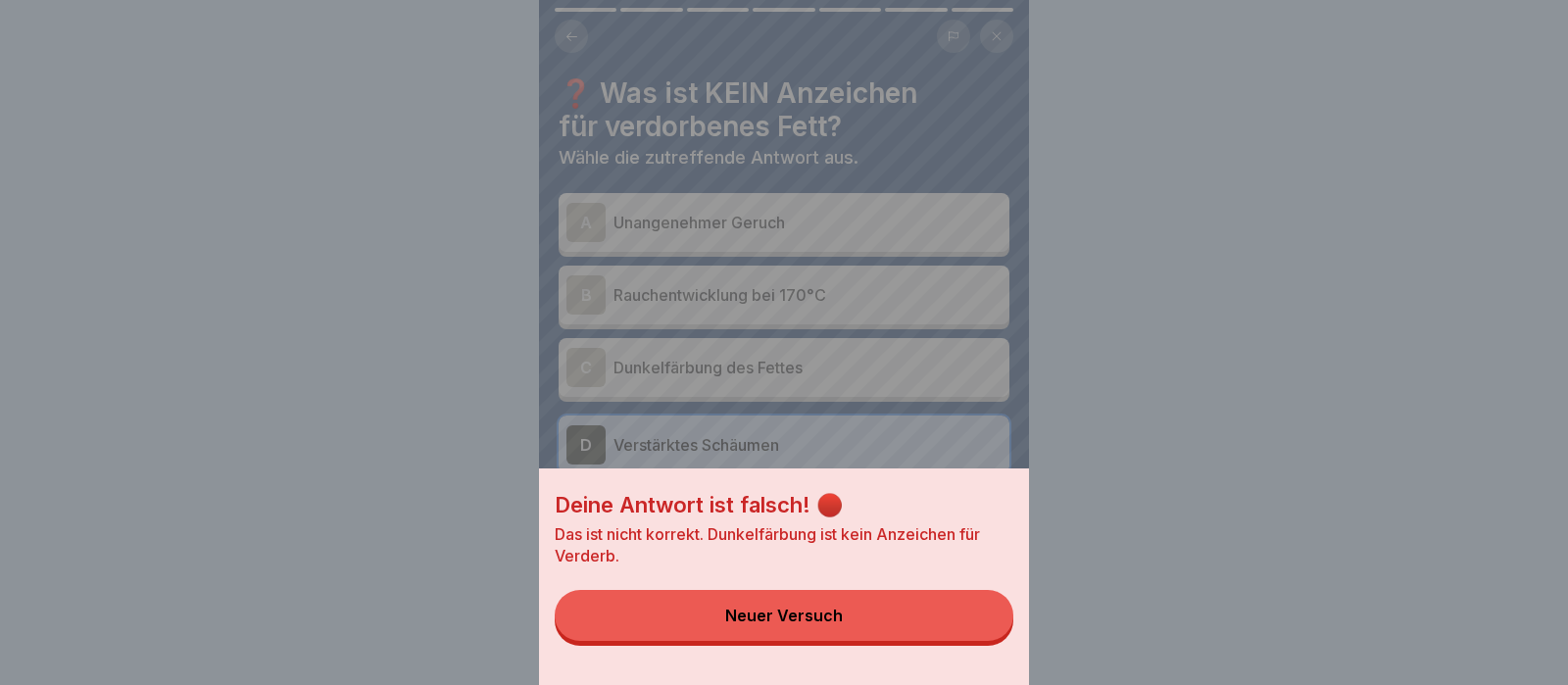click on "Neuer Versuch" at bounding box center [784, 615] 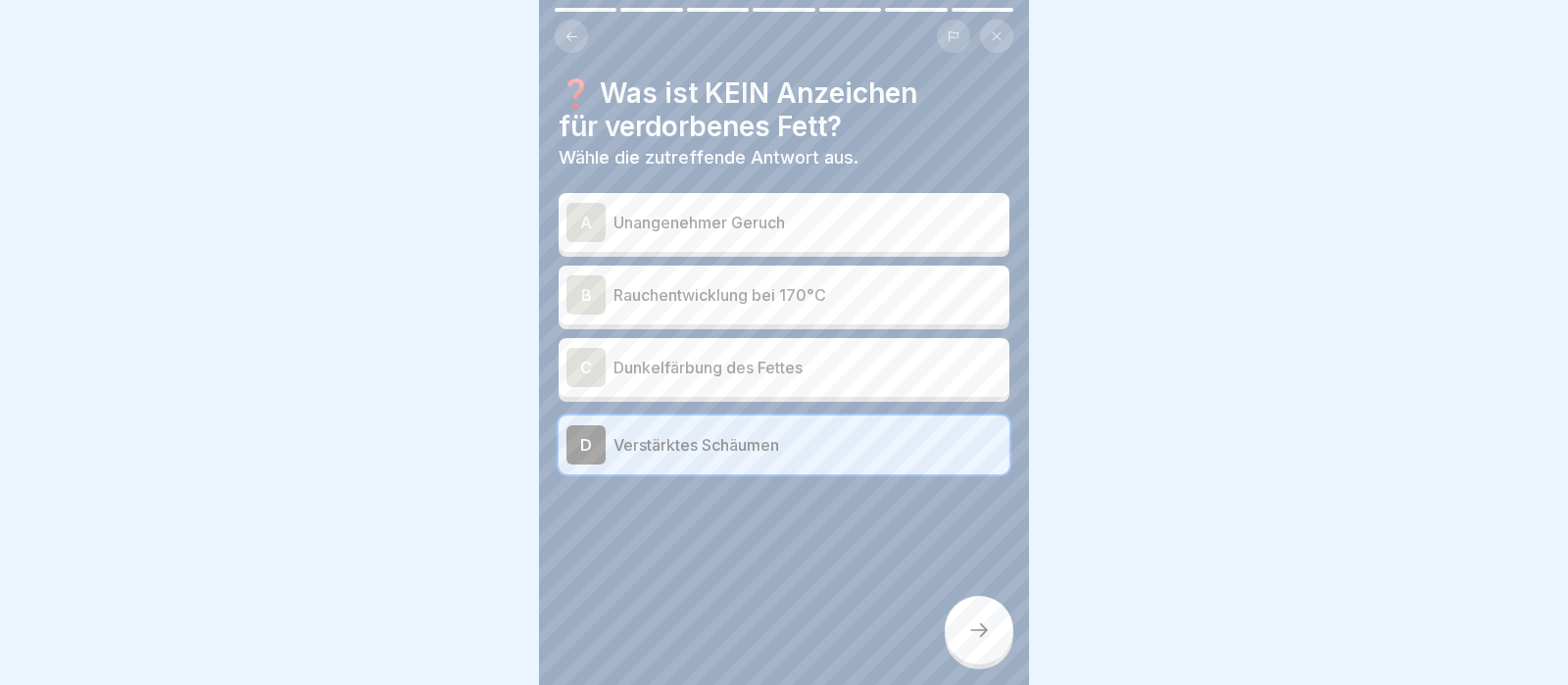 click on "D" at bounding box center (586, 445) 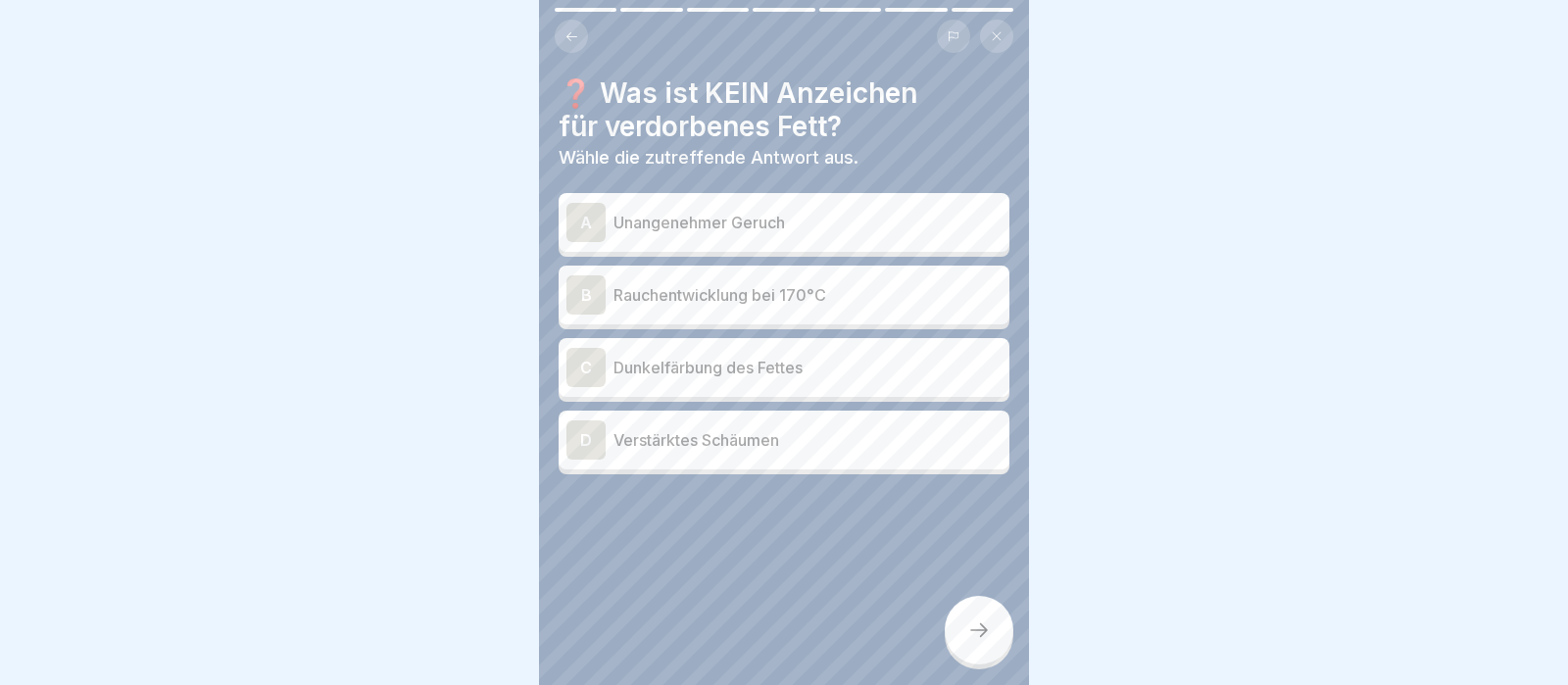 click on "C Dunkelfärbung des Fettes" at bounding box center [784, 367] 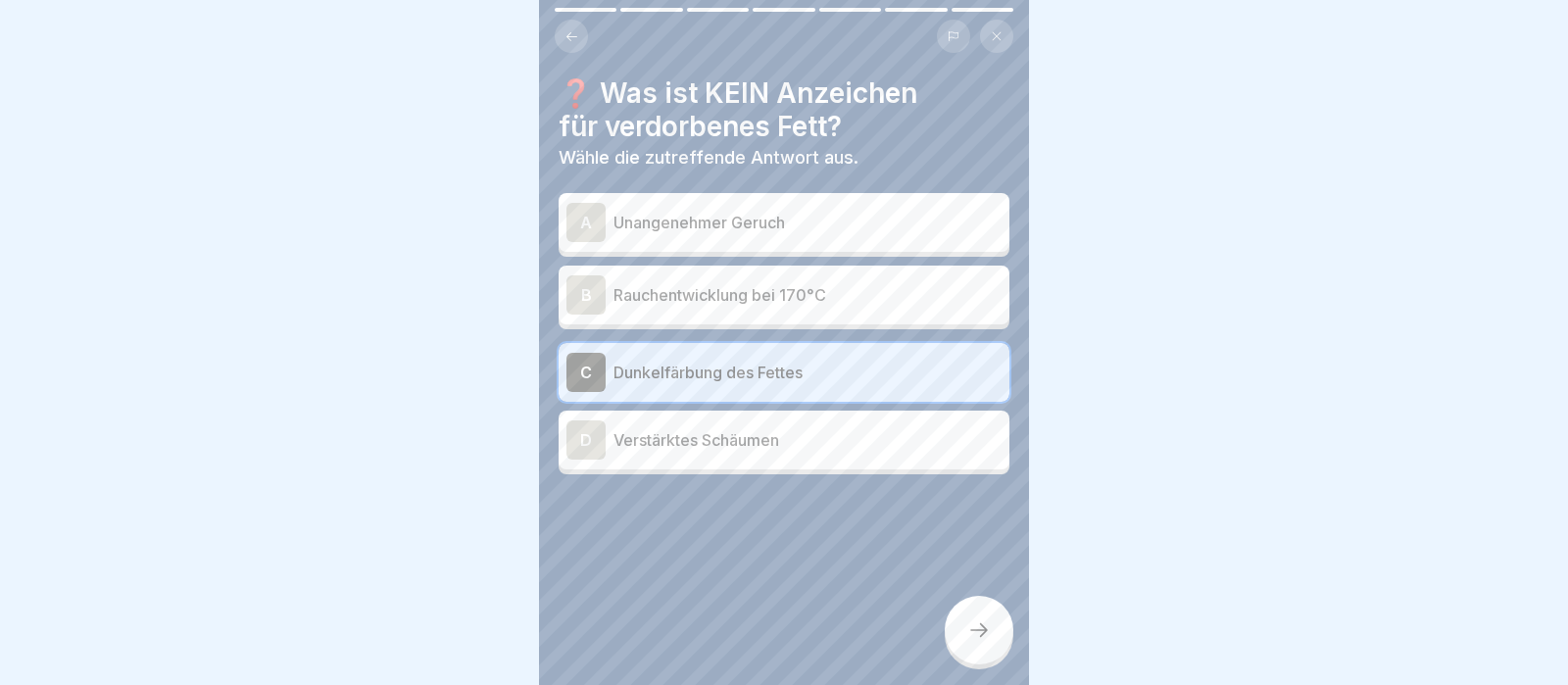click at bounding box center [979, 630] 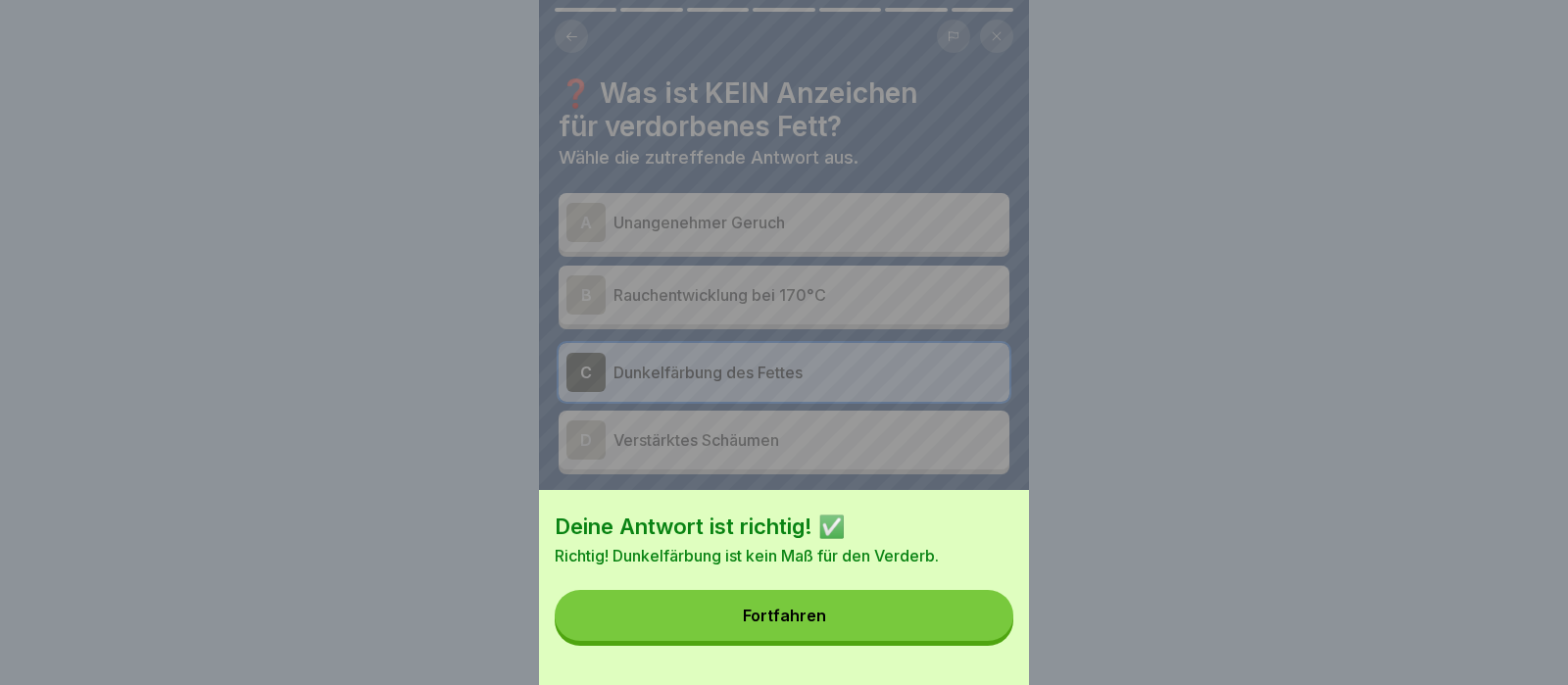 click on "Fortfahren" at bounding box center [784, 615] 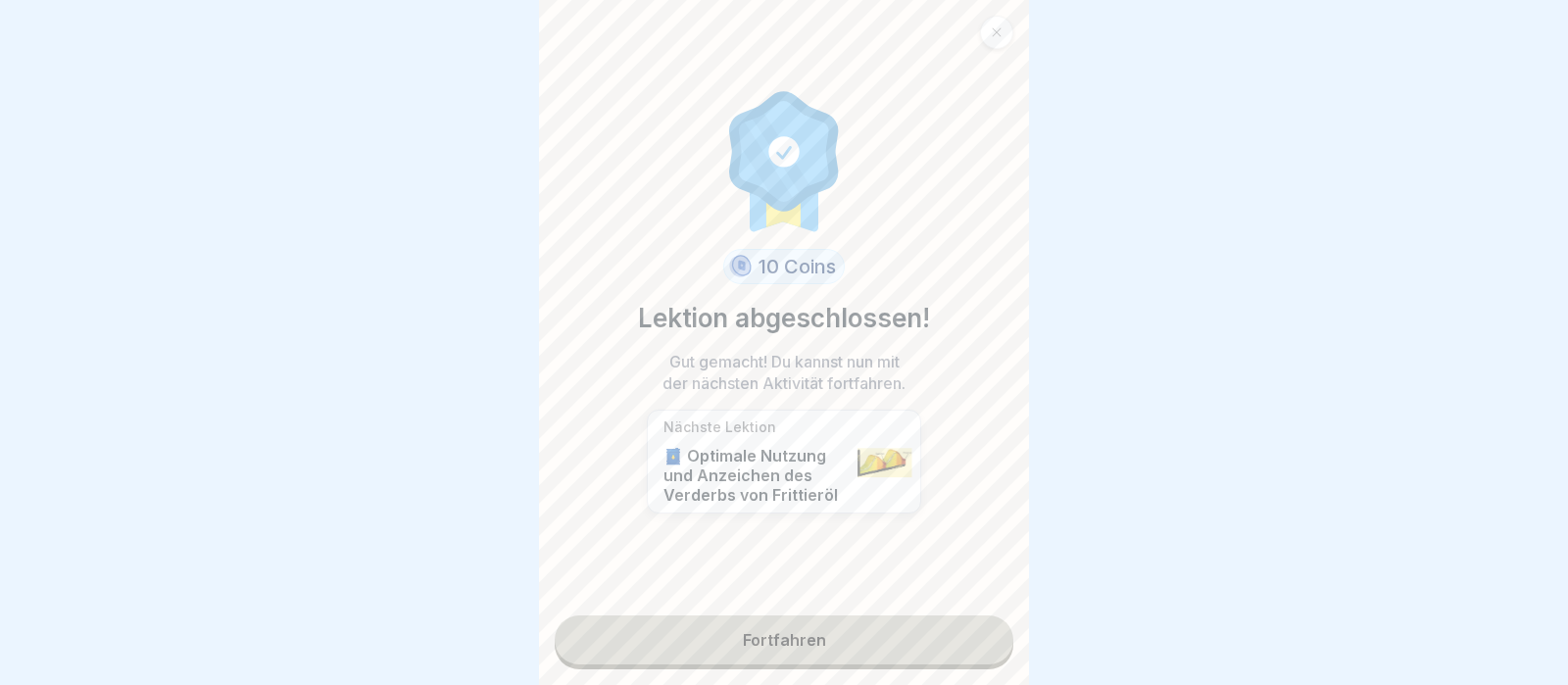 click on "Fortfahren" at bounding box center [784, 640] 